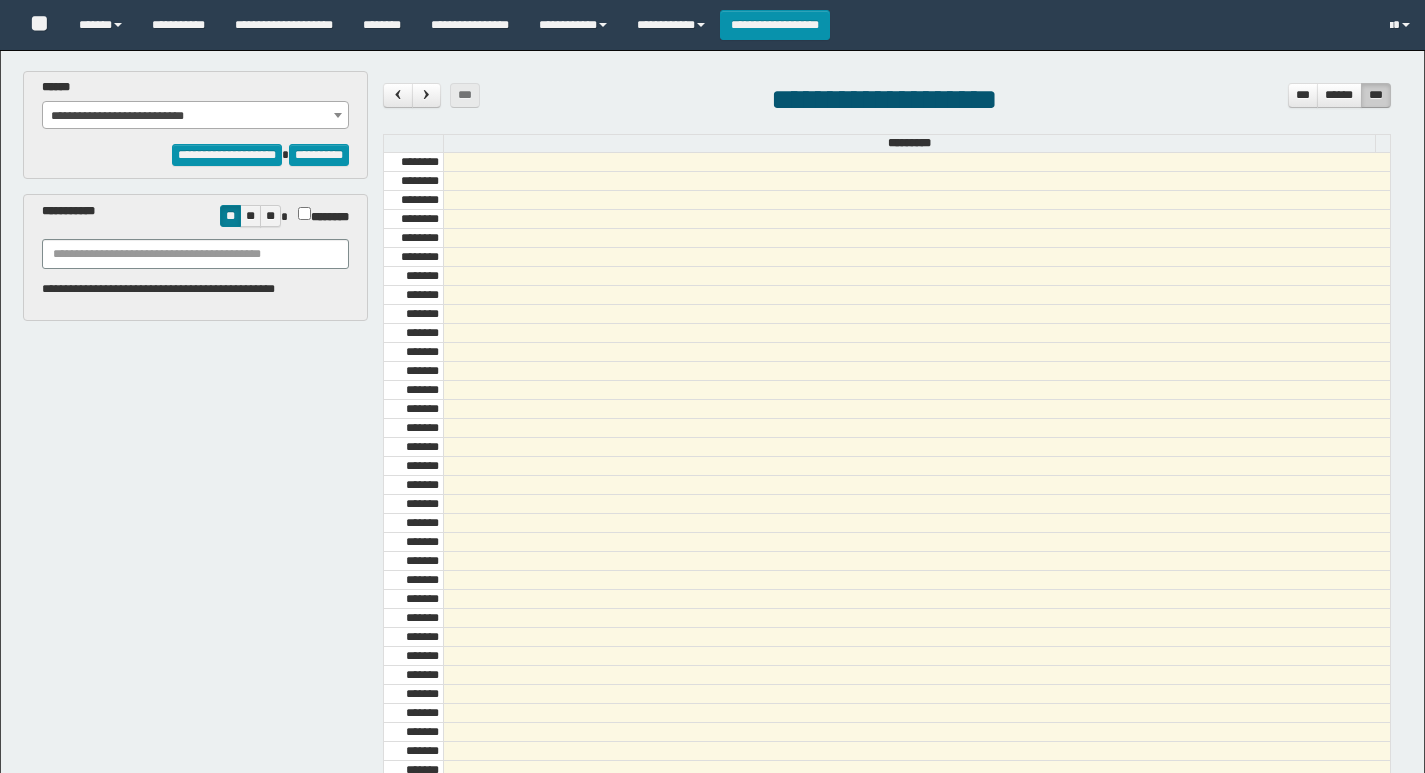 select on "******" 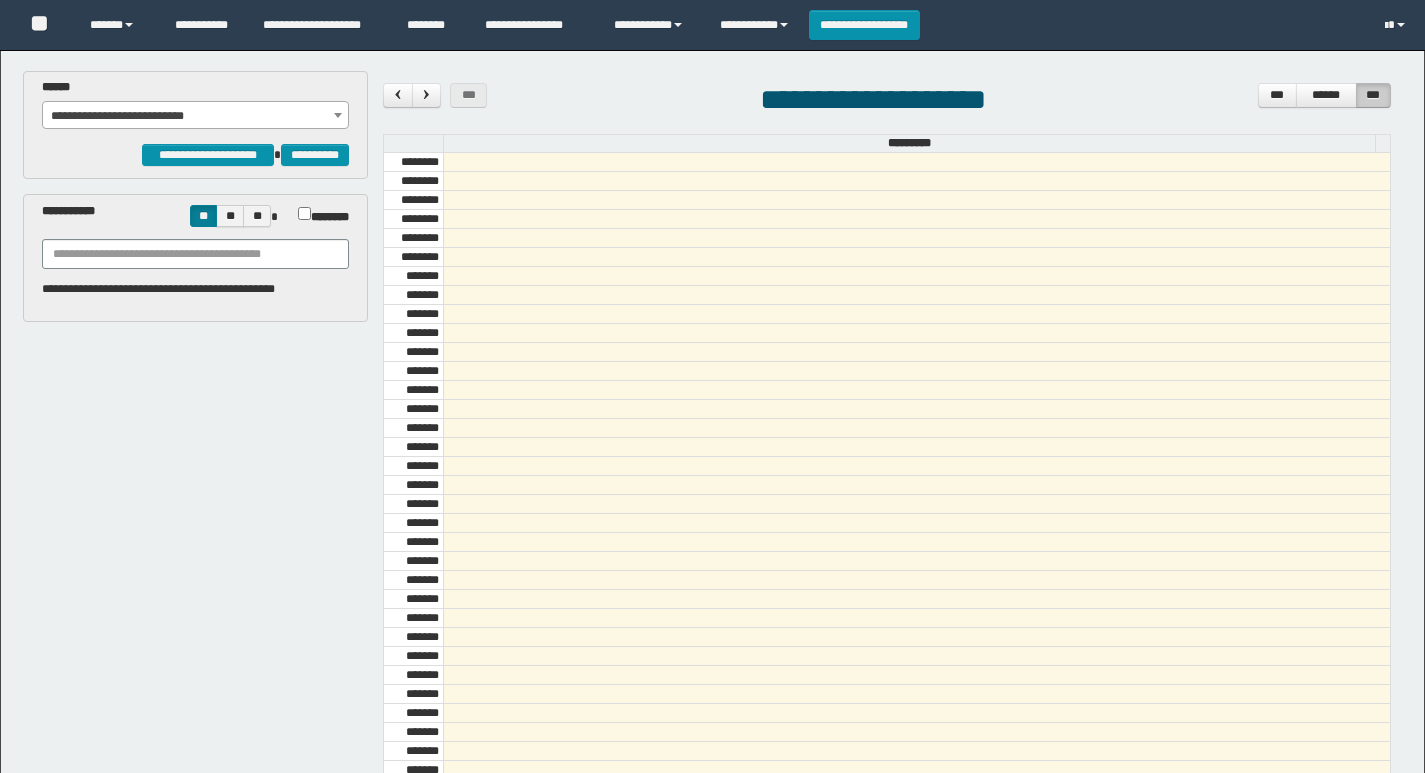 scroll, scrollTop: 258, scrollLeft: 0, axis: vertical 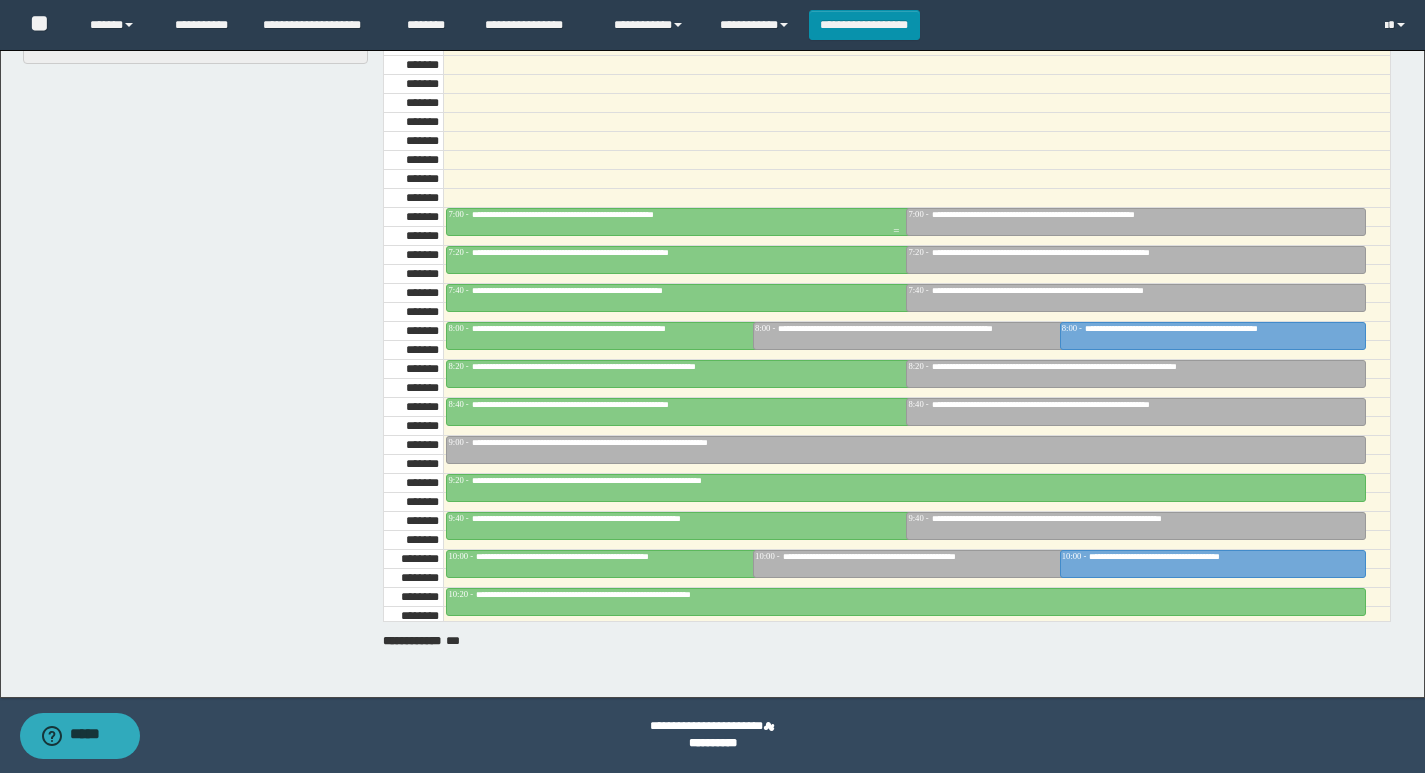click at bounding box center (896, 222) 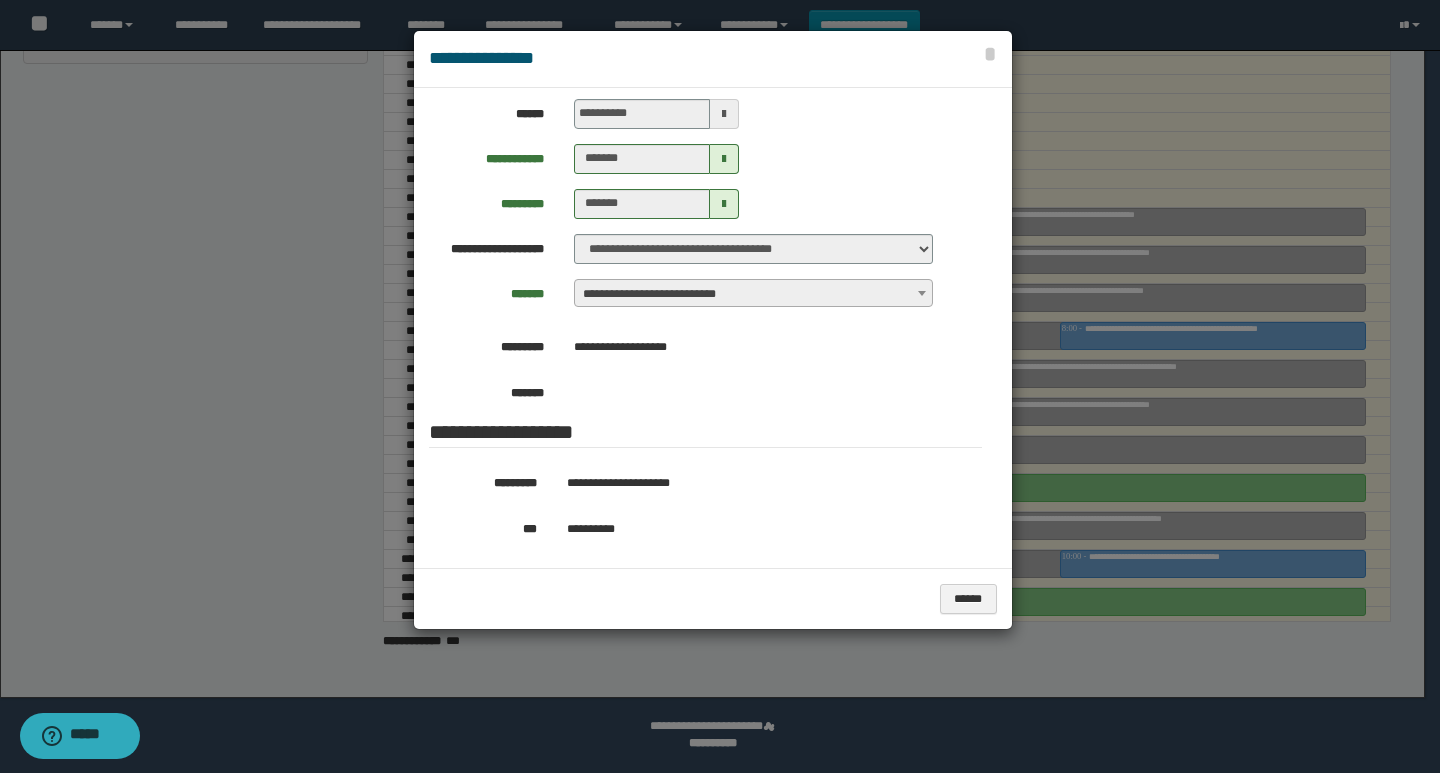 scroll, scrollTop: 100, scrollLeft: 0, axis: vertical 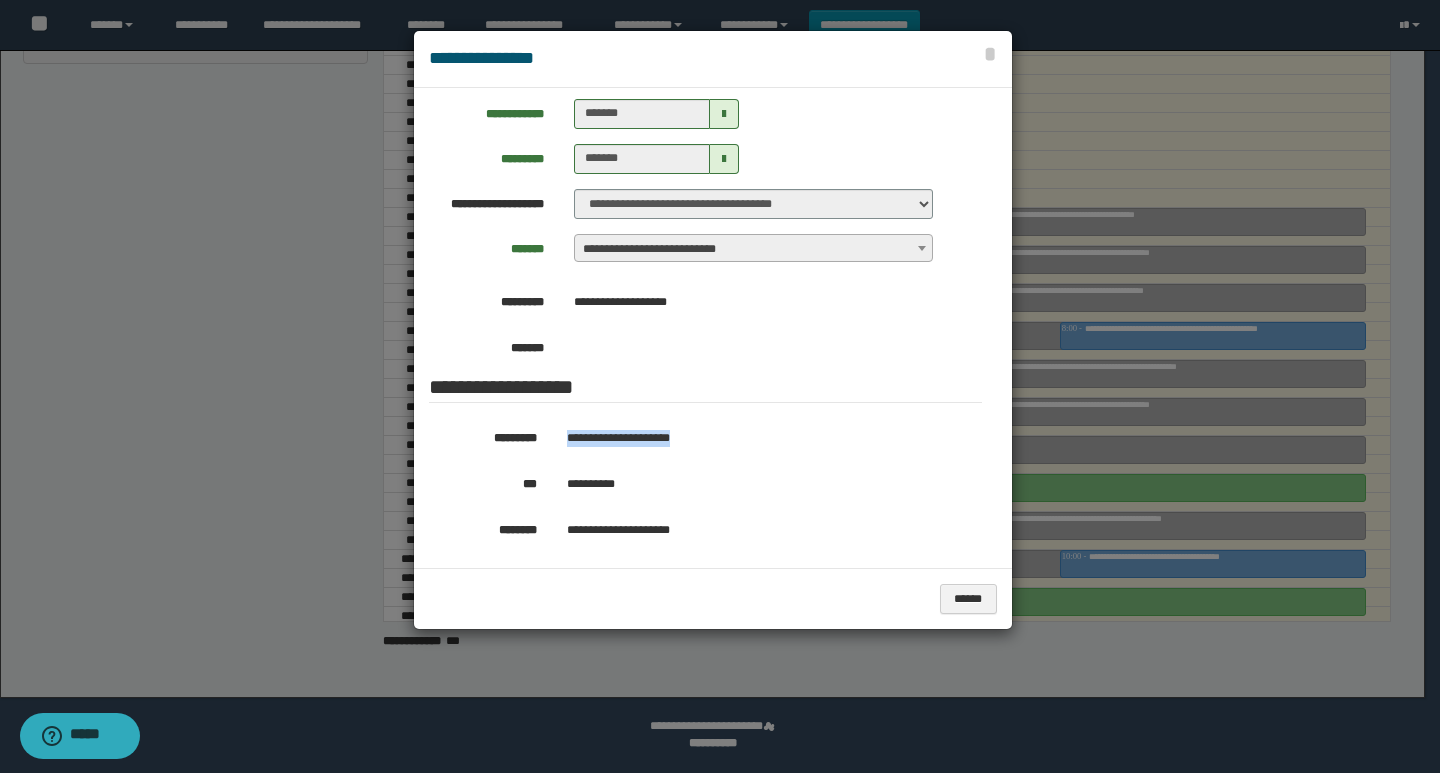 drag, startPoint x: 567, startPoint y: 436, endPoint x: 556, endPoint y: 438, distance: 11.18034 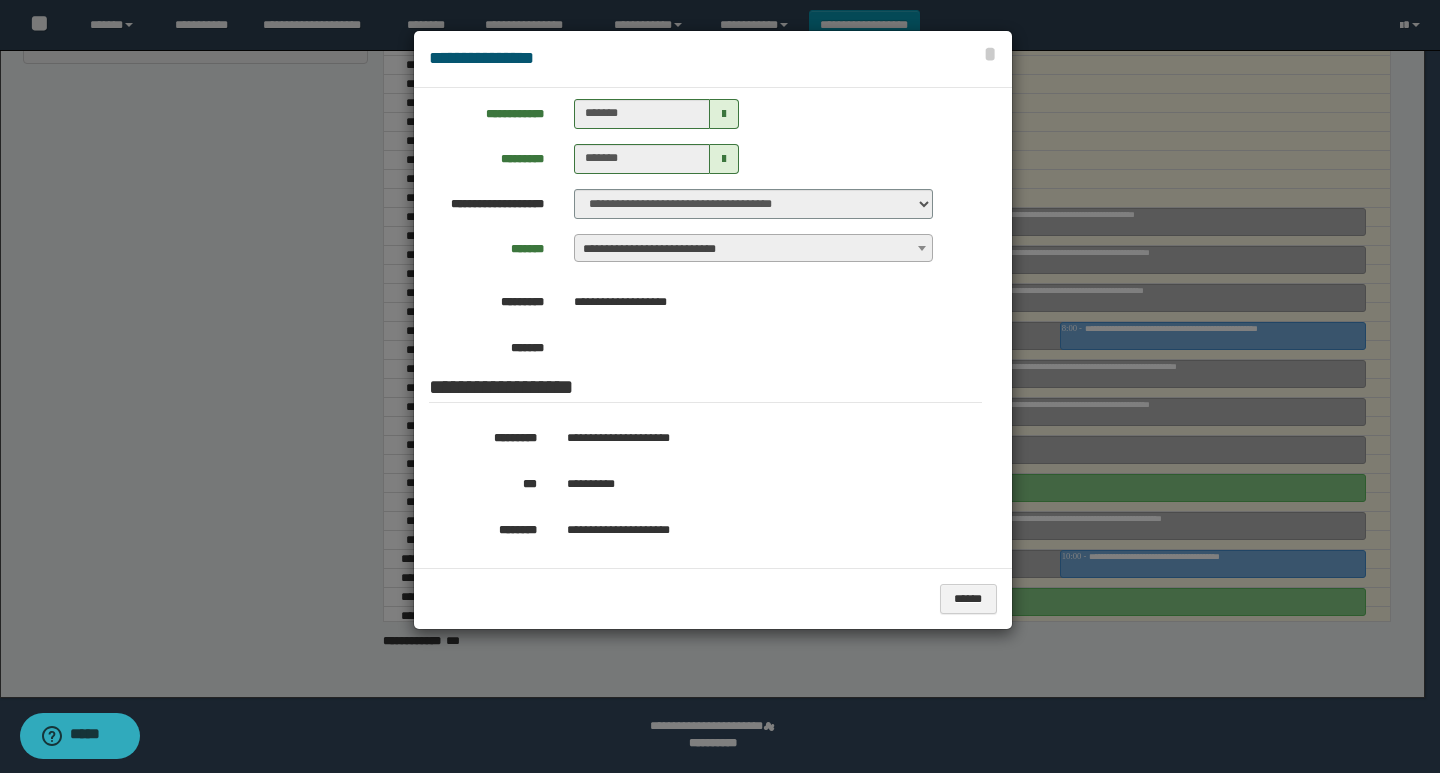 click at bounding box center [720, 386] 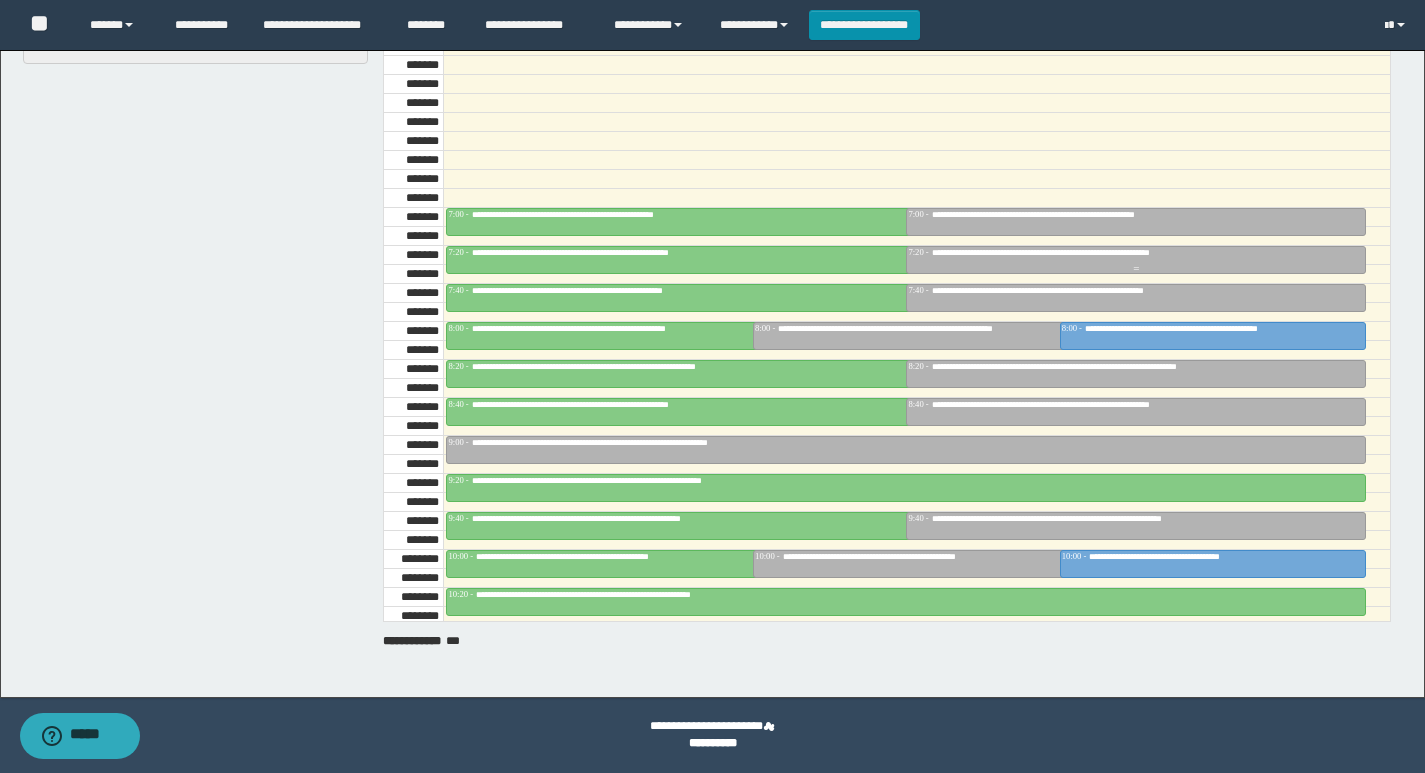 click on "**********" at bounding box center [1081, 252] 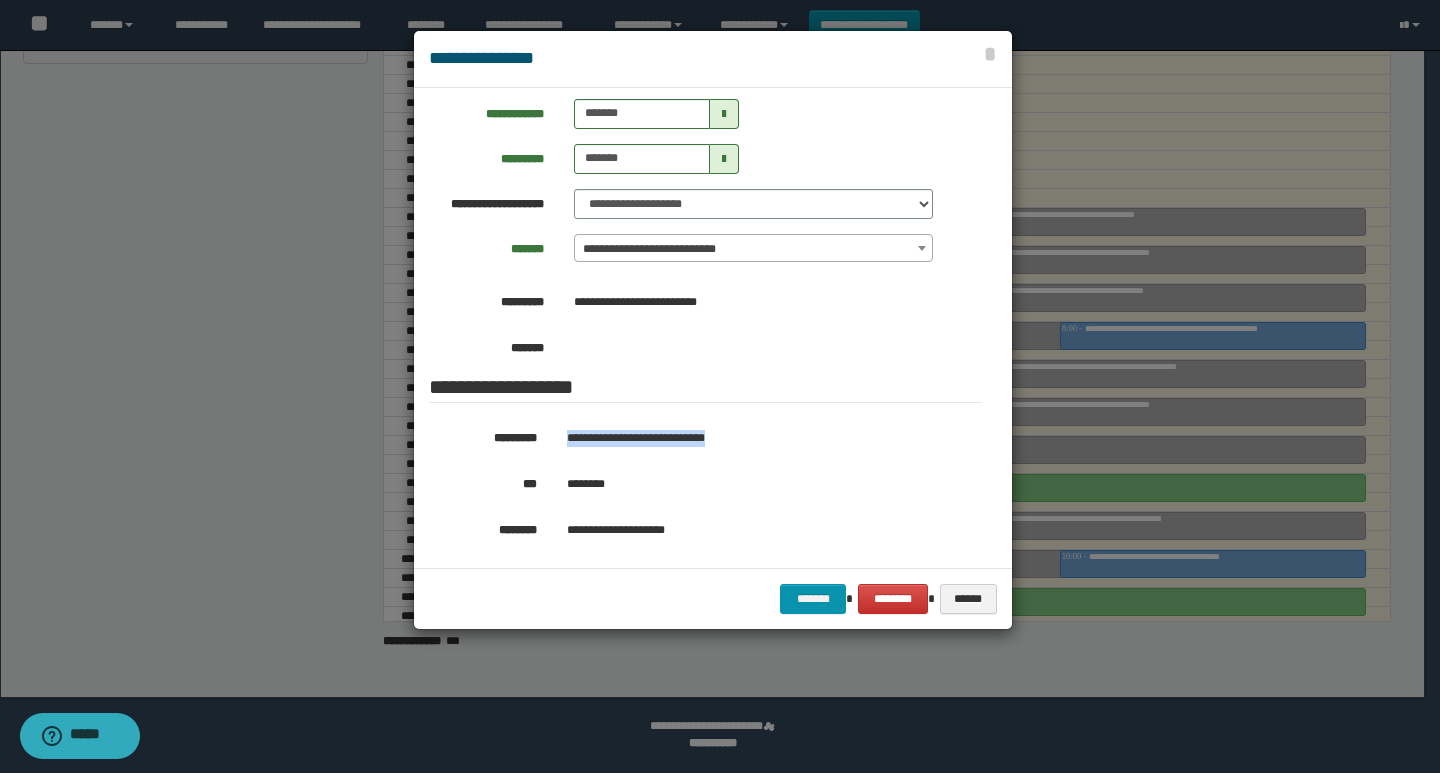 drag, startPoint x: 749, startPoint y: 436, endPoint x: 548, endPoint y: 442, distance: 201.08954 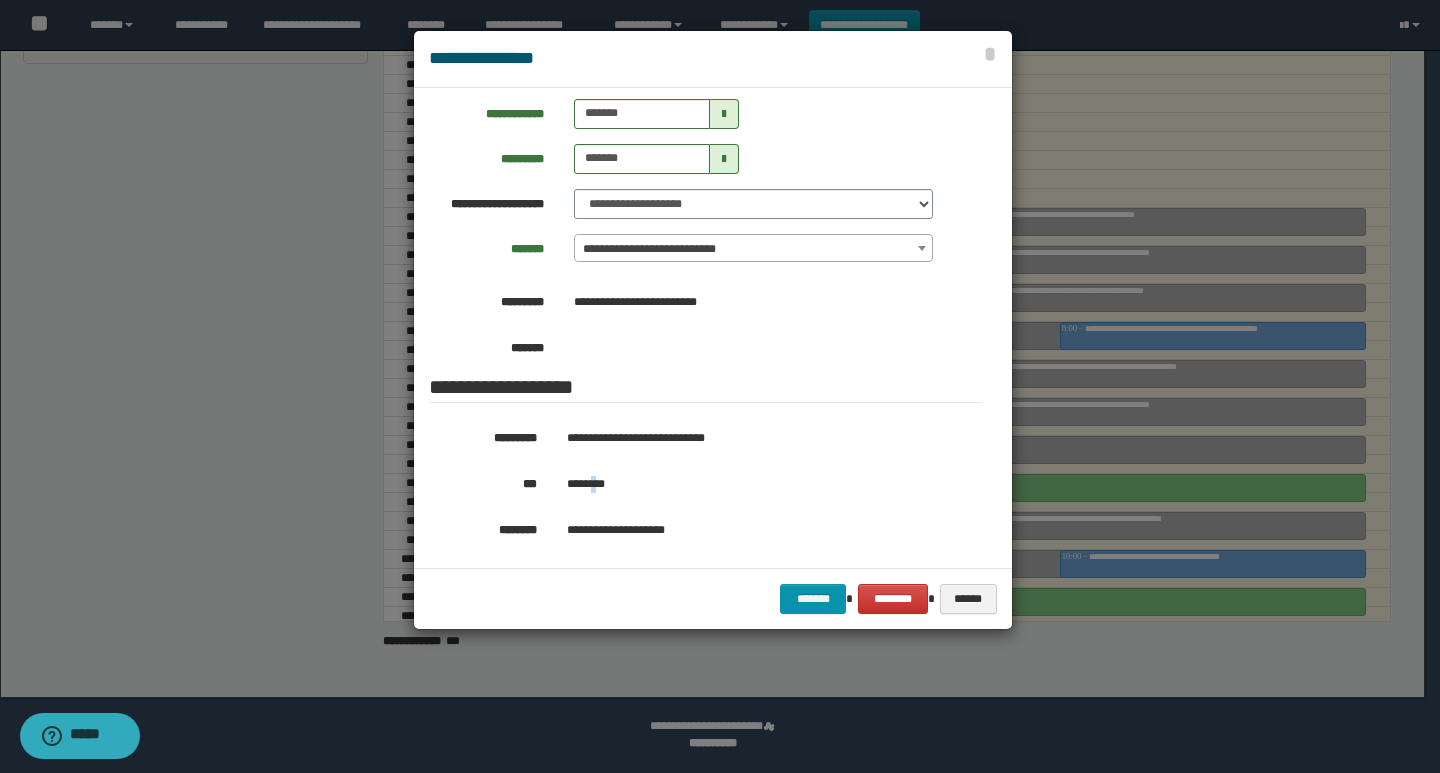 click on "********" at bounding box center [756, 484] 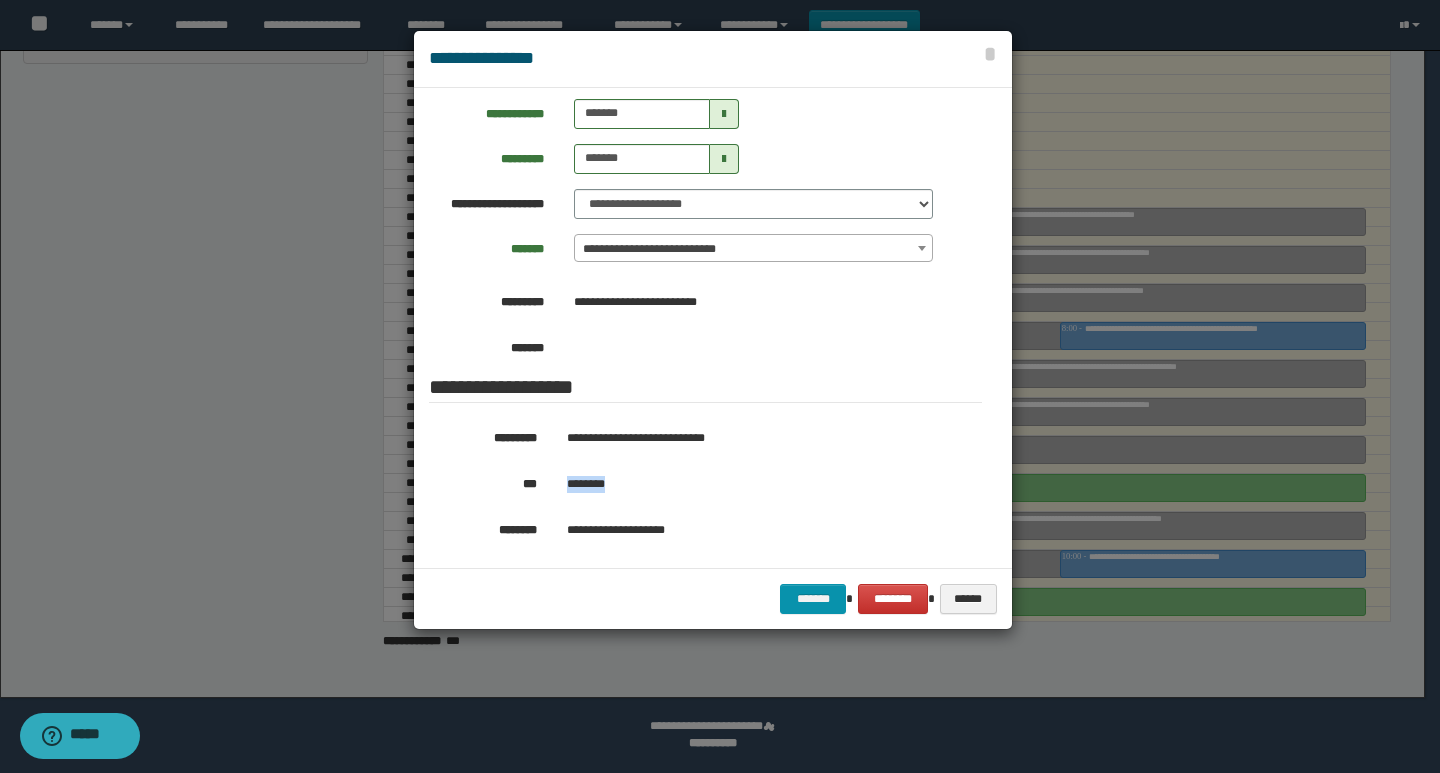 drag, startPoint x: 629, startPoint y: 488, endPoint x: 552, endPoint y: 486, distance: 77.02597 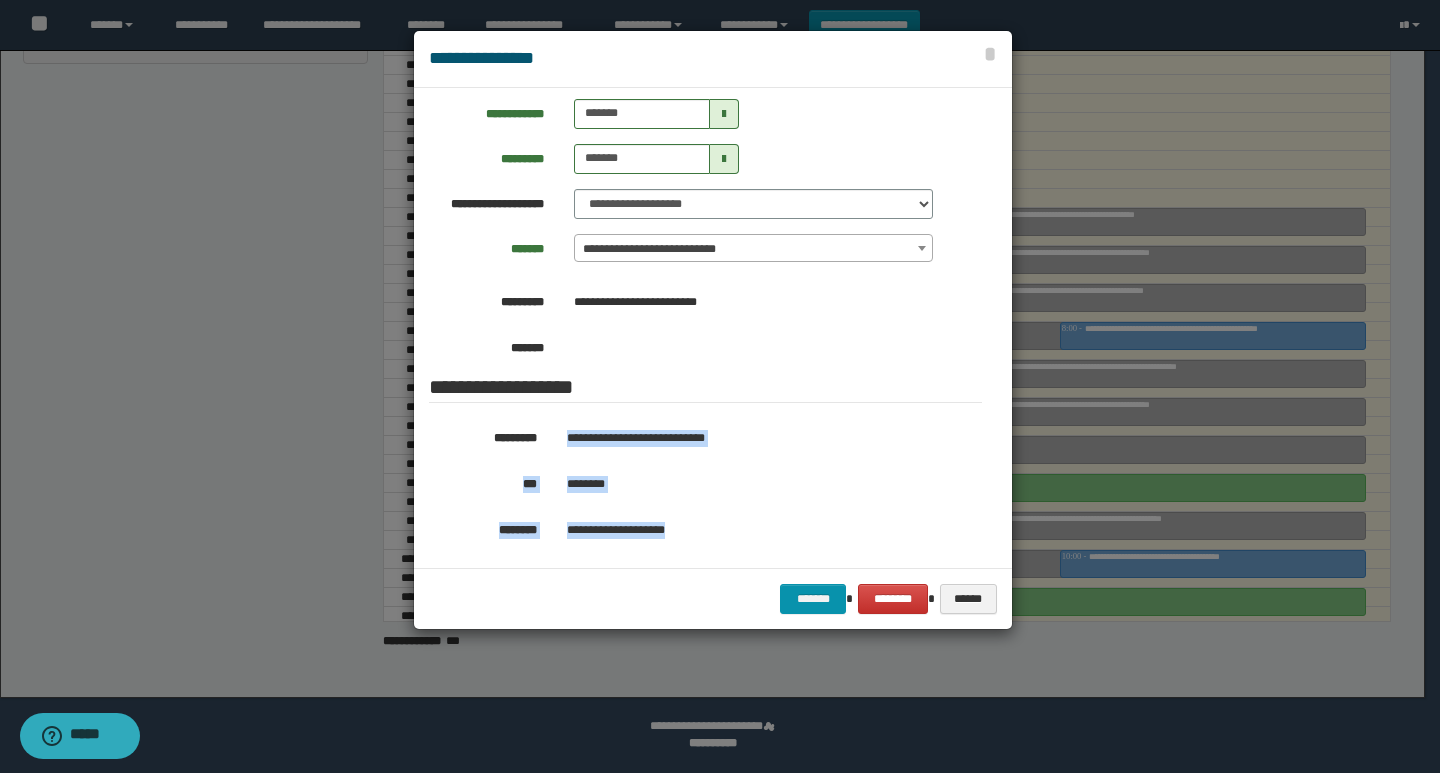 drag, startPoint x: 720, startPoint y: 527, endPoint x: 562, endPoint y: 447, distance: 177.09885 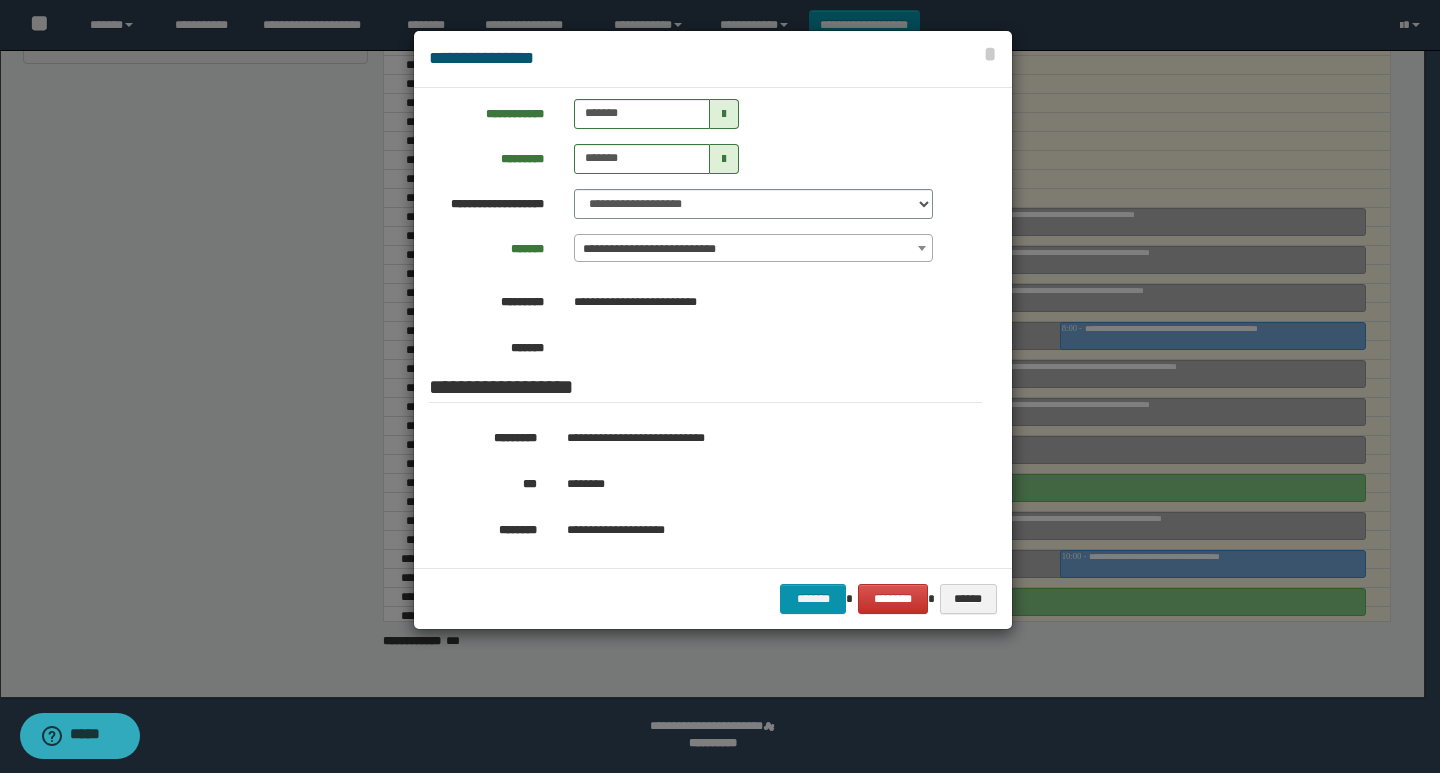 click at bounding box center [720, 386] 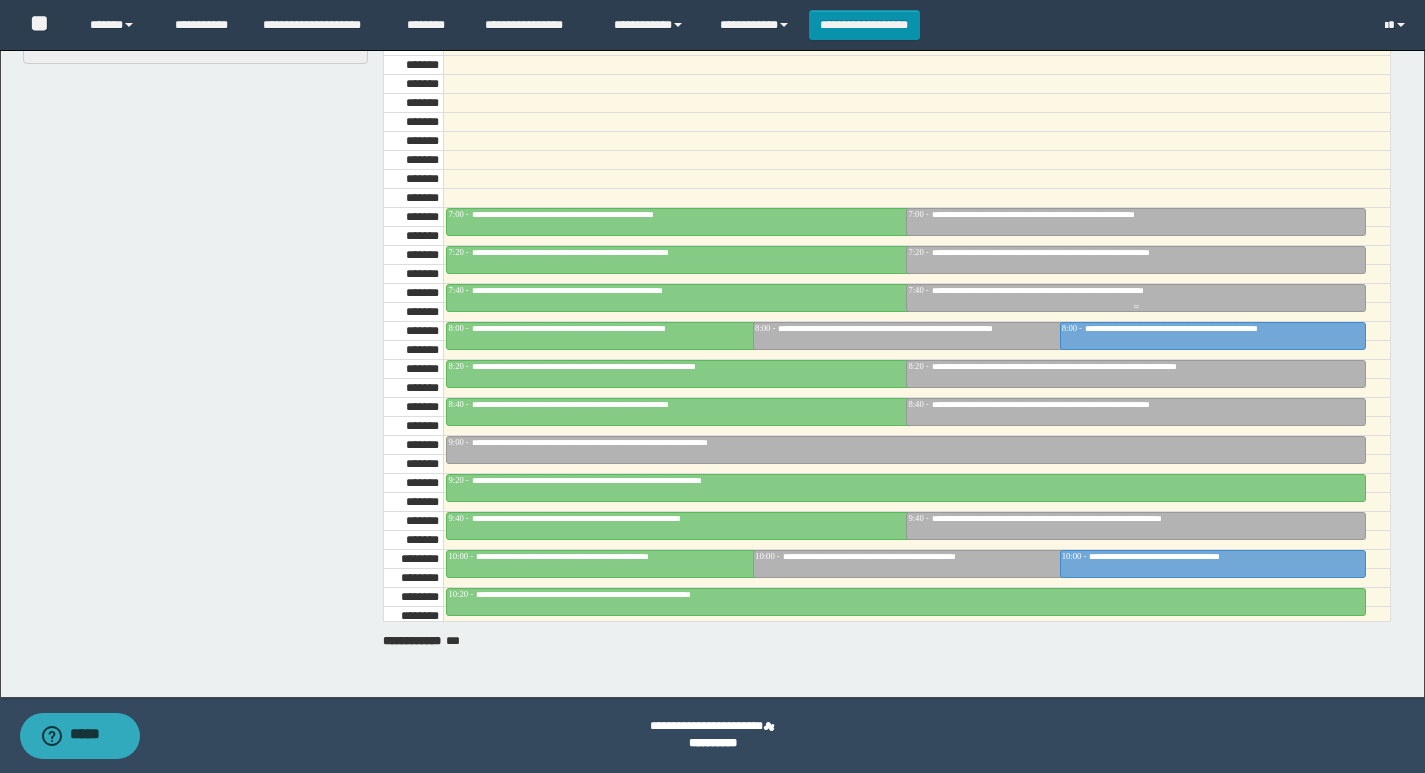 click on "**********" at bounding box center [1136, 291] 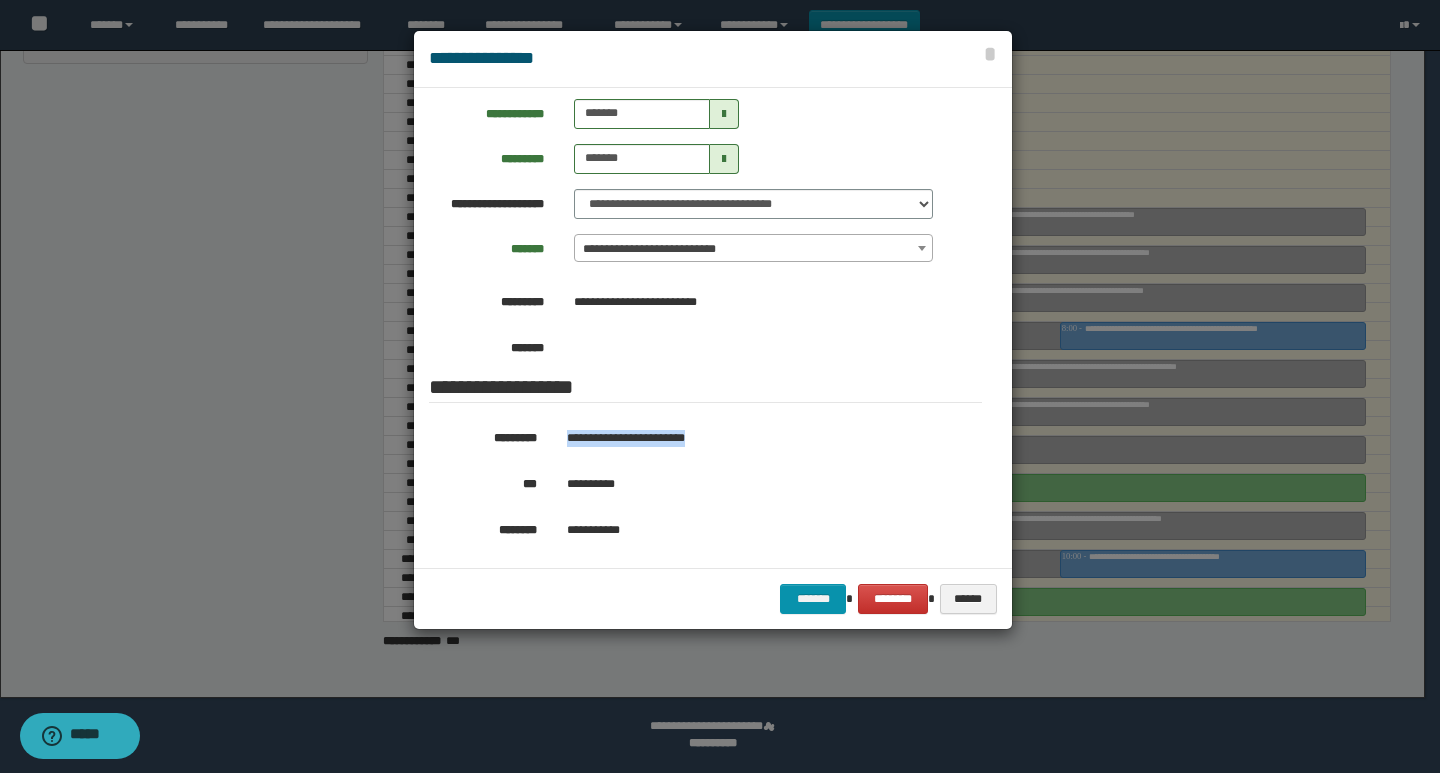 drag, startPoint x: 730, startPoint y: 441, endPoint x: 562, endPoint y: 438, distance: 168.02678 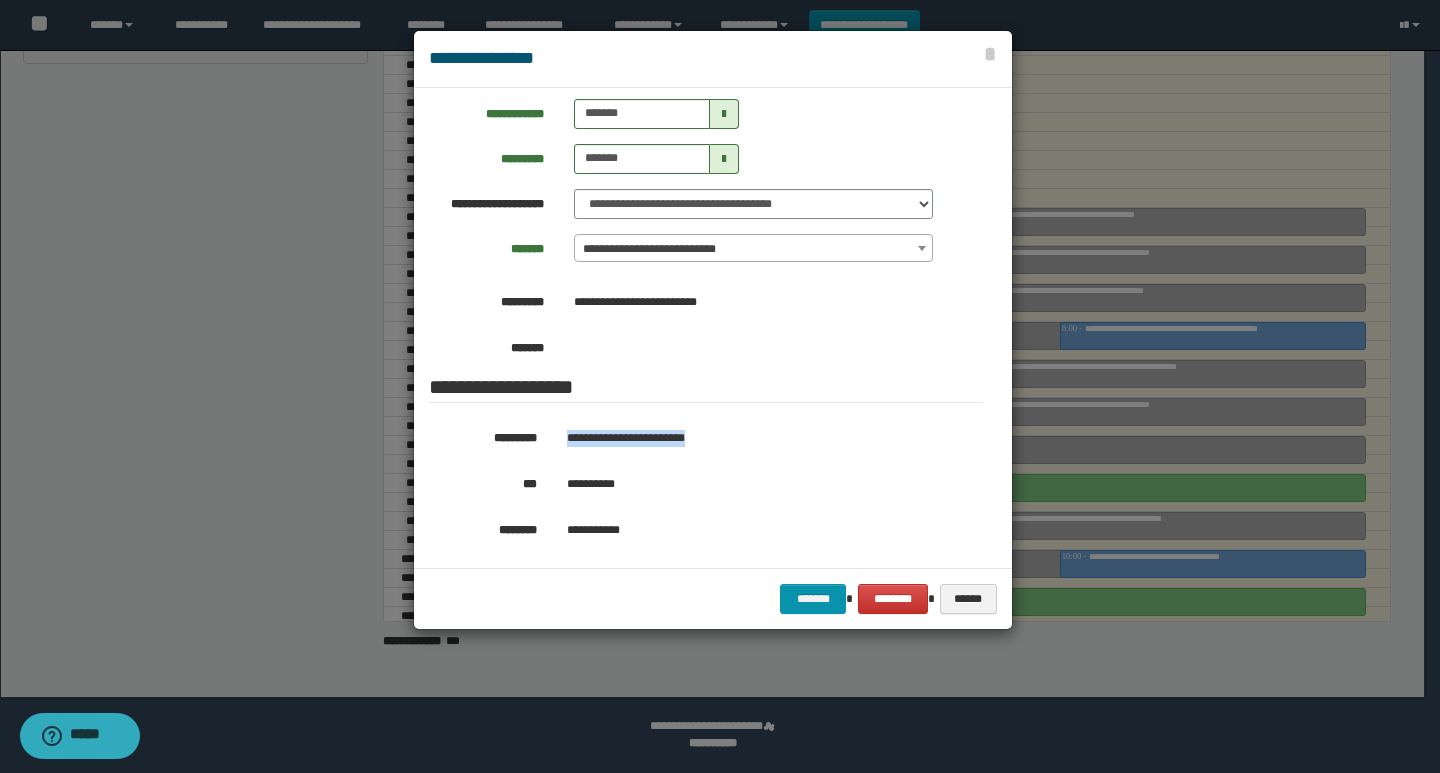 copy on "**********" 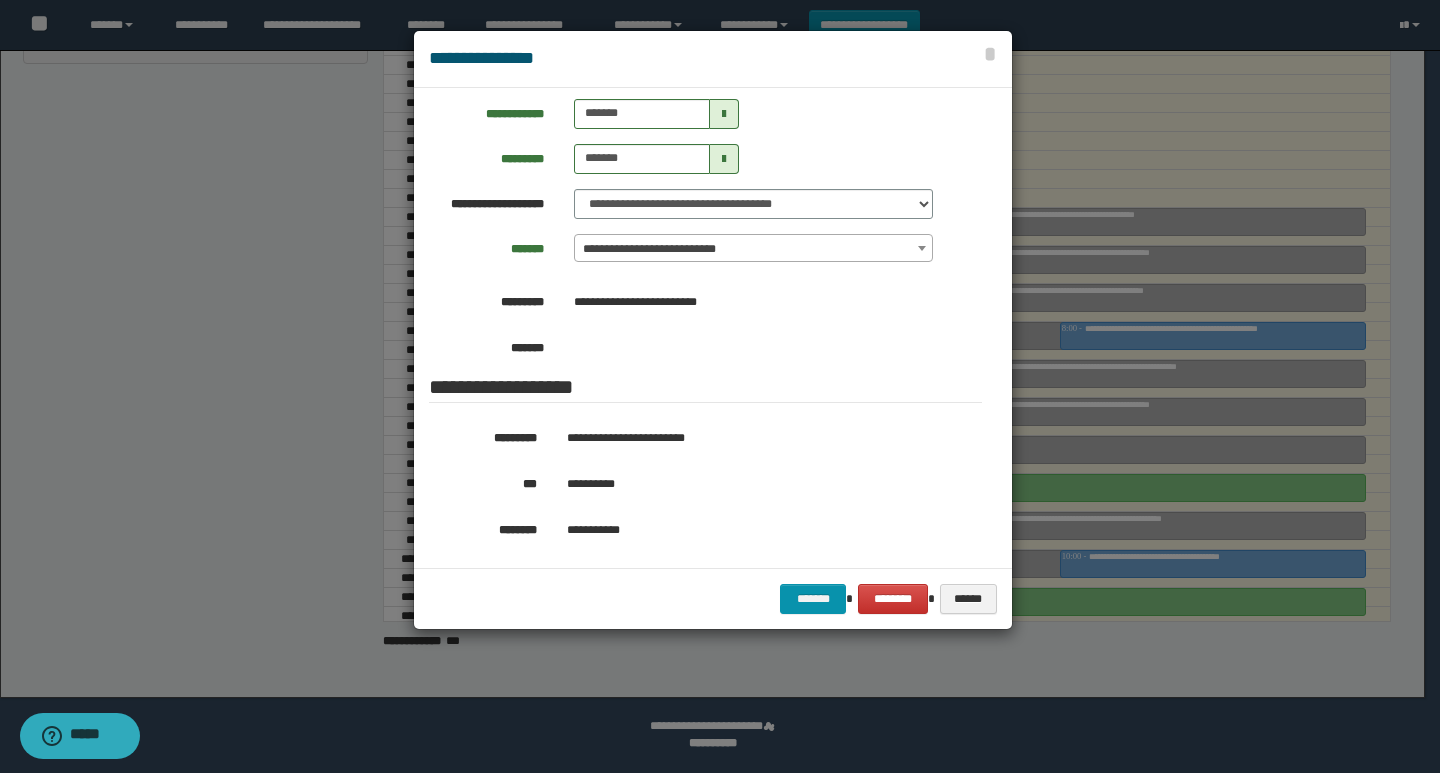 click at bounding box center (720, 386) 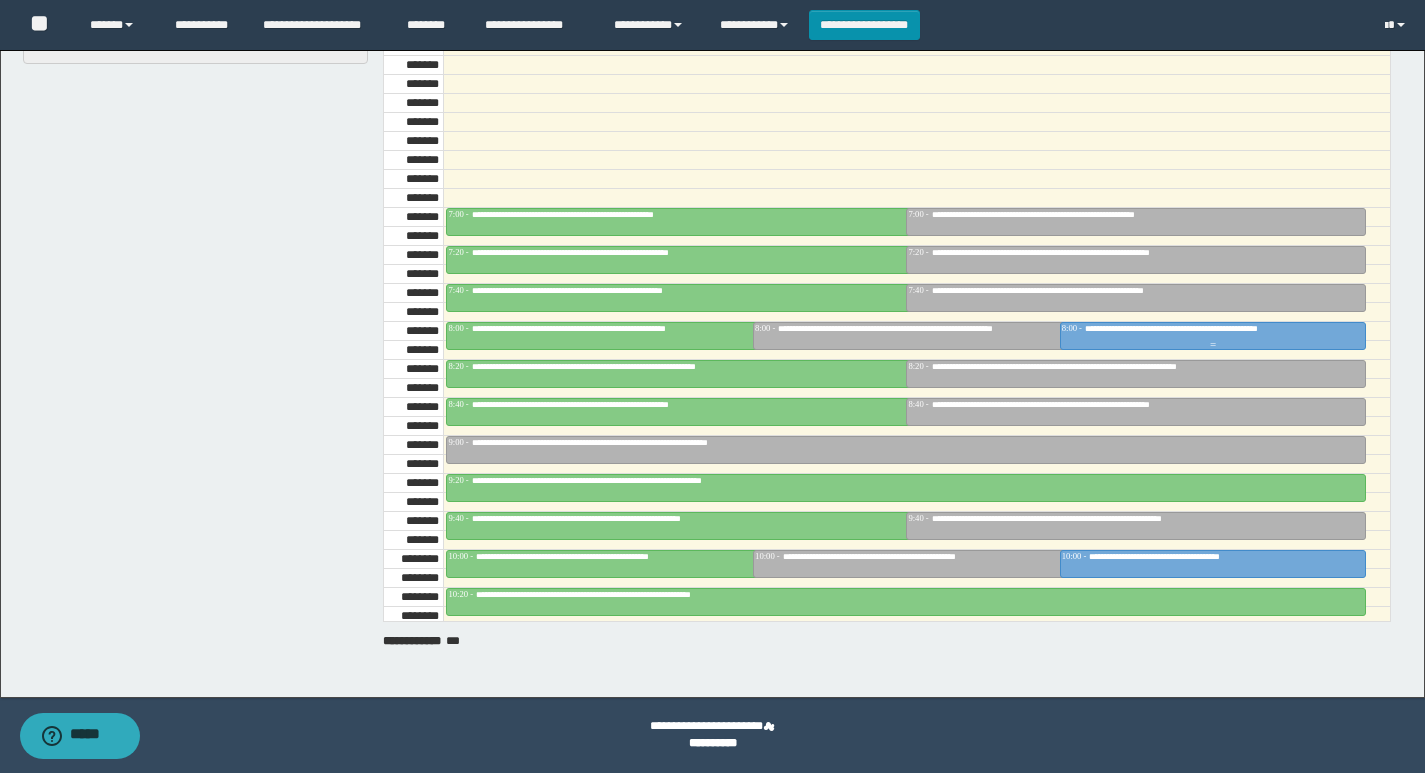 click on "**********" at bounding box center (1073, 328) 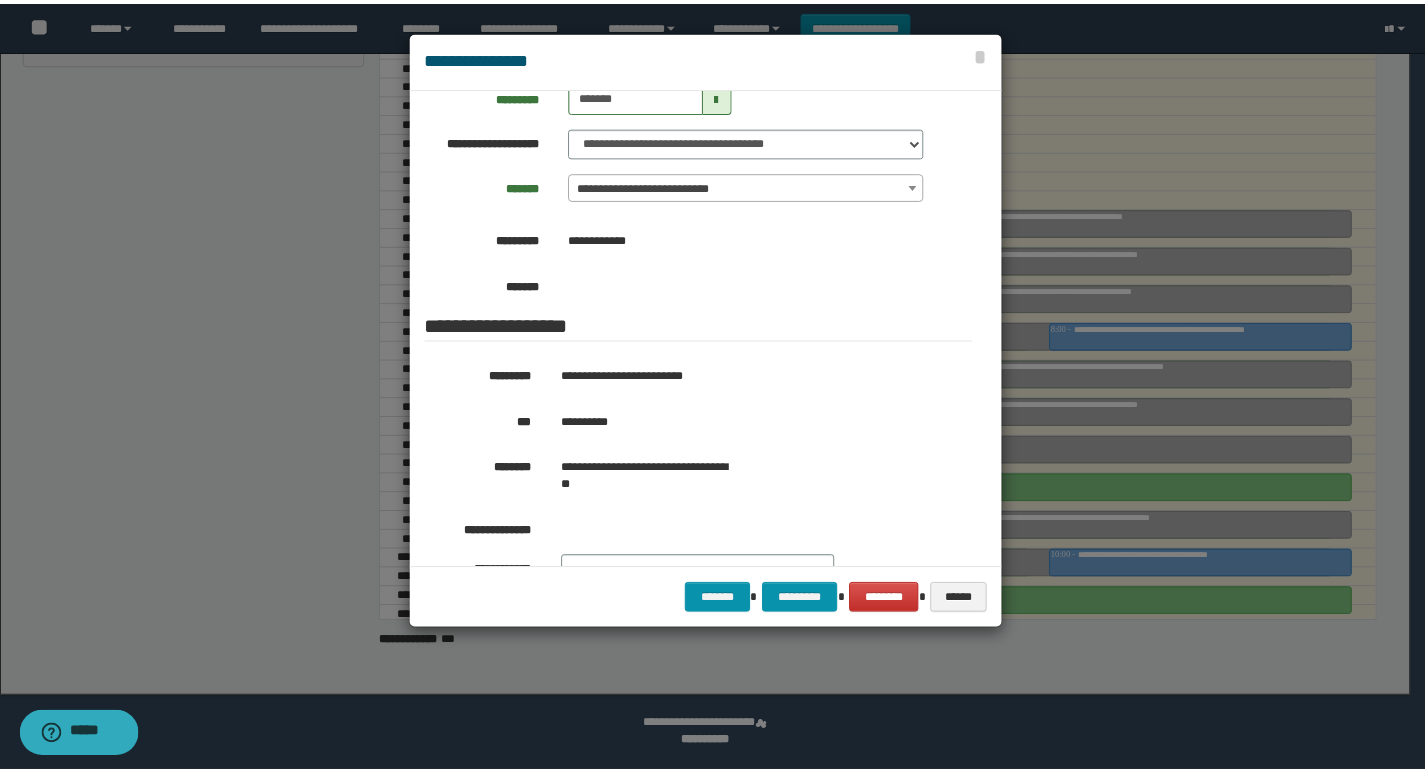 scroll, scrollTop: 200, scrollLeft: 0, axis: vertical 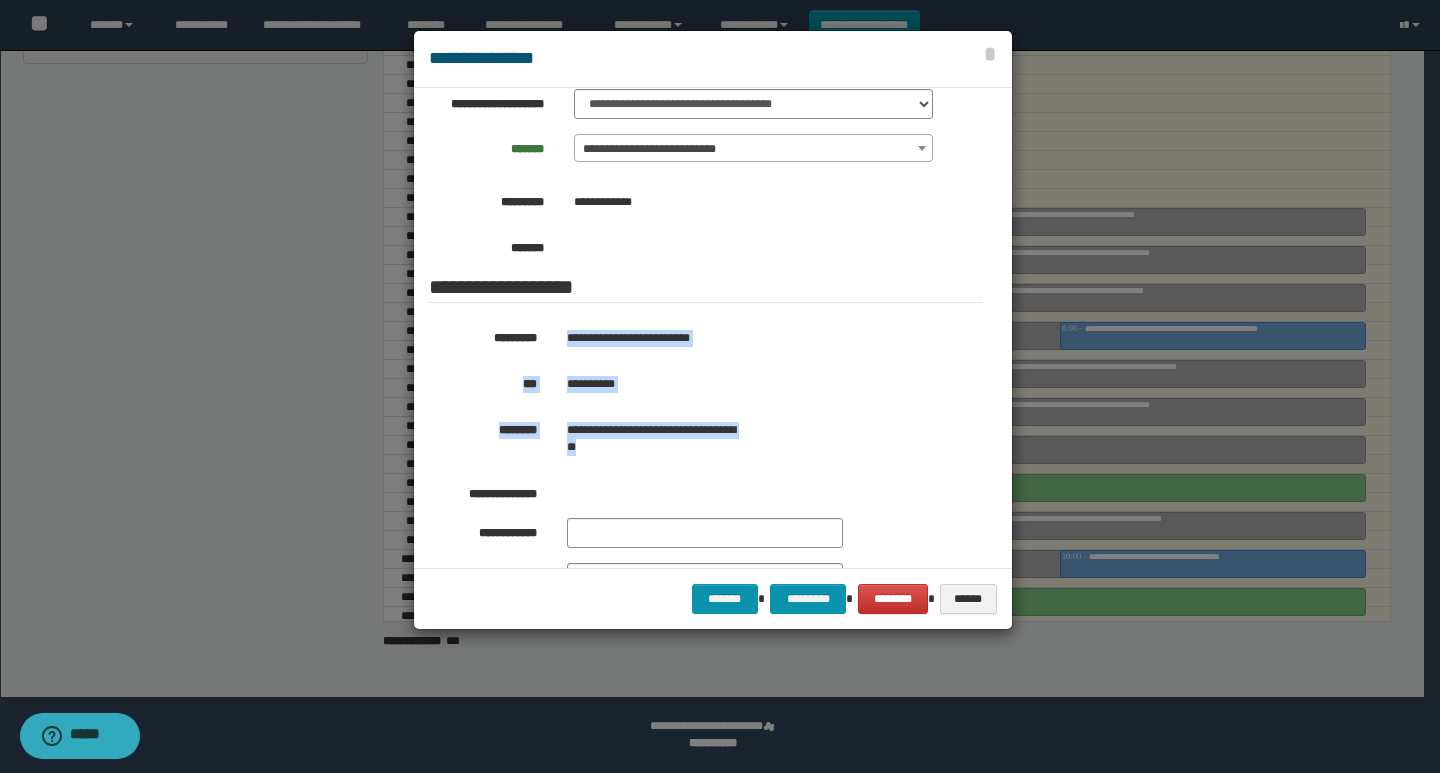 drag, startPoint x: 697, startPoint y: 445, endPoint x: 561, endPoint y: 328, distance: 179.40178 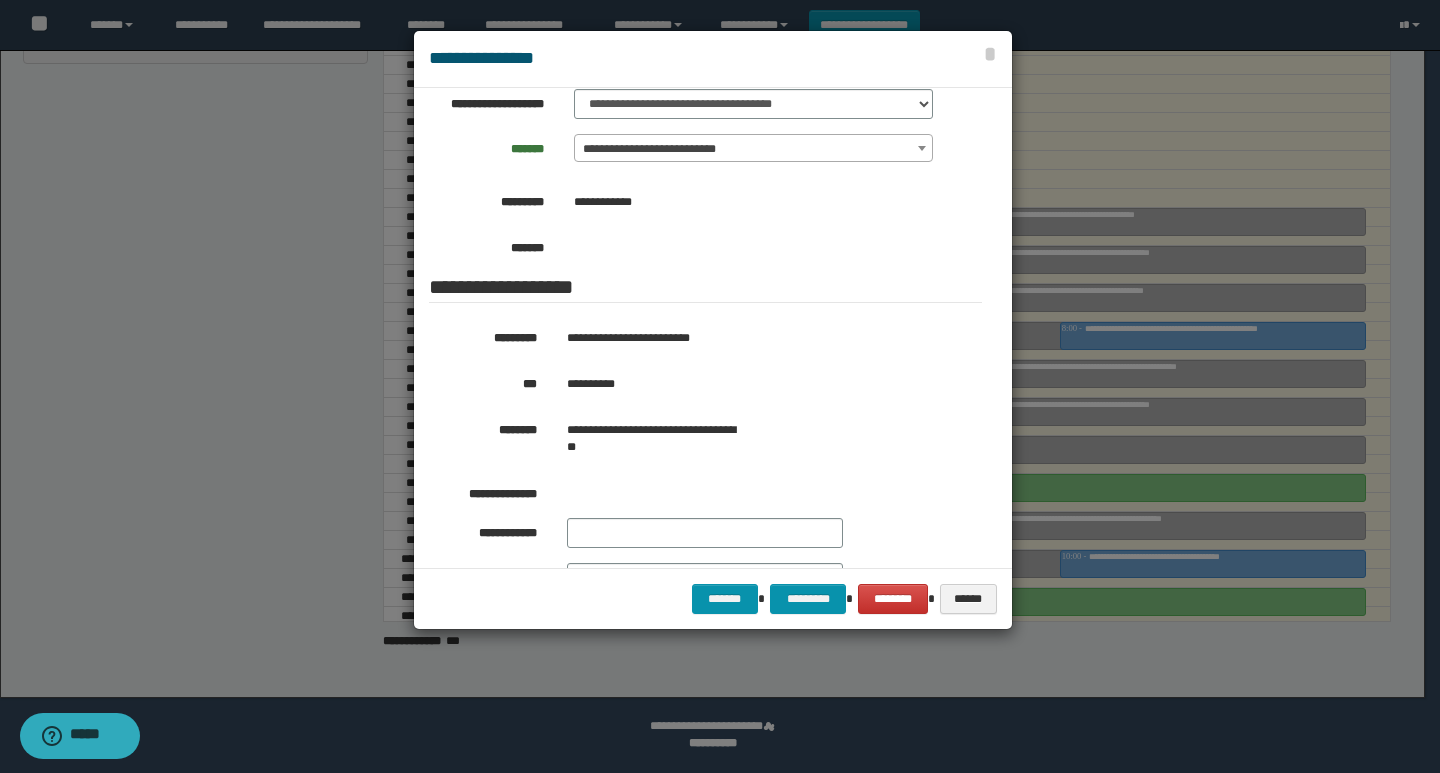 click at bounding box center (720, 386) 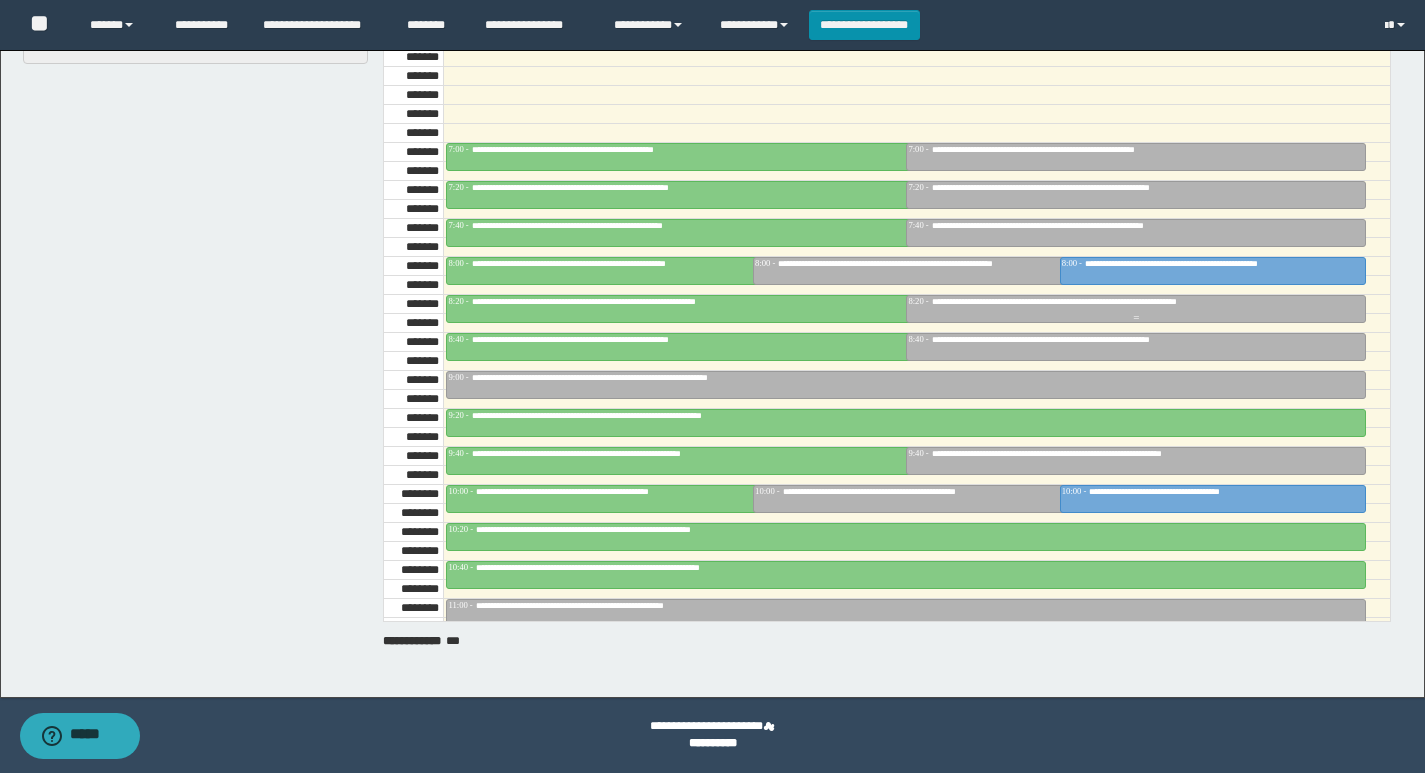 scroll, scrollTop: 585, scrollLeft: 0, axis: vertical 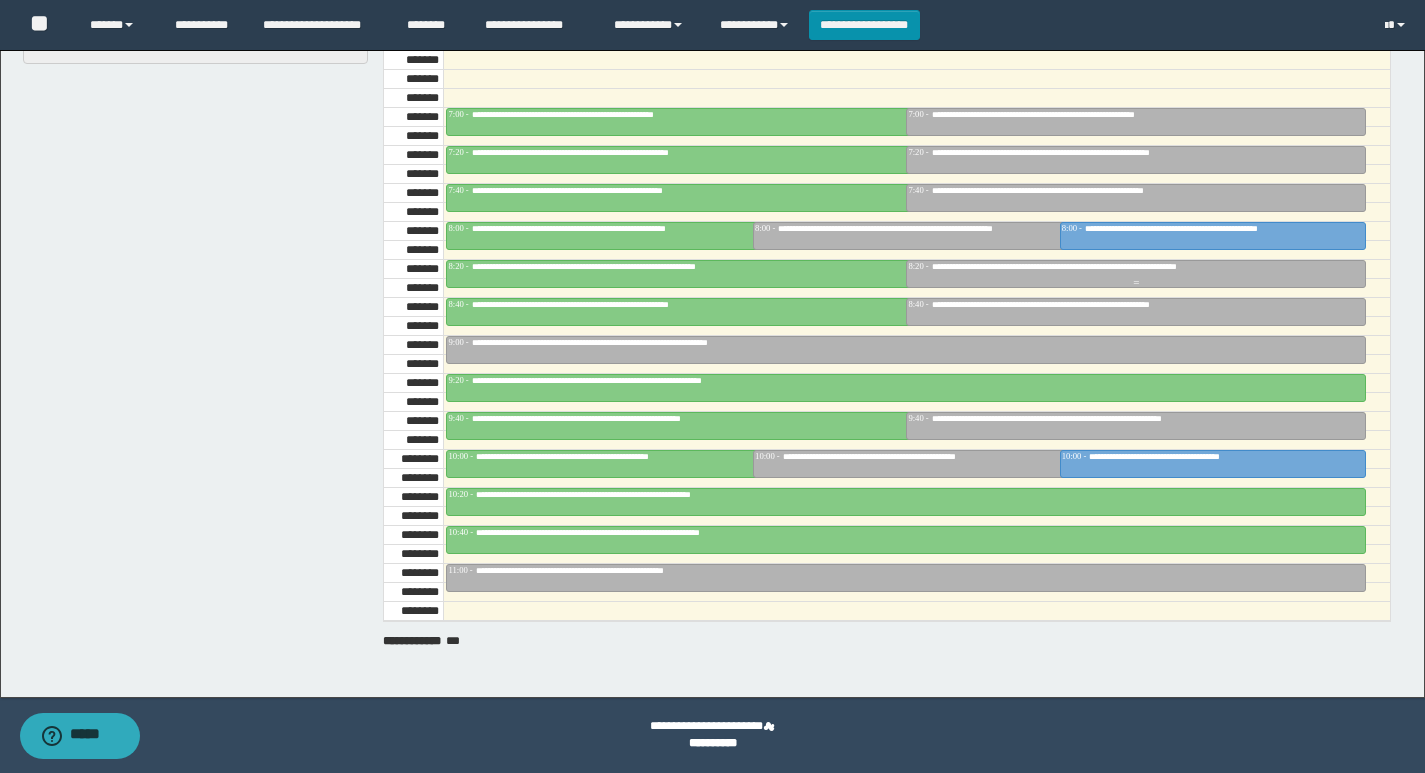 click on "**********" at bounding box center (1136, 267) 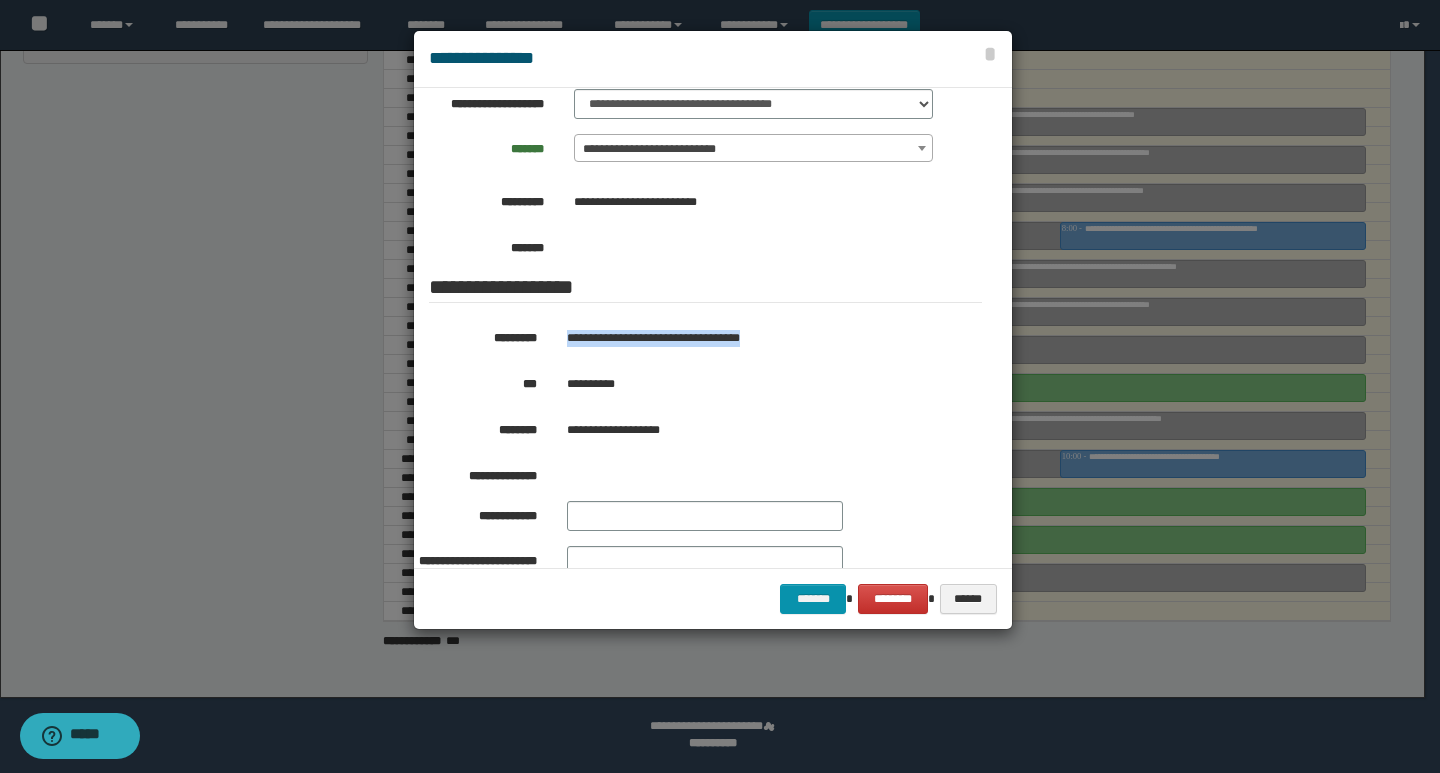 drag, startPoint x: 800, startPoint y: 328, endPoint x: 569, endPoint y: 333, distance: 231.05411 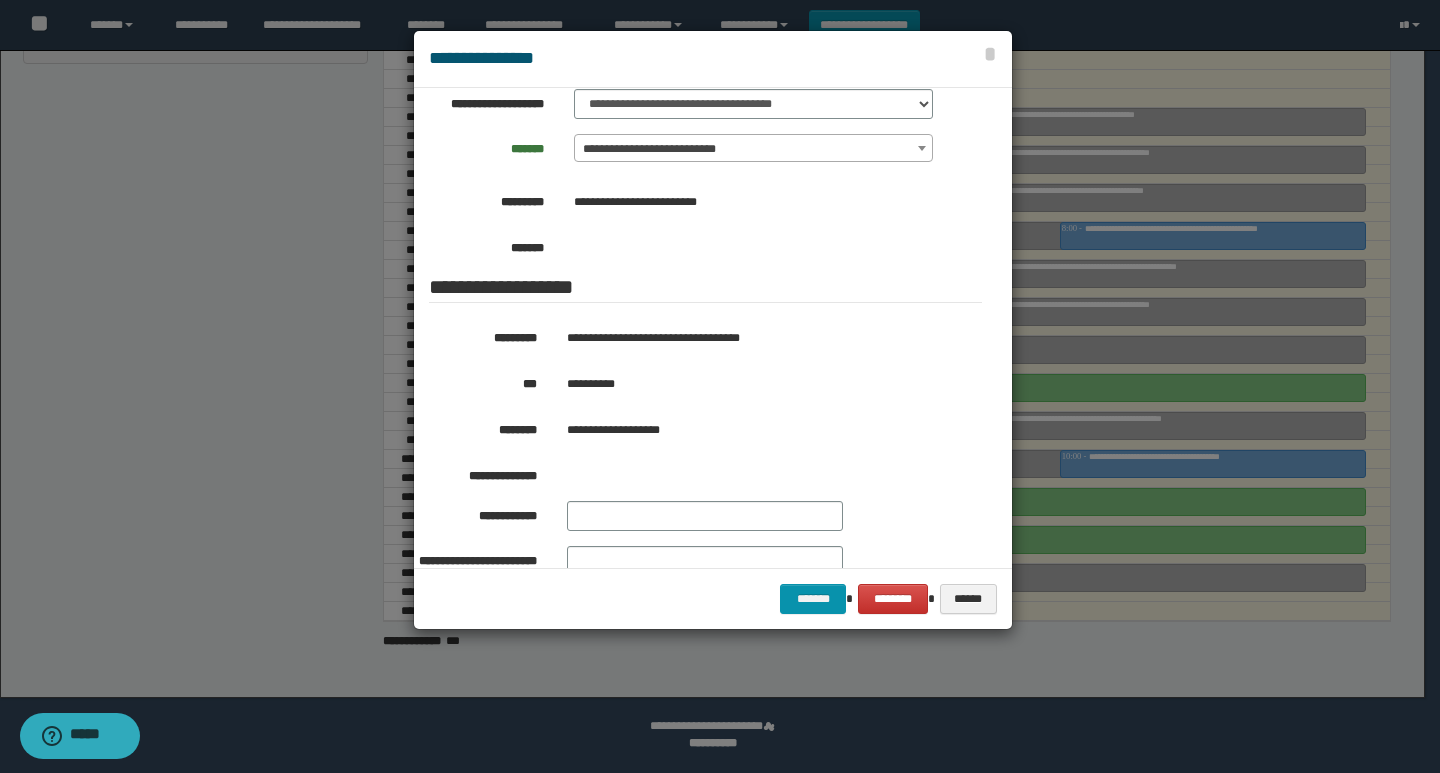 click at bounding box center (720, 386) 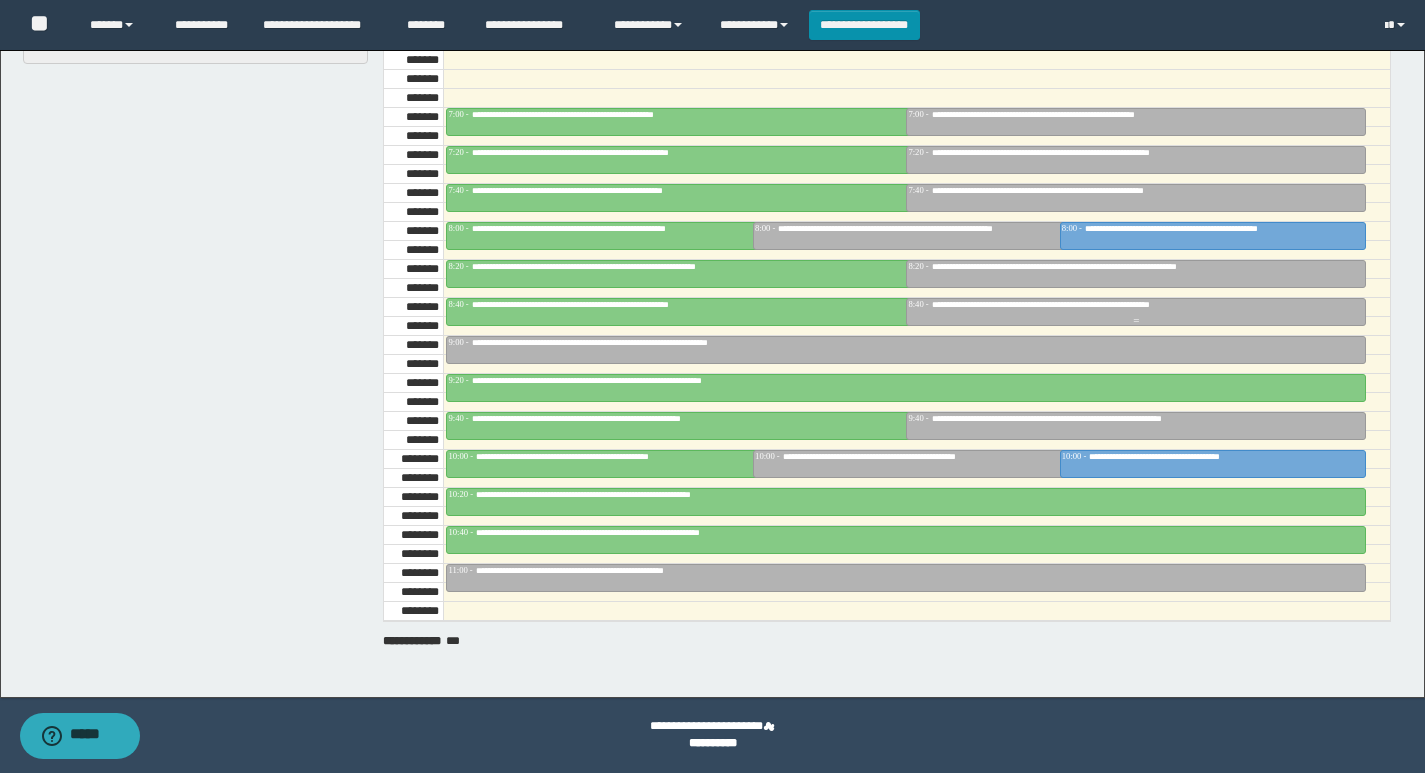 click on "**********" at bounding box center (1081, 304) 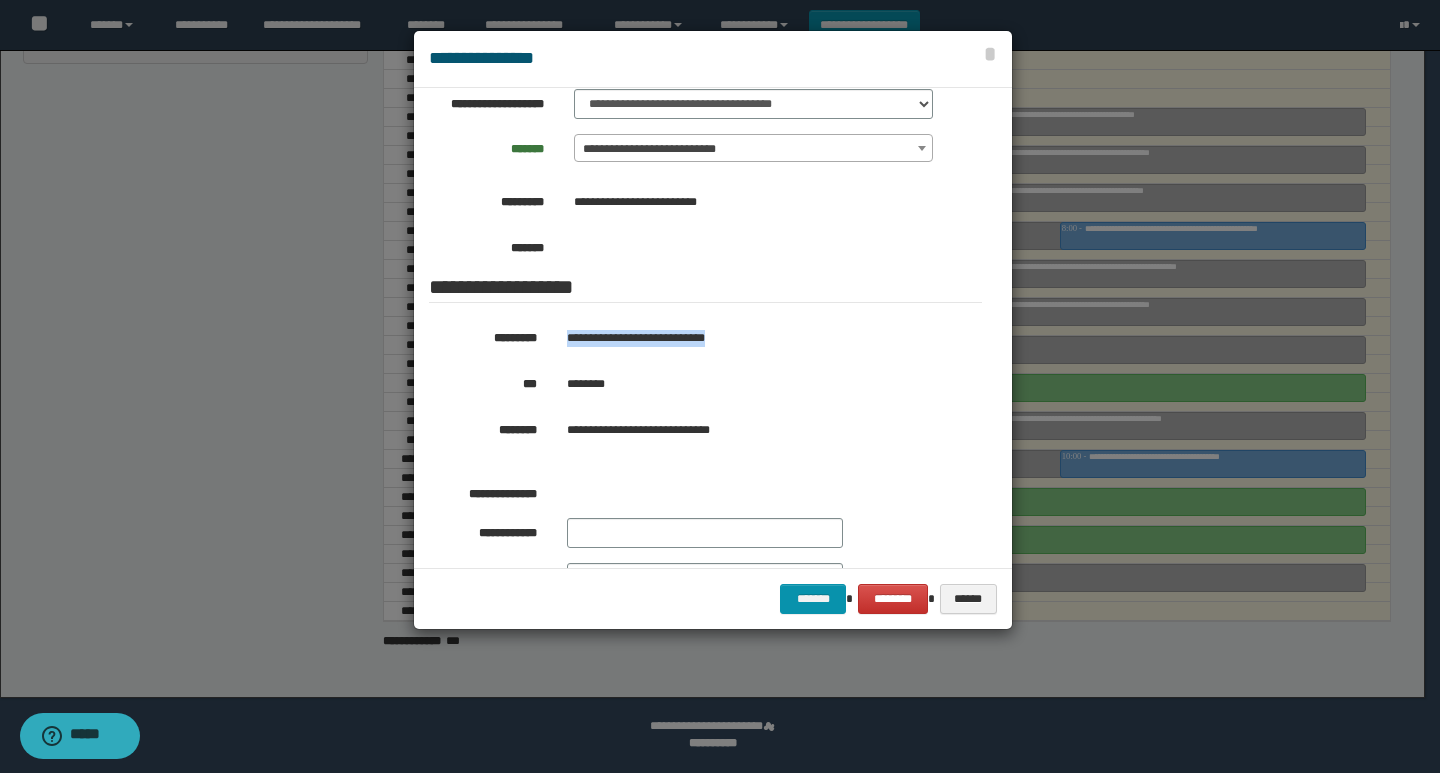 drag, startPoint x: 739, startPoint y: 333, endPoint x: 534, endPoint y: 307, distance: 206.6422 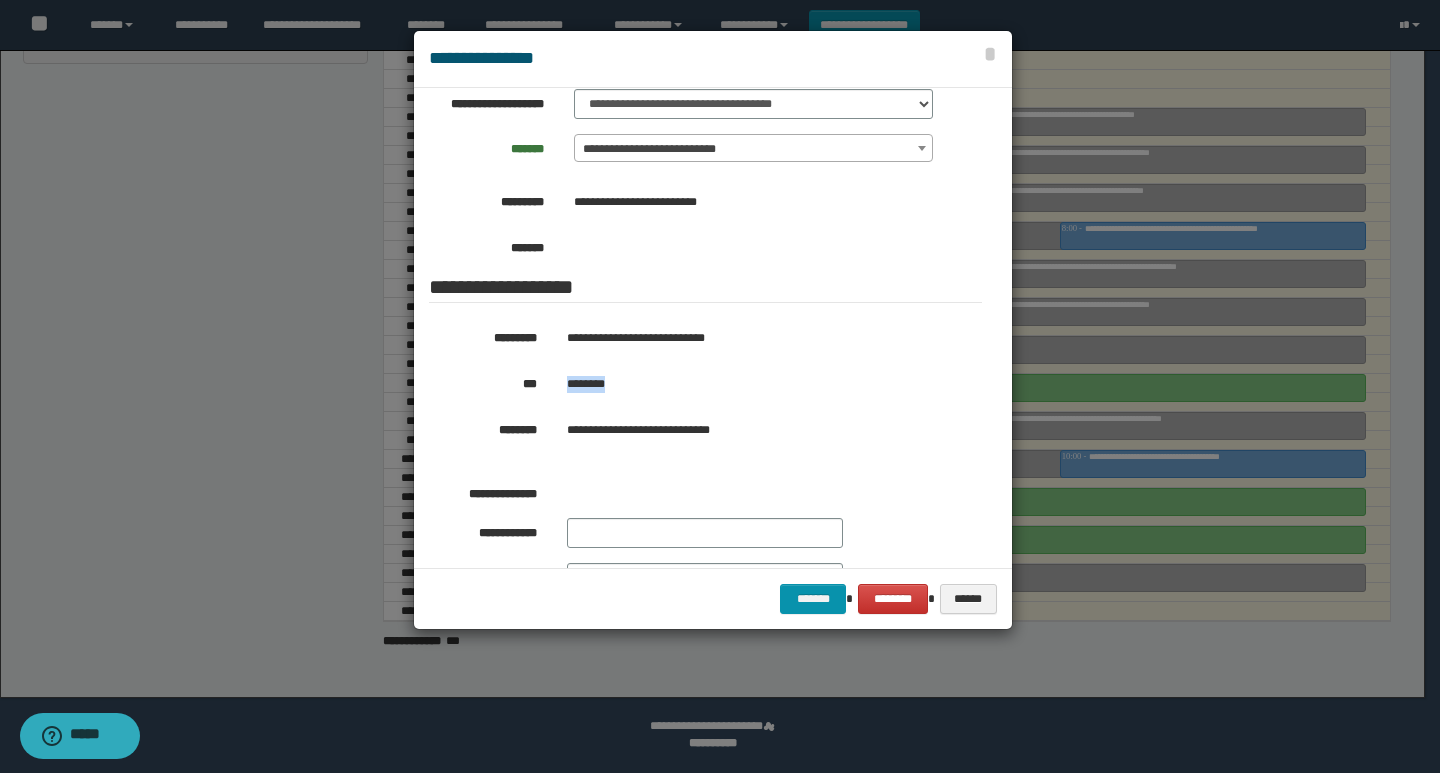 drag, startPoint x: 622, startPoint y: 395, endPoint x: 566, endPoint y: 379, distance: 58.24088 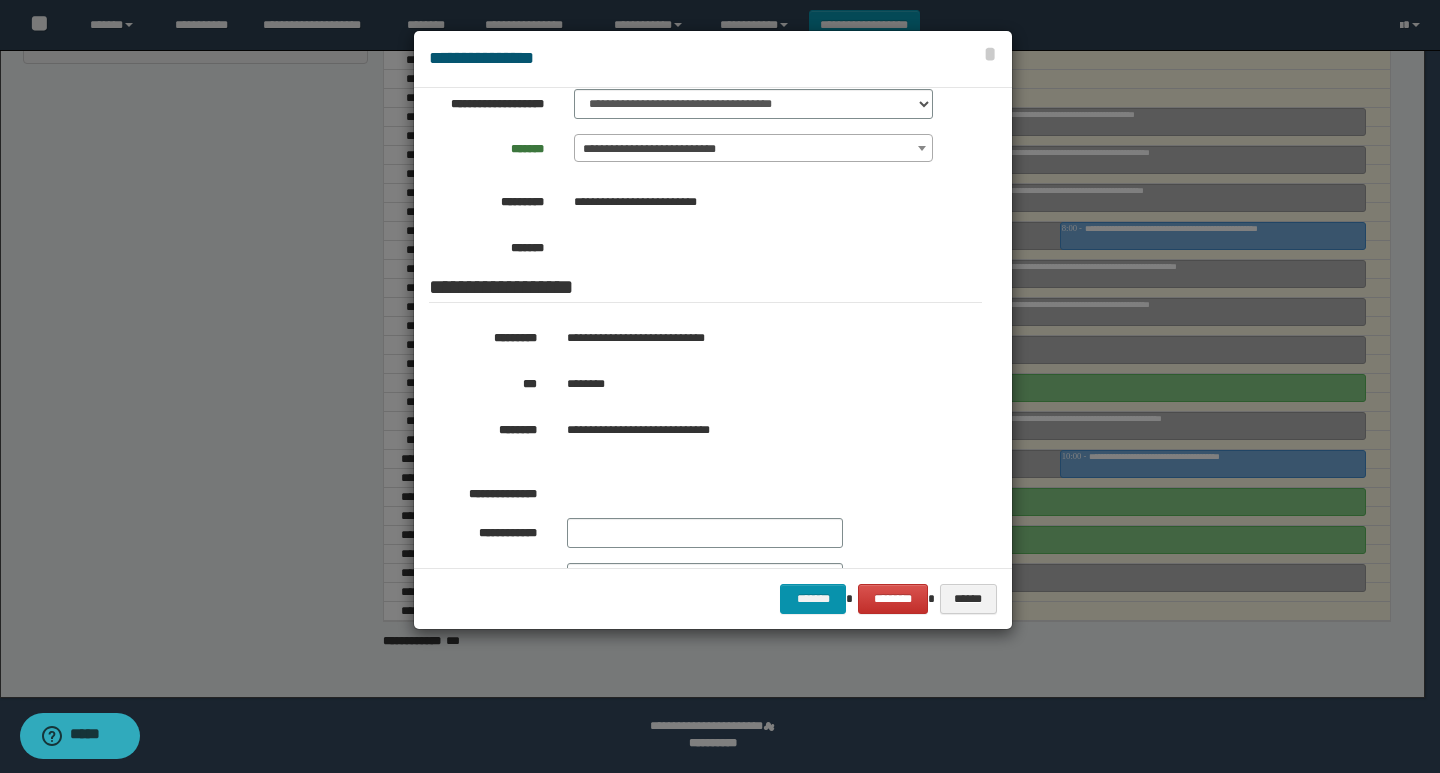 click at bounding box center (720, 386) 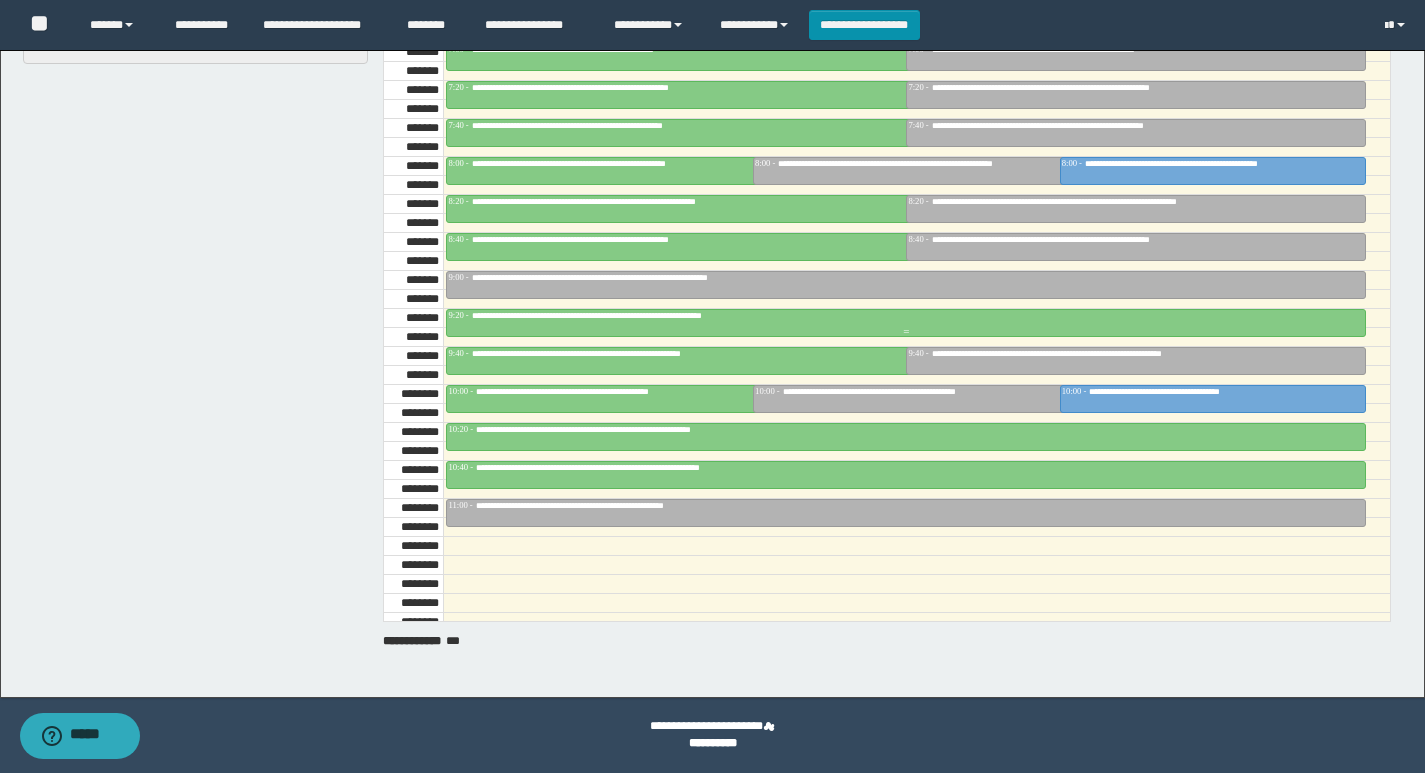 scroll, scrollTop: 685, scrollLeft: 0, axis: vertical 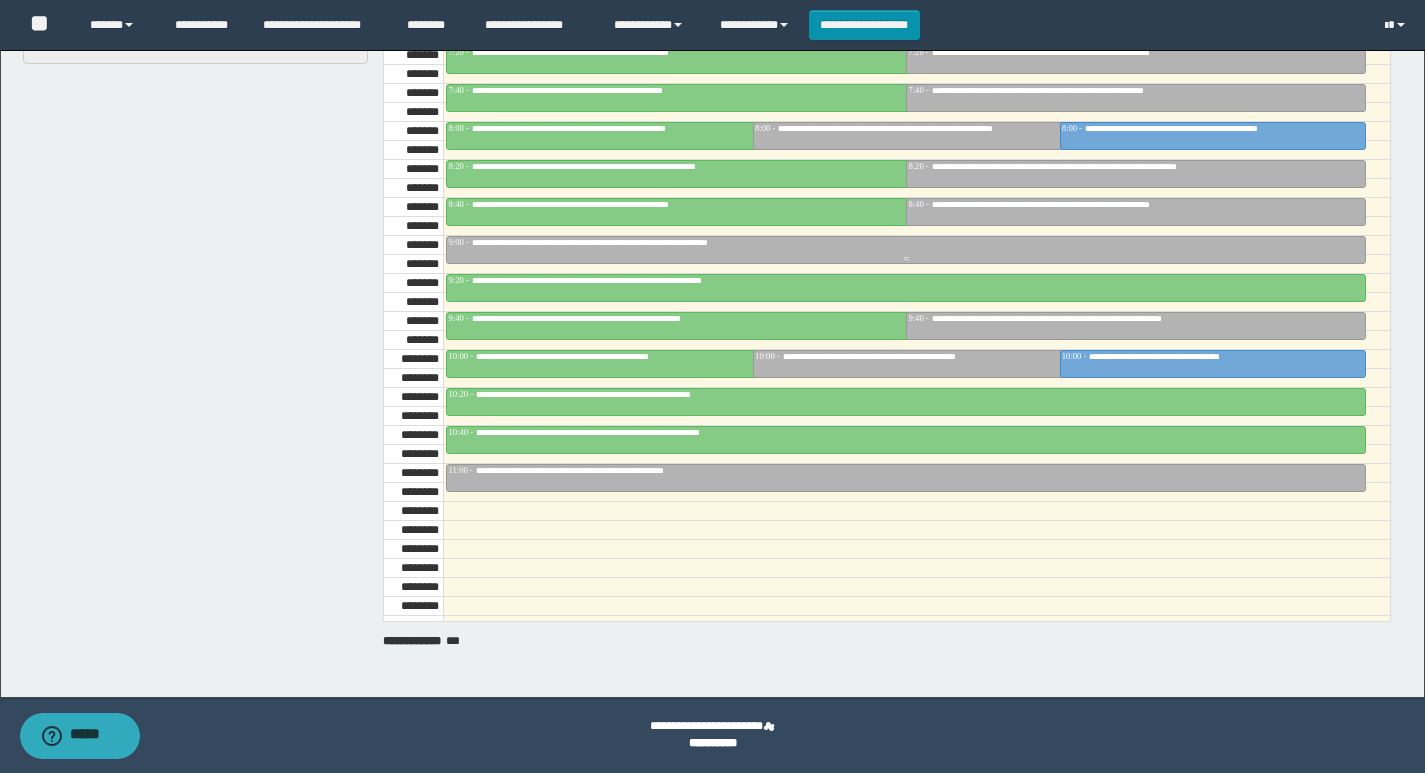 click on "**********" at bounding box center (906, 243) 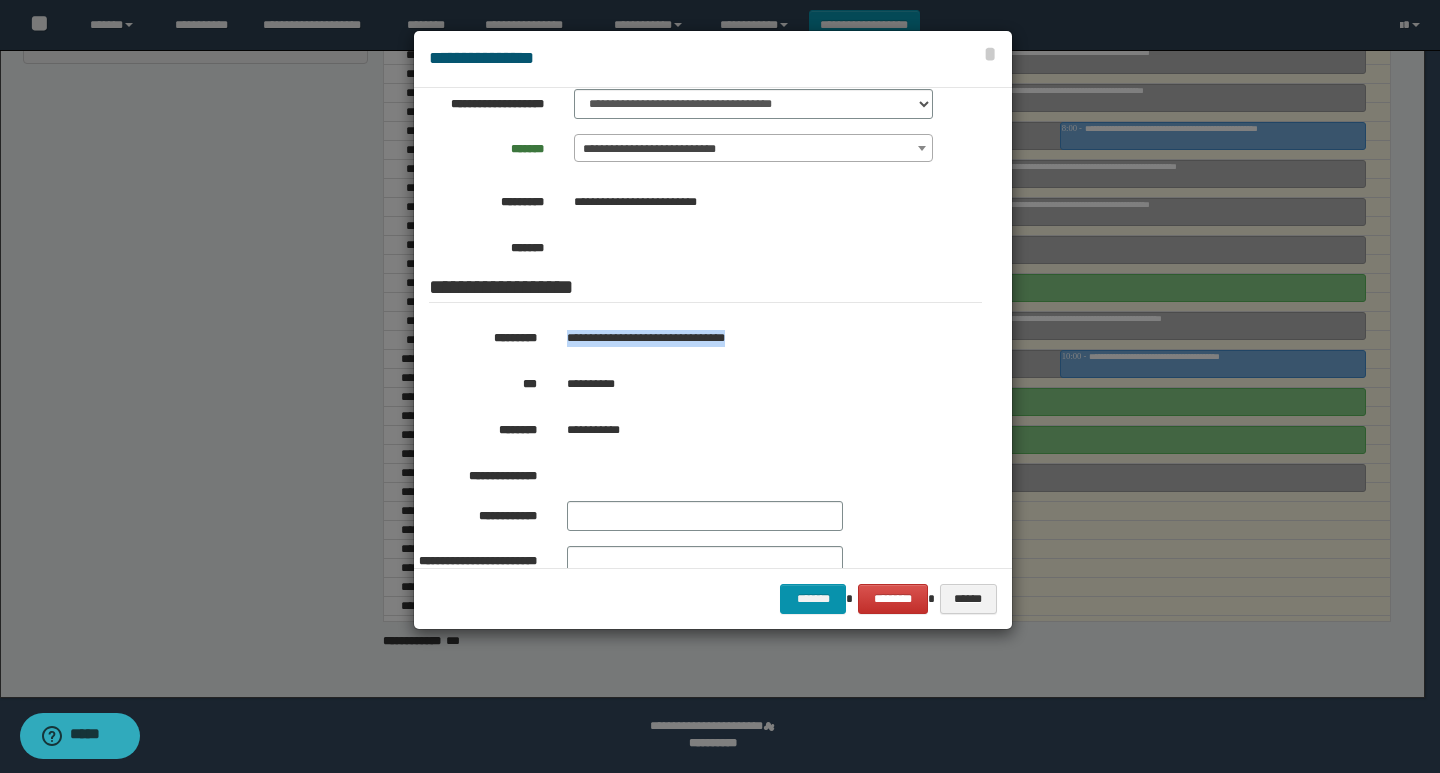 drag, startPoint x: 633, startPoint y: 346, endPoint x: 570, endPoint y: 342, distance: 63.126858 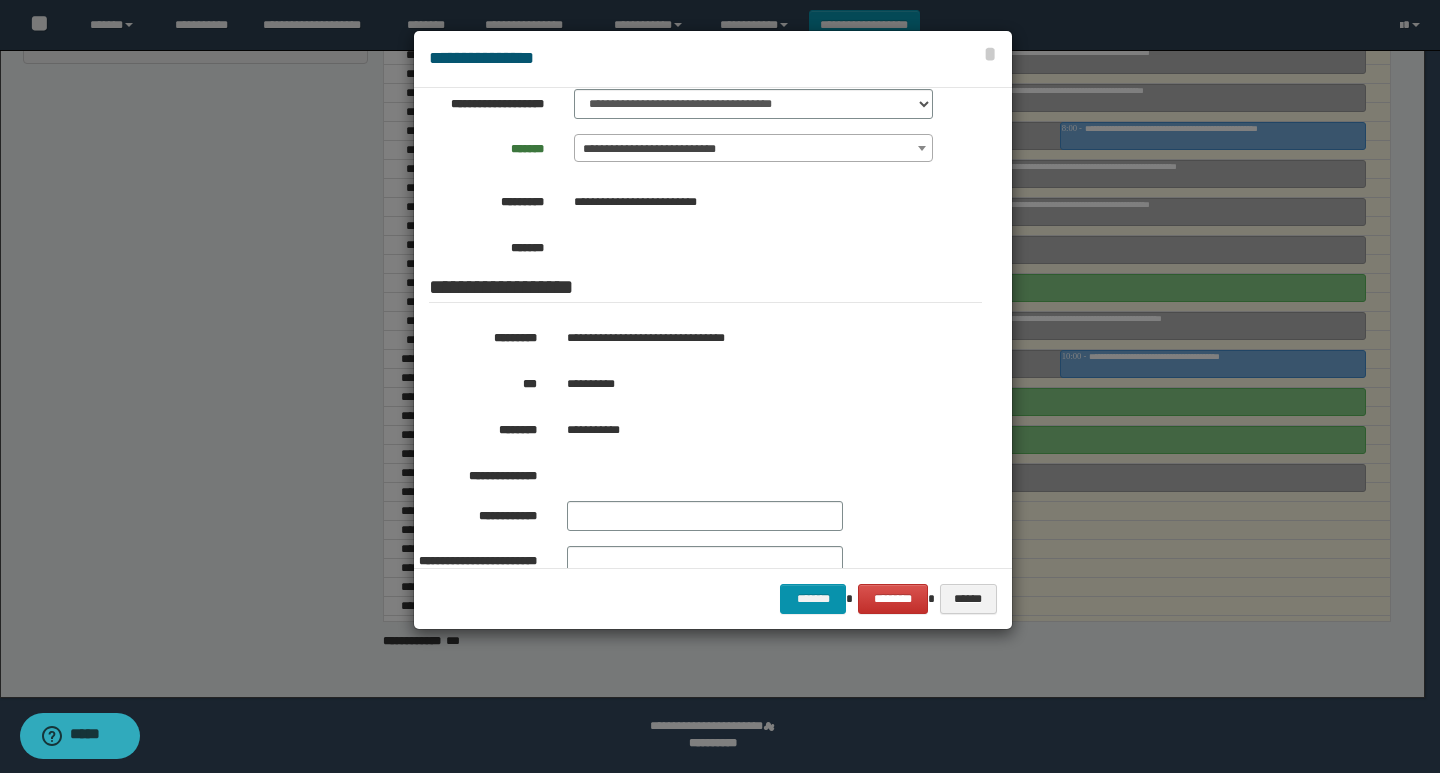 click at bounding box center (720, 386) 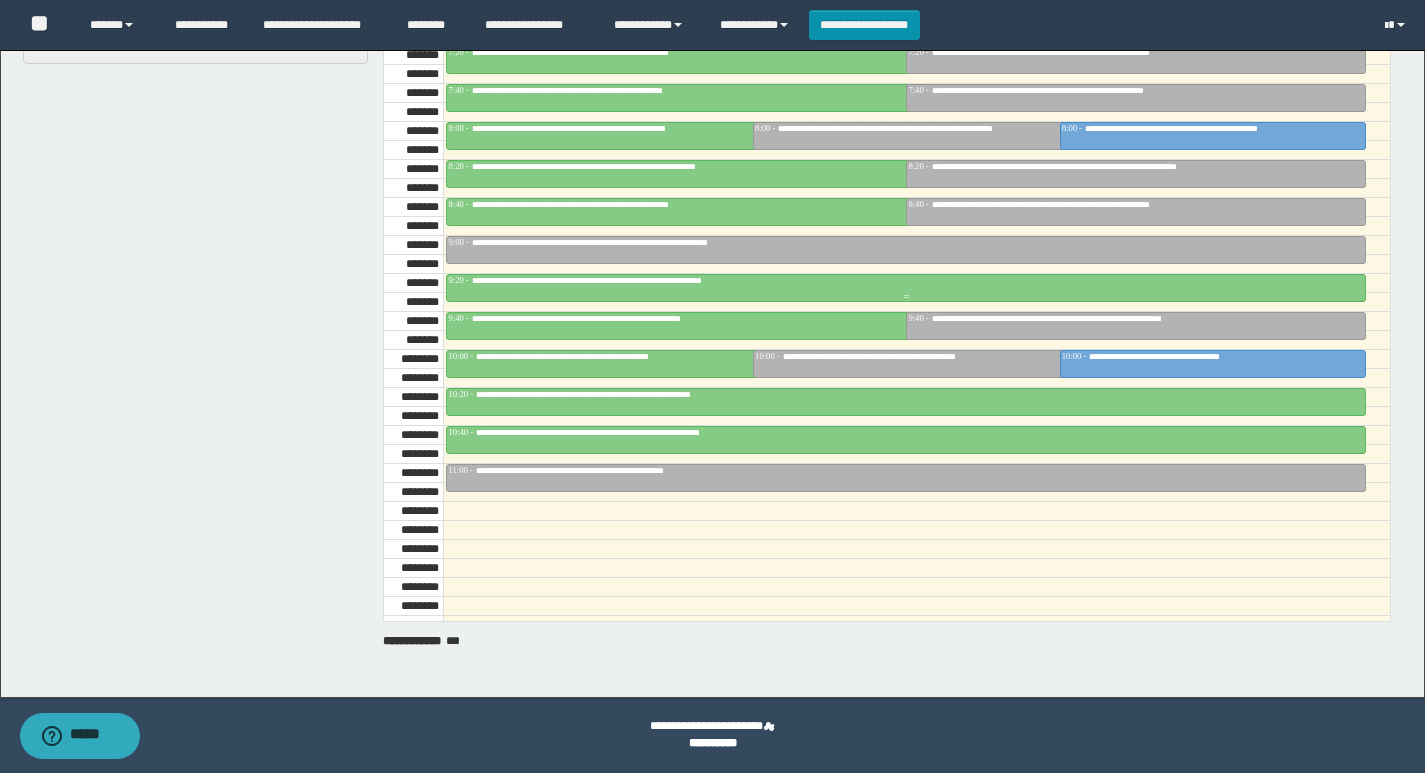 click on "**********" at bounding box center [629, 280] 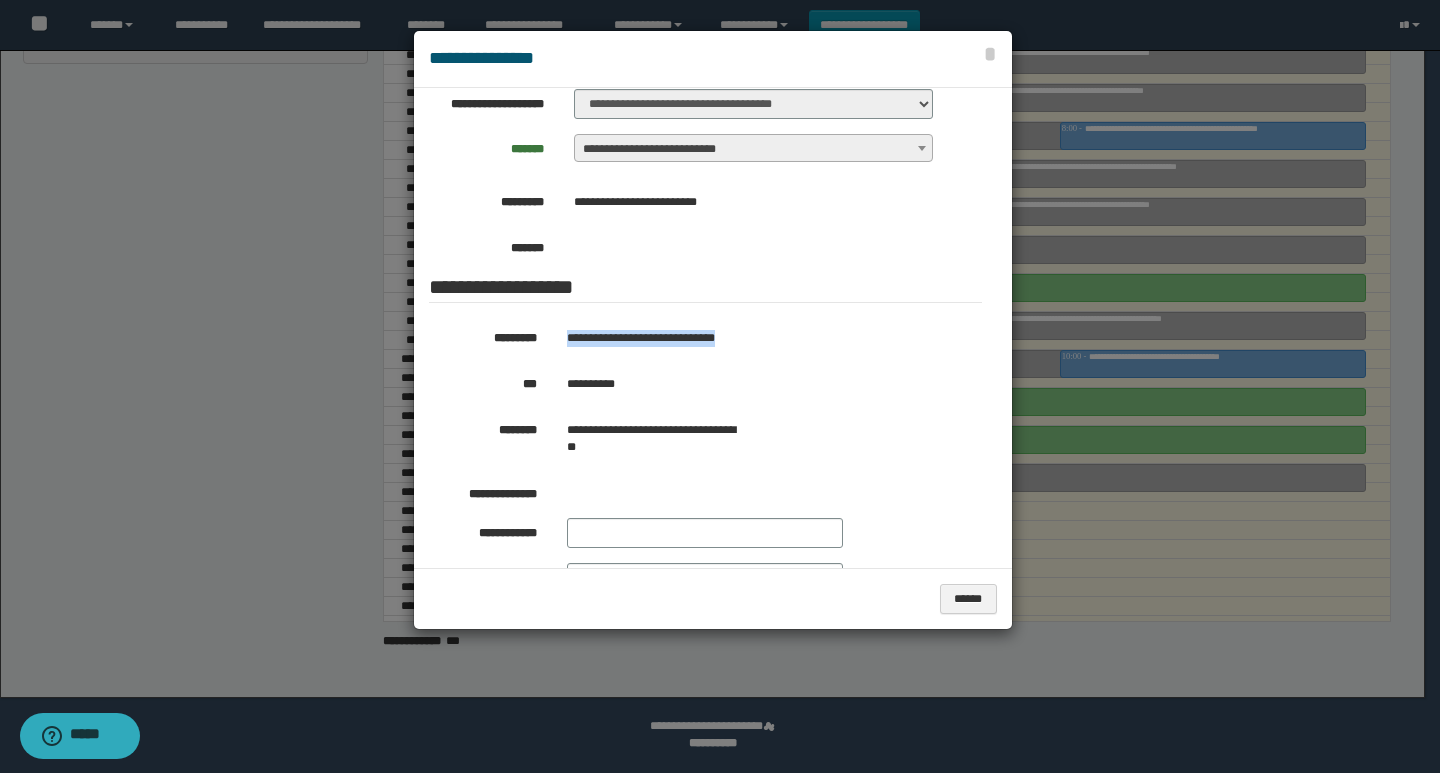 drag, startPoint x: 758, startPoint y: 338, endPoint x: 564, endPoint y: 342, distance: 194.04123 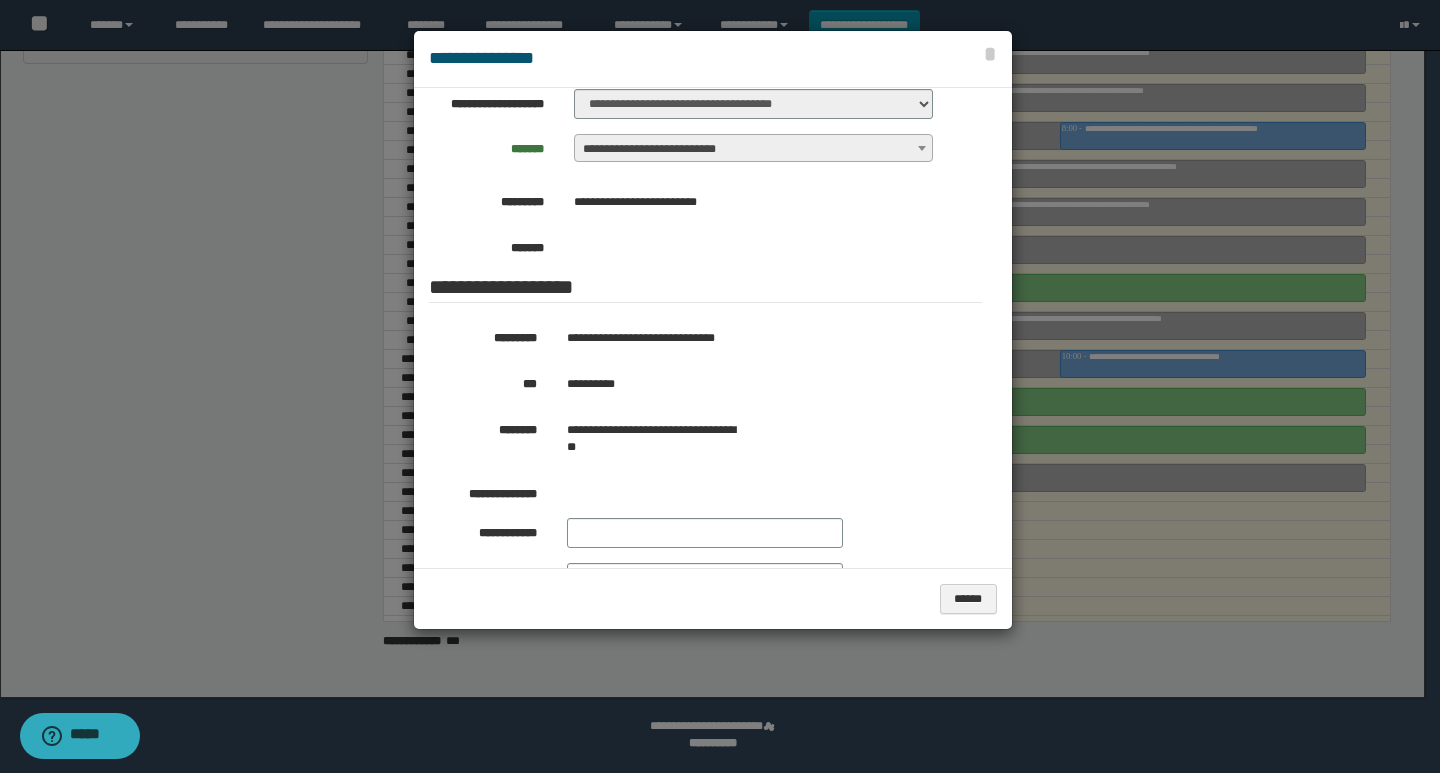click at bounding box center (720, 386) 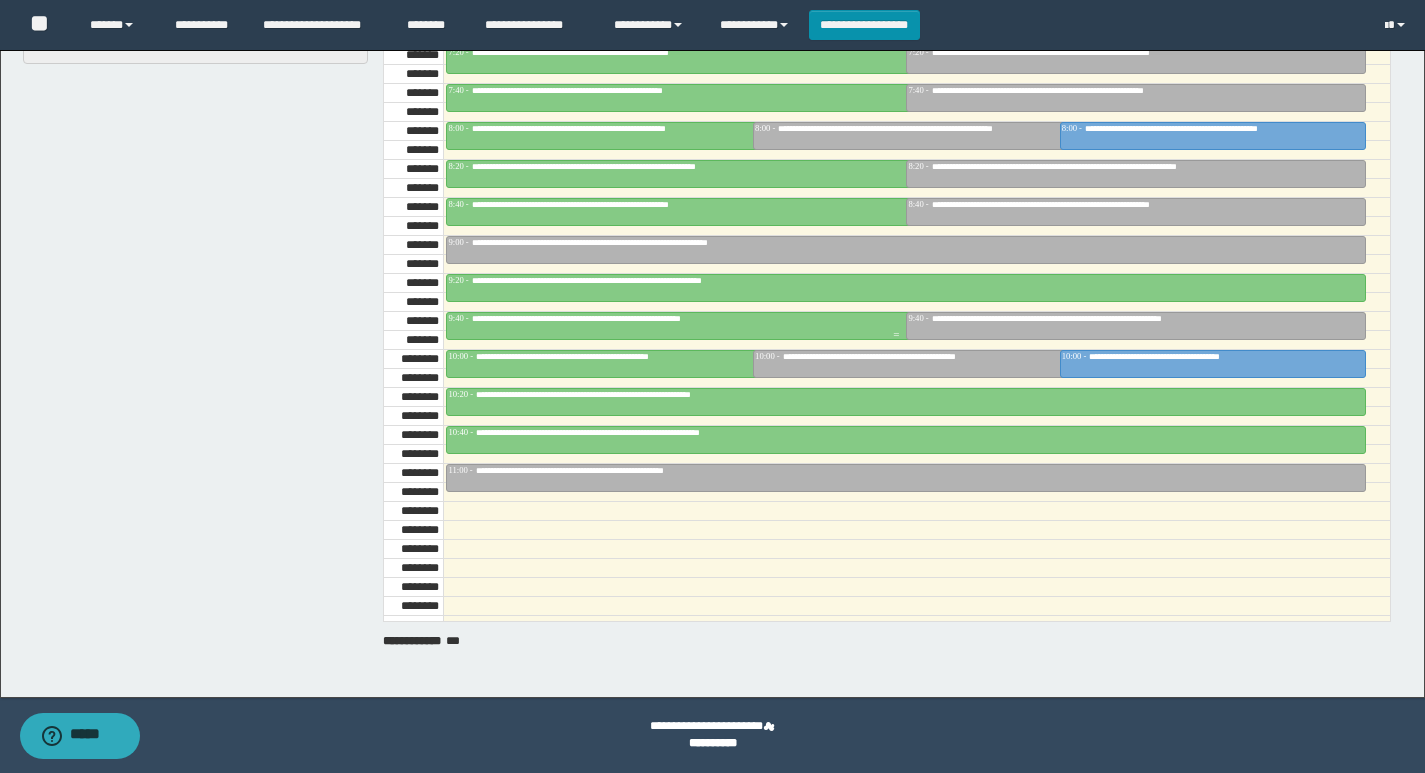 click on "**********" at bounding box center (614, 318) 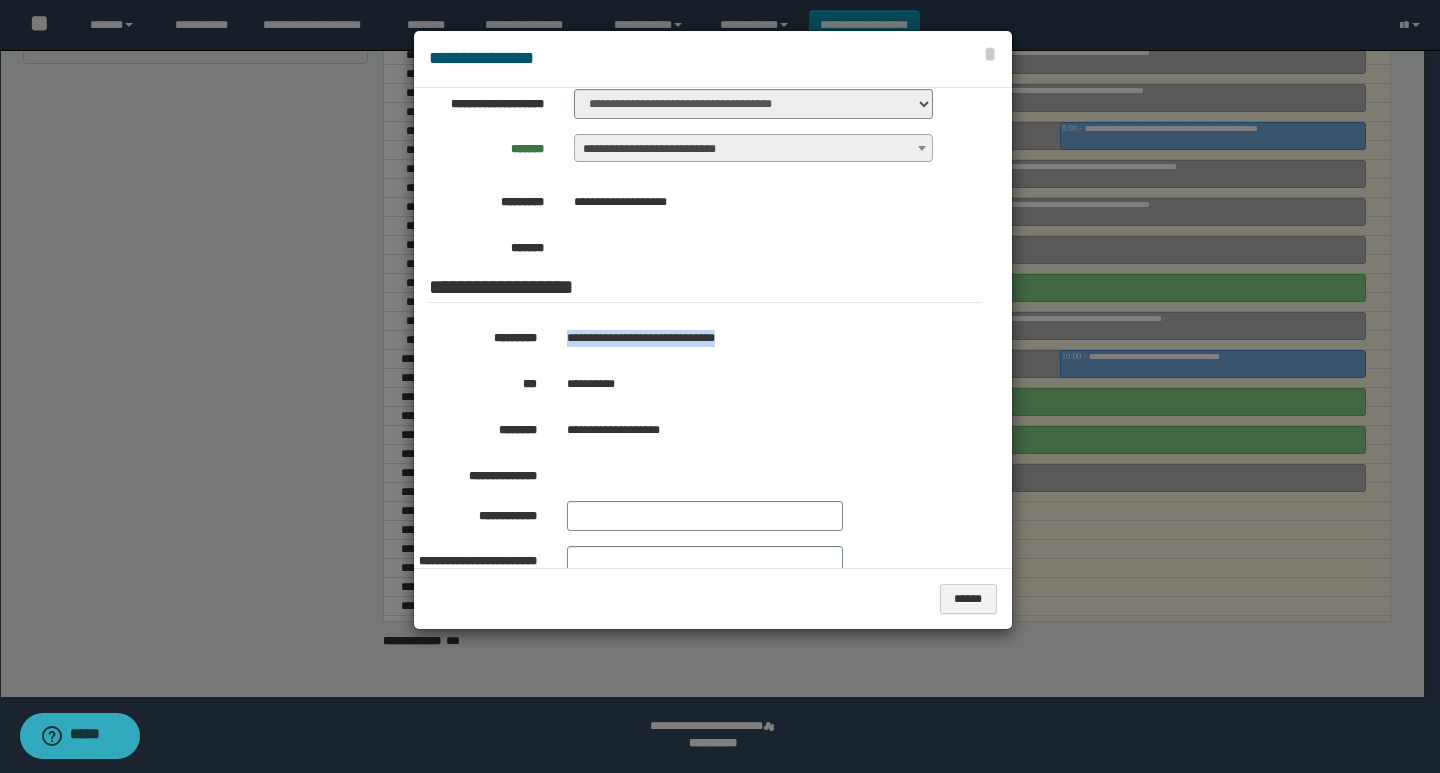 drag, startPoint x: 754, startPoint y: 332, endPoint x: 561, endPoint y: 335, distance: 193.02332 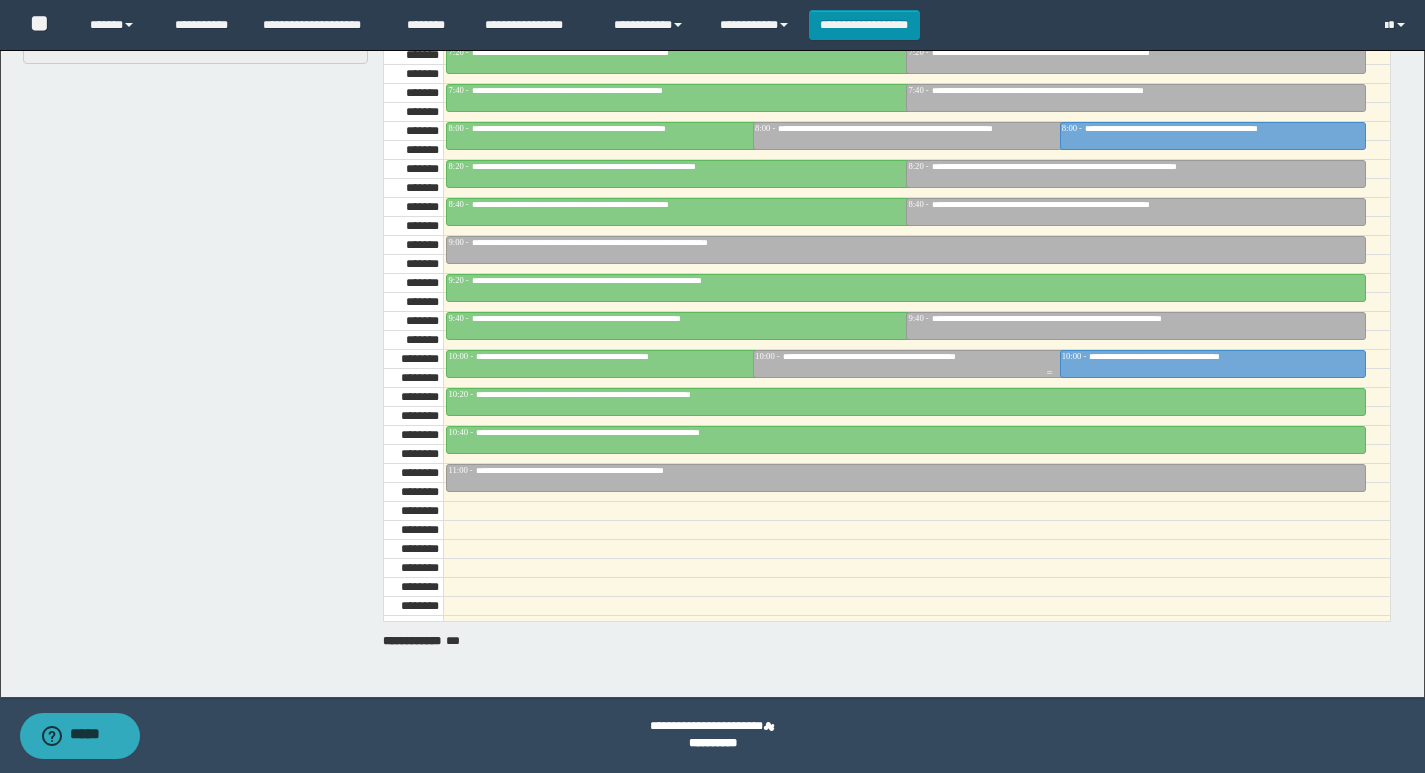 click on "**********" at bounding box center [901, 356] 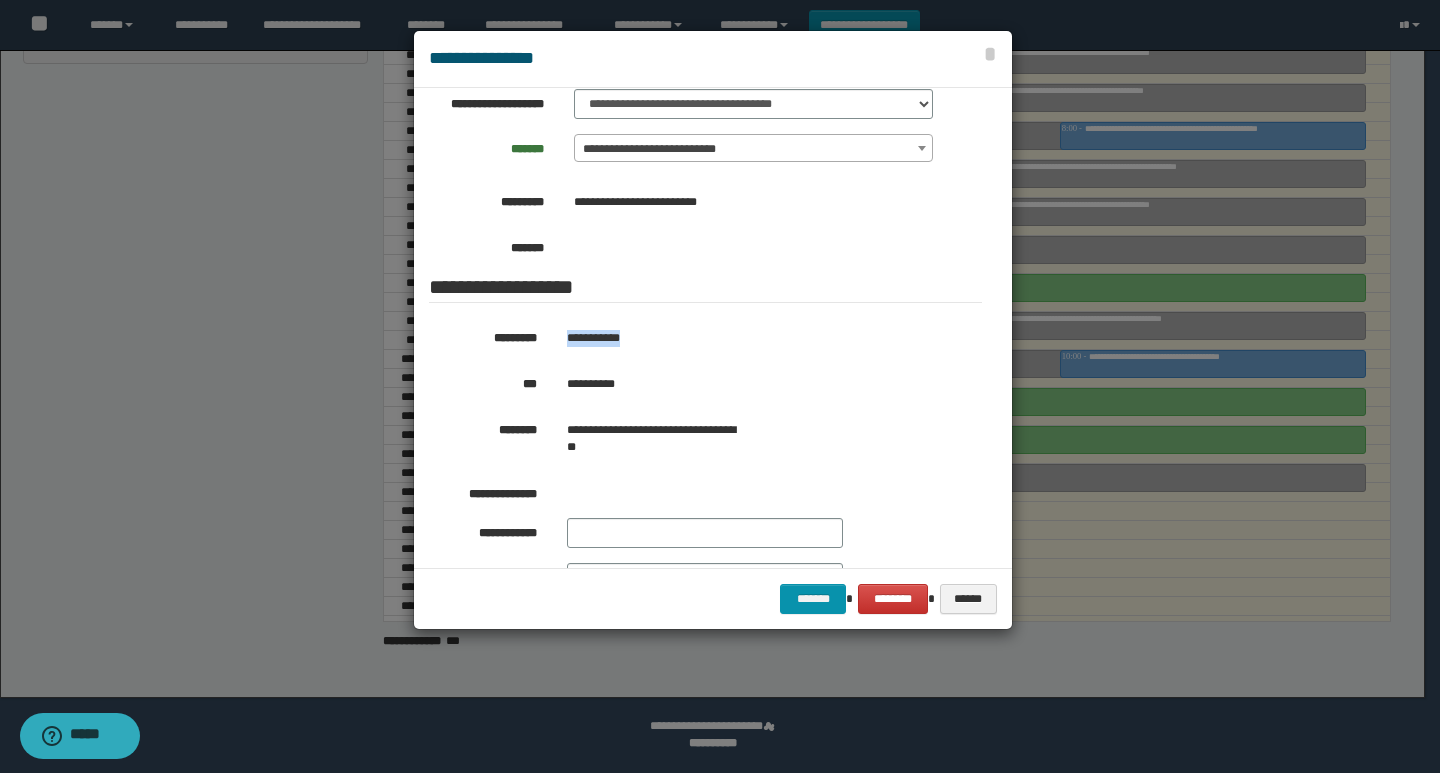 drag, startPoint x: 661, startPoint y: 346, endPoint x: 556, endPoint y: 342, distance: 105.076164 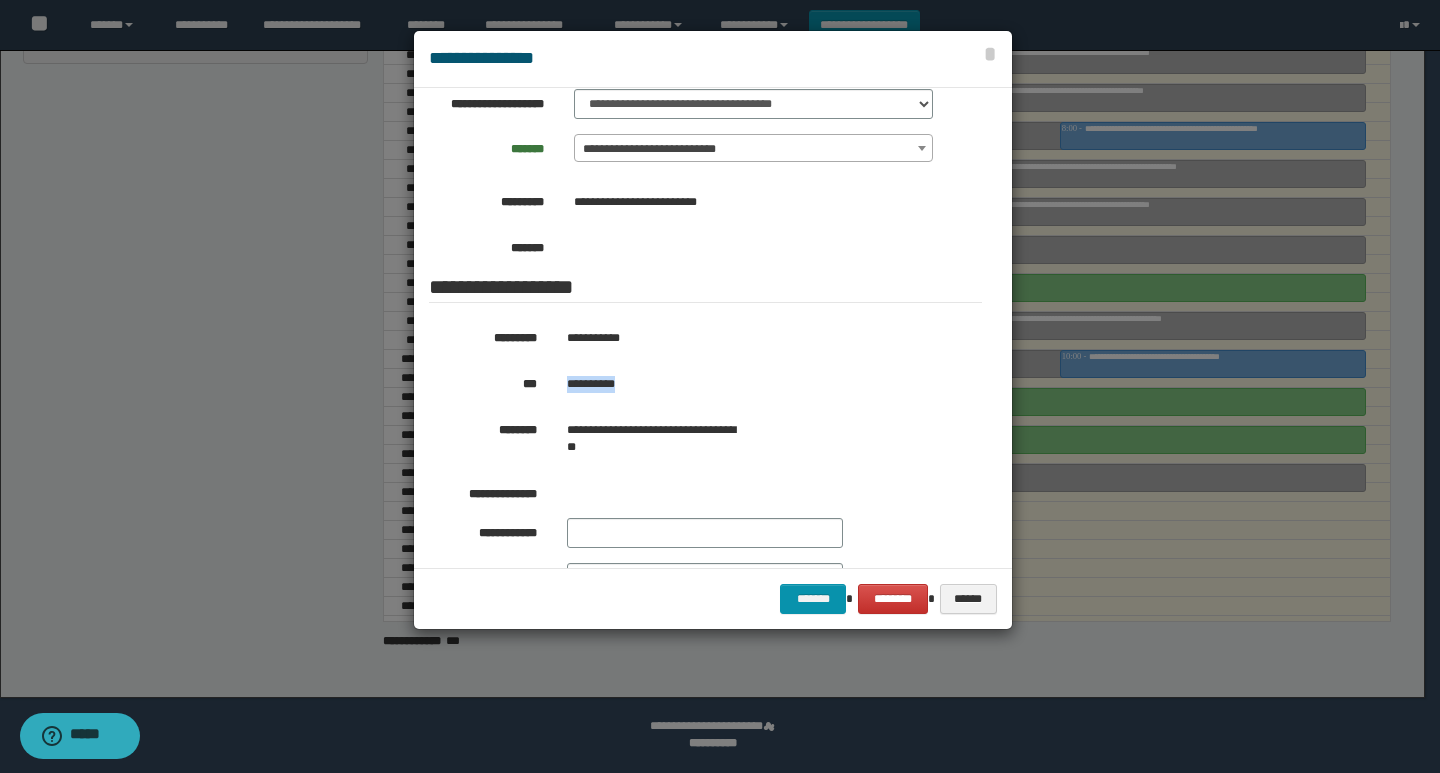 drag, startPoint x: 637, startPoint y: 383, endPoint x: 564, endPoint y: 385, distance: 73.02739 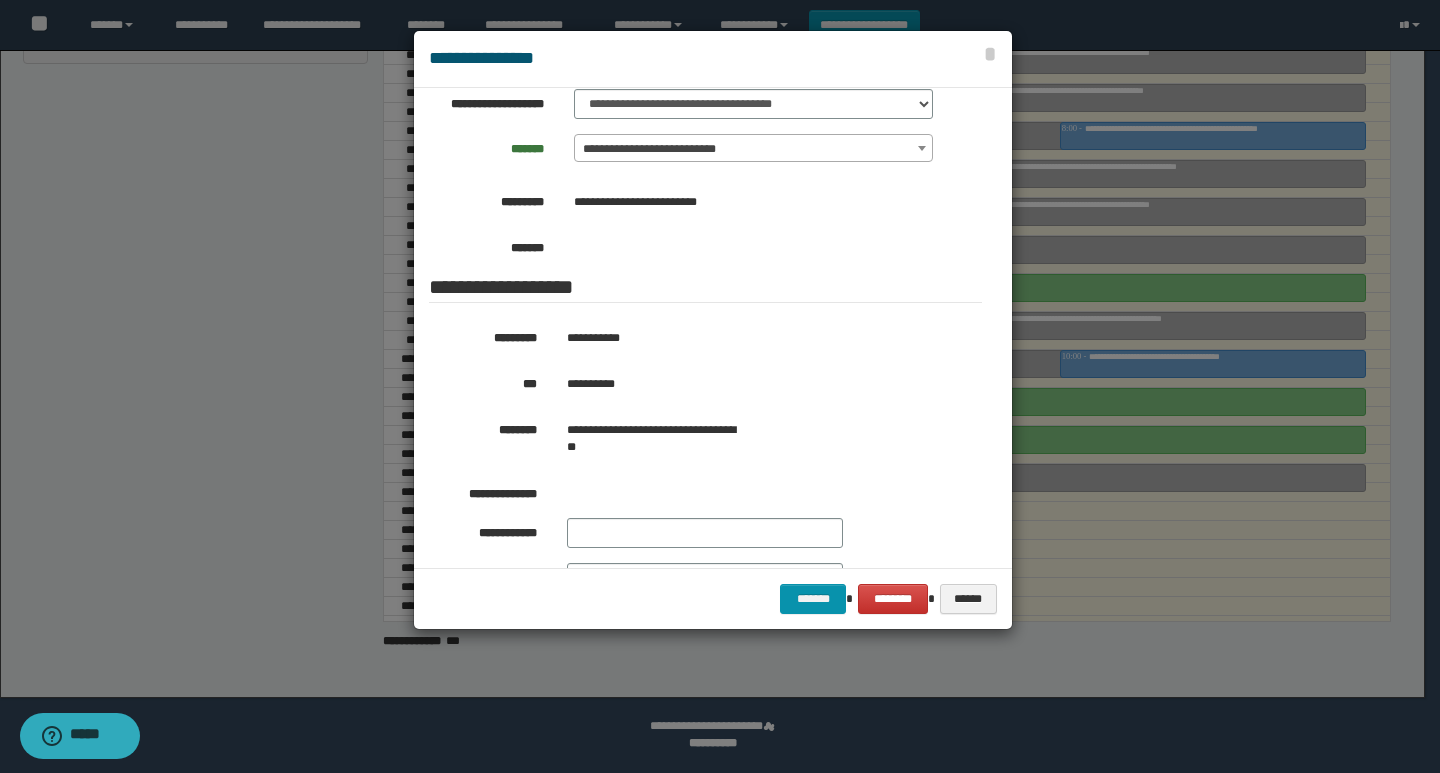 click at bounding box center [720, 386] 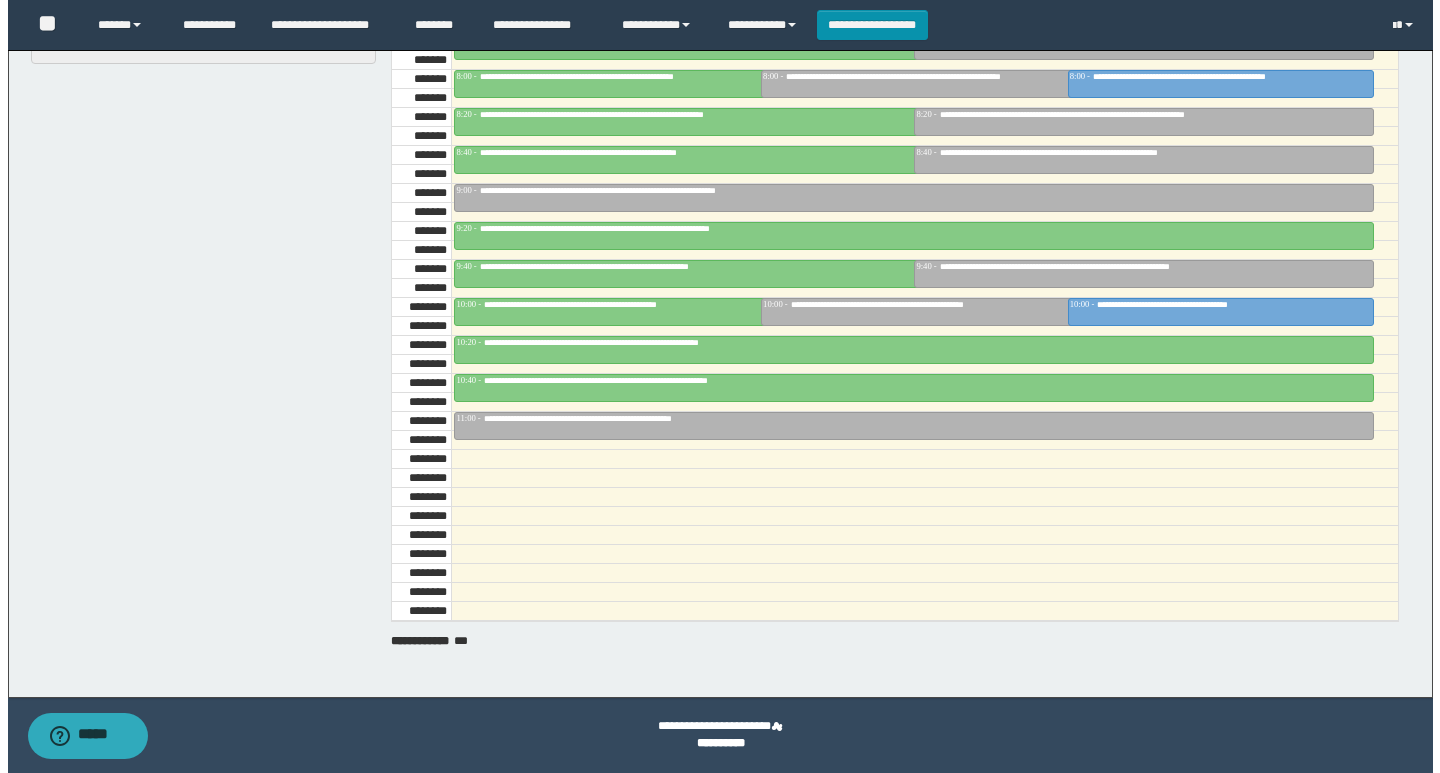 scroll, scrollTop: 785, scrollLeft: 0, axis: vertical 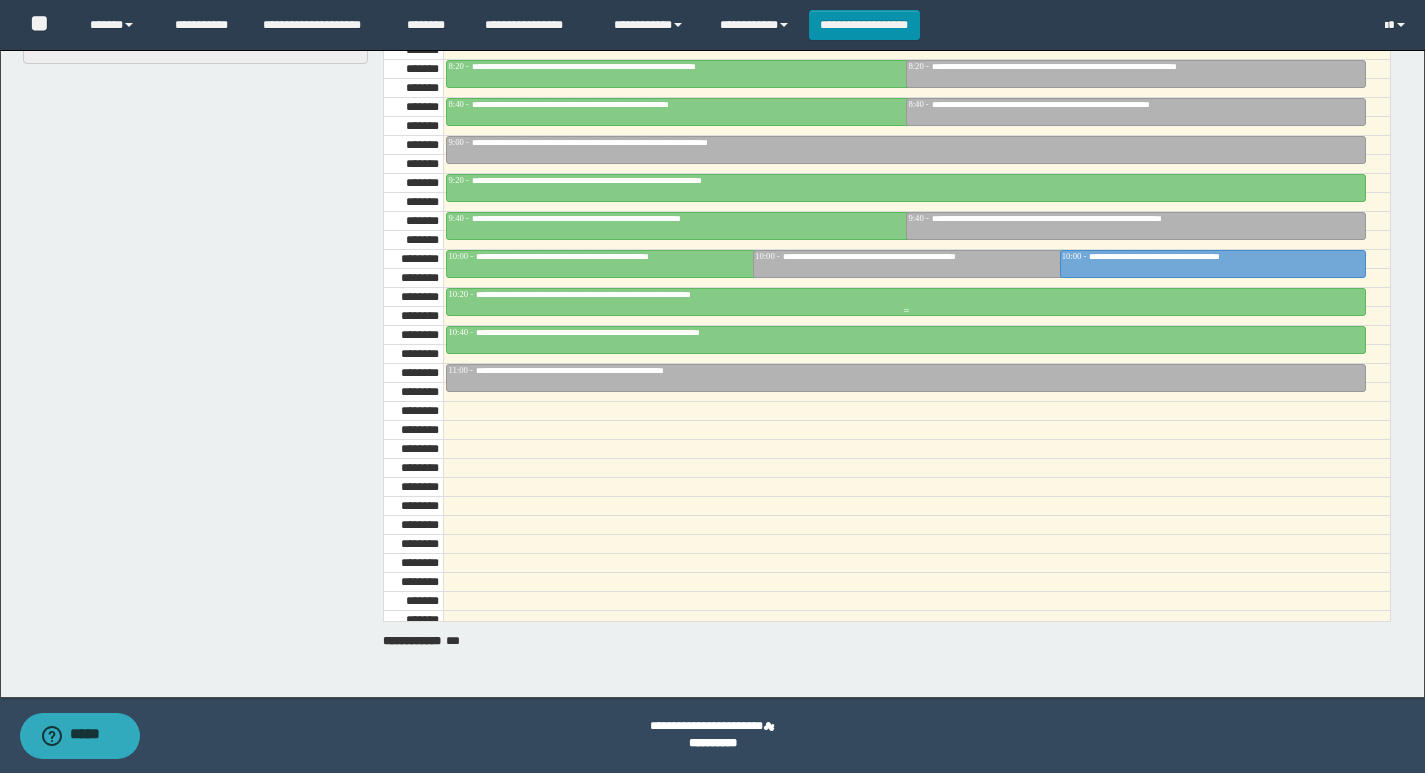 click at bounding box center [906, 311] 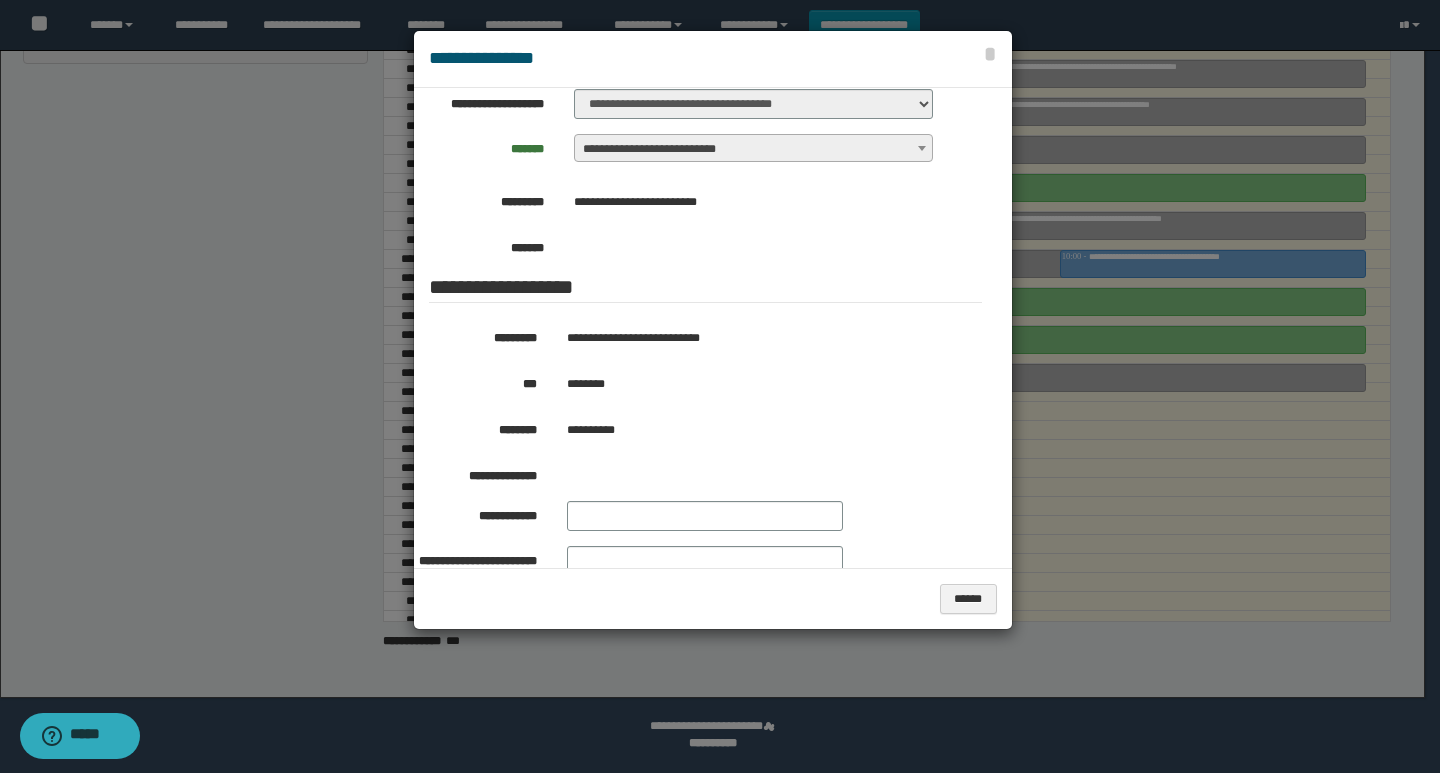 click at bounding box center (720, 386) 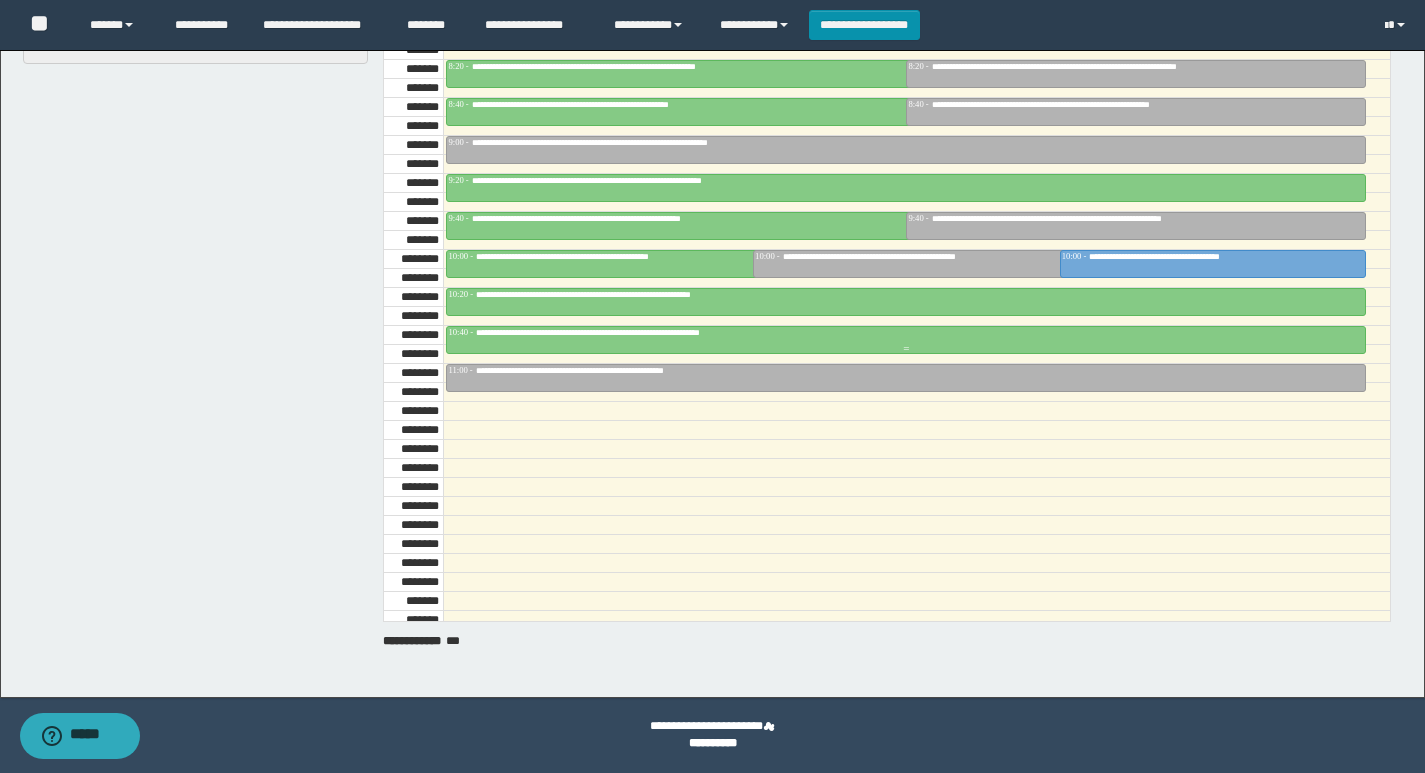 click on "**********" at bounding box center (627, 332) 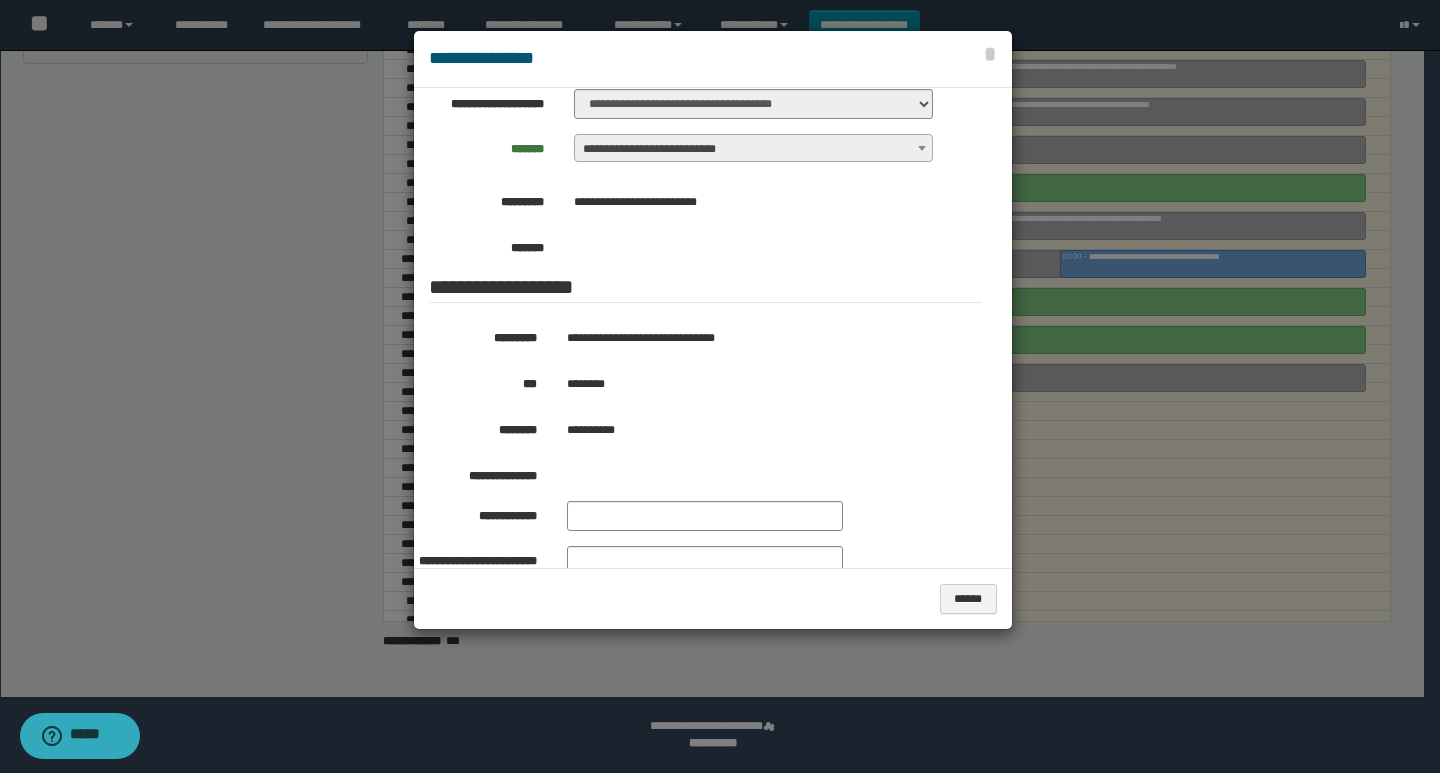click at bounding box center (720, 386) 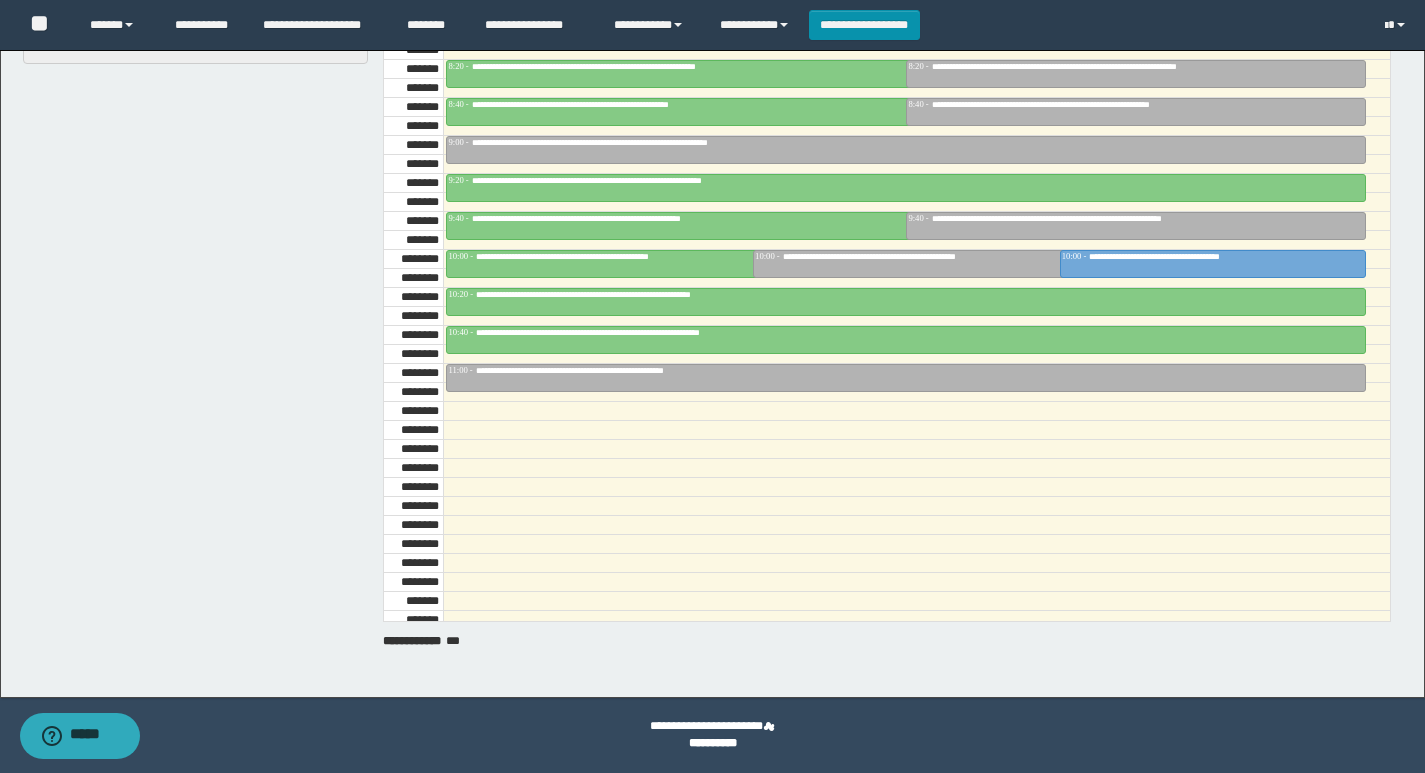 drag, startPoint x: 737, startPoint y: 354, endPoint x: 732, endPoint y: 374, distance: 20.615528 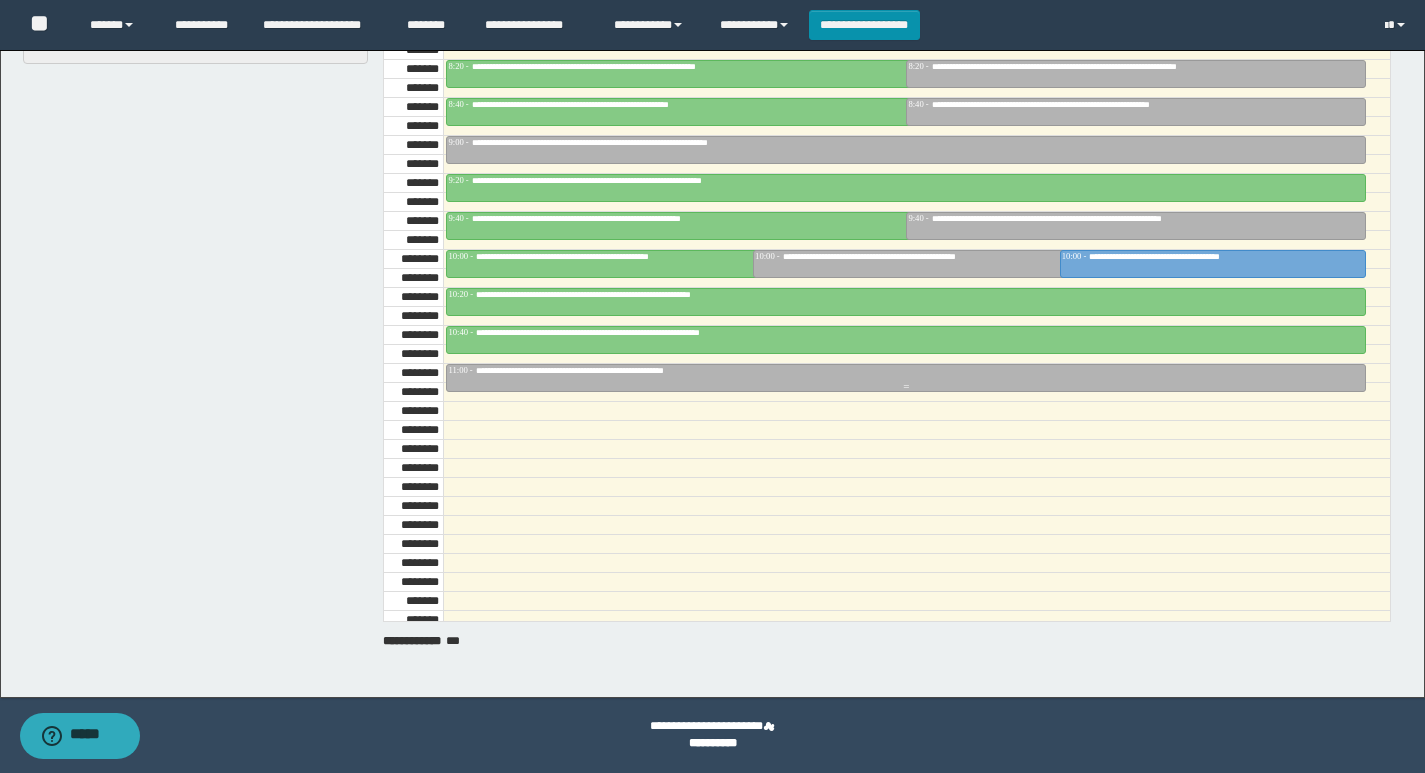 click on "**********" at bounding box center [617, 370] 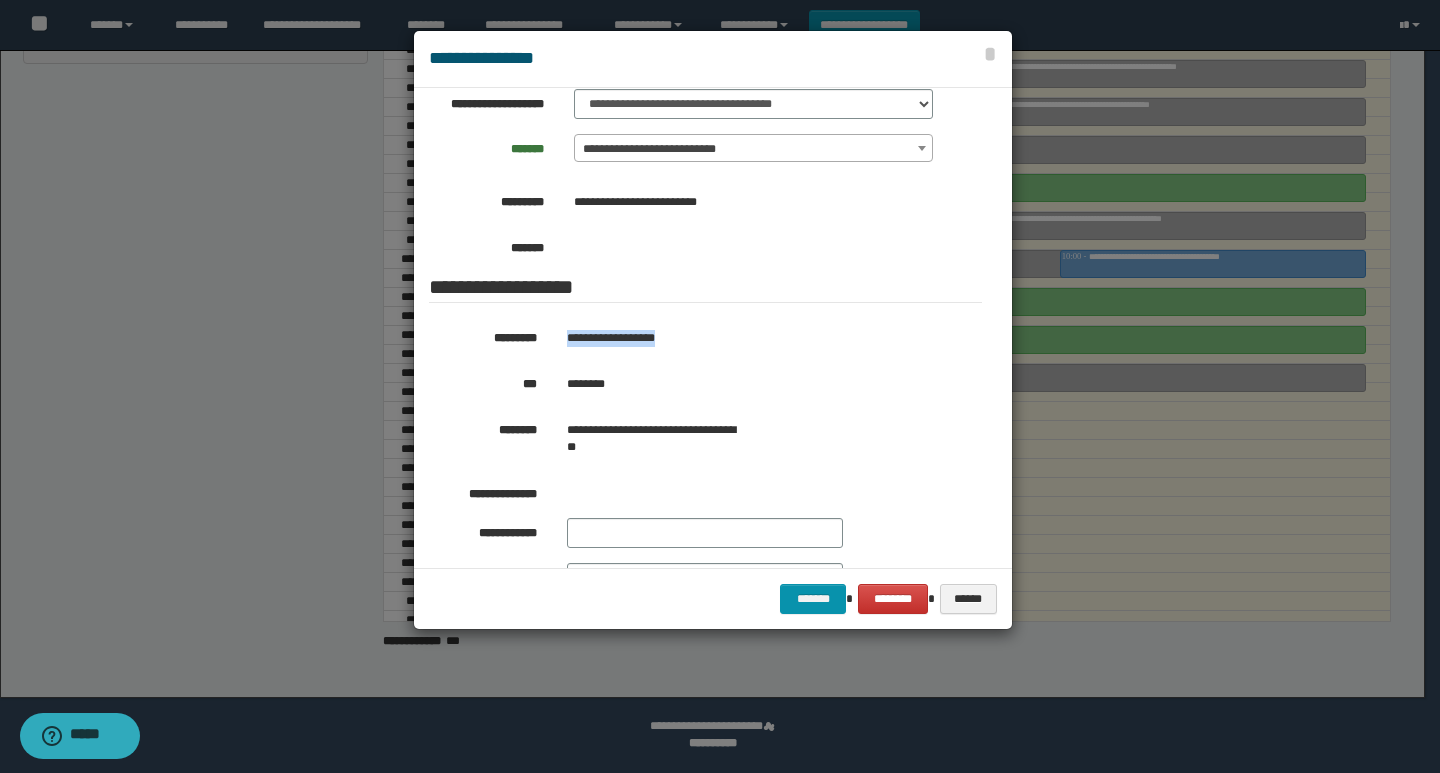 drag, startPoint x: 732, startPoint y: 336, endPoint x: 556, endPoint y: 347, distance: 176.34341 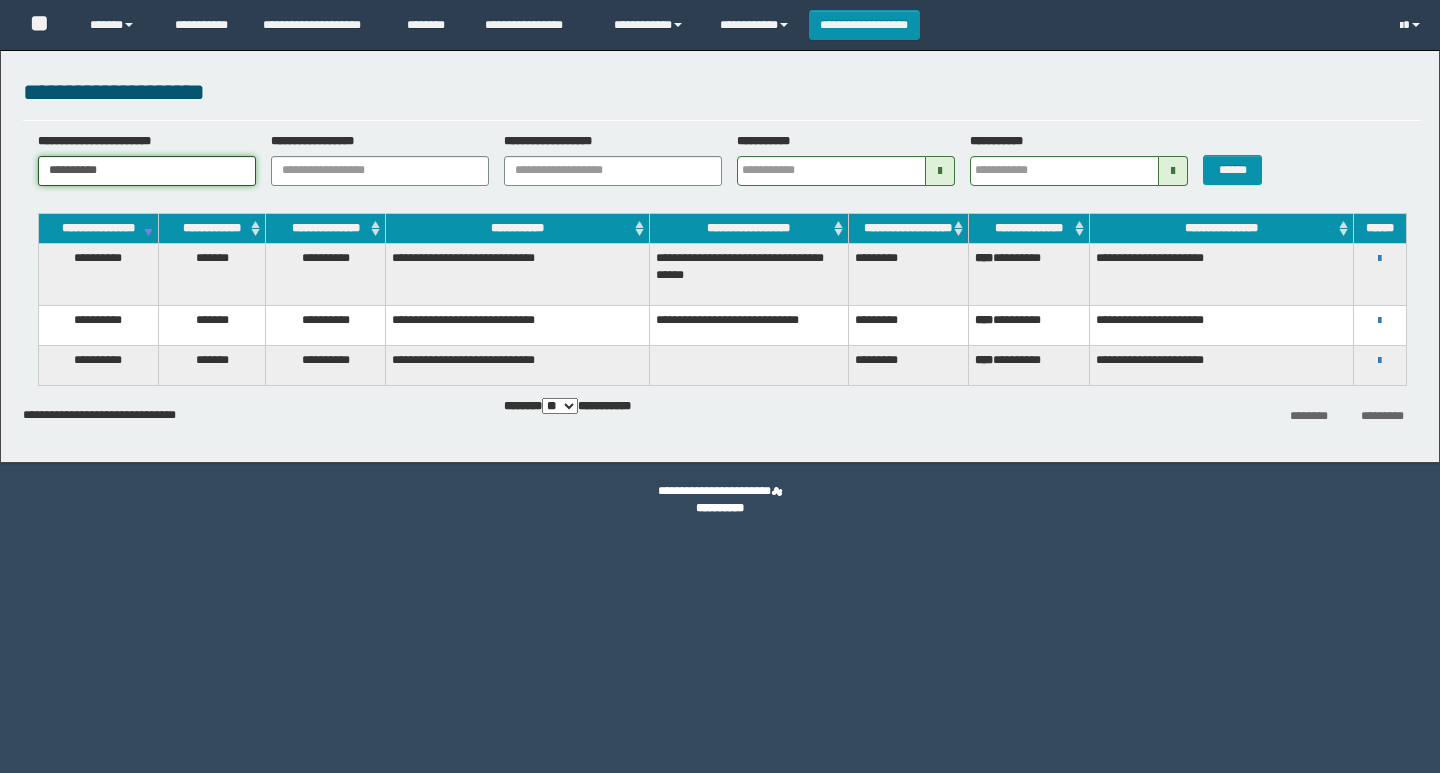 click on "**********" at bounding box center [720, 251] 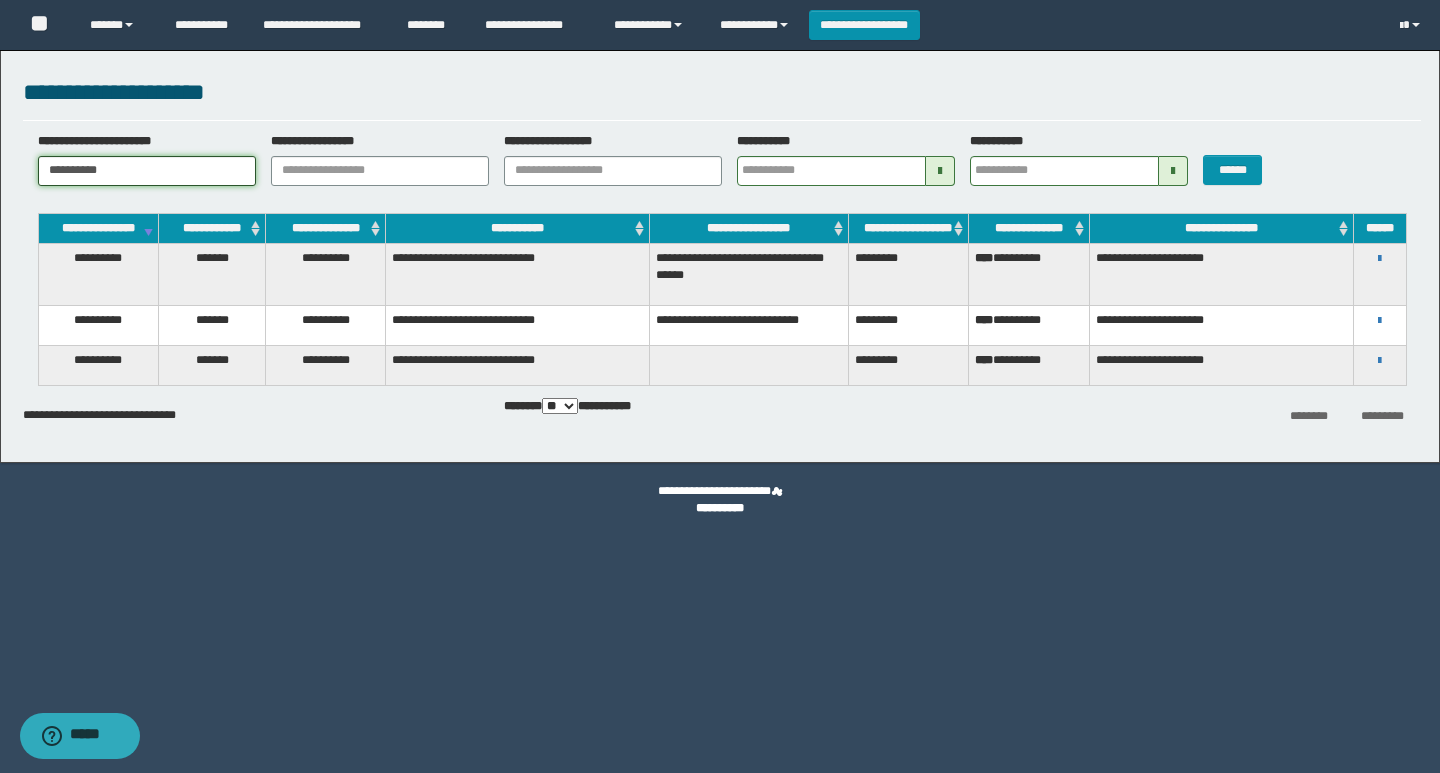 paste 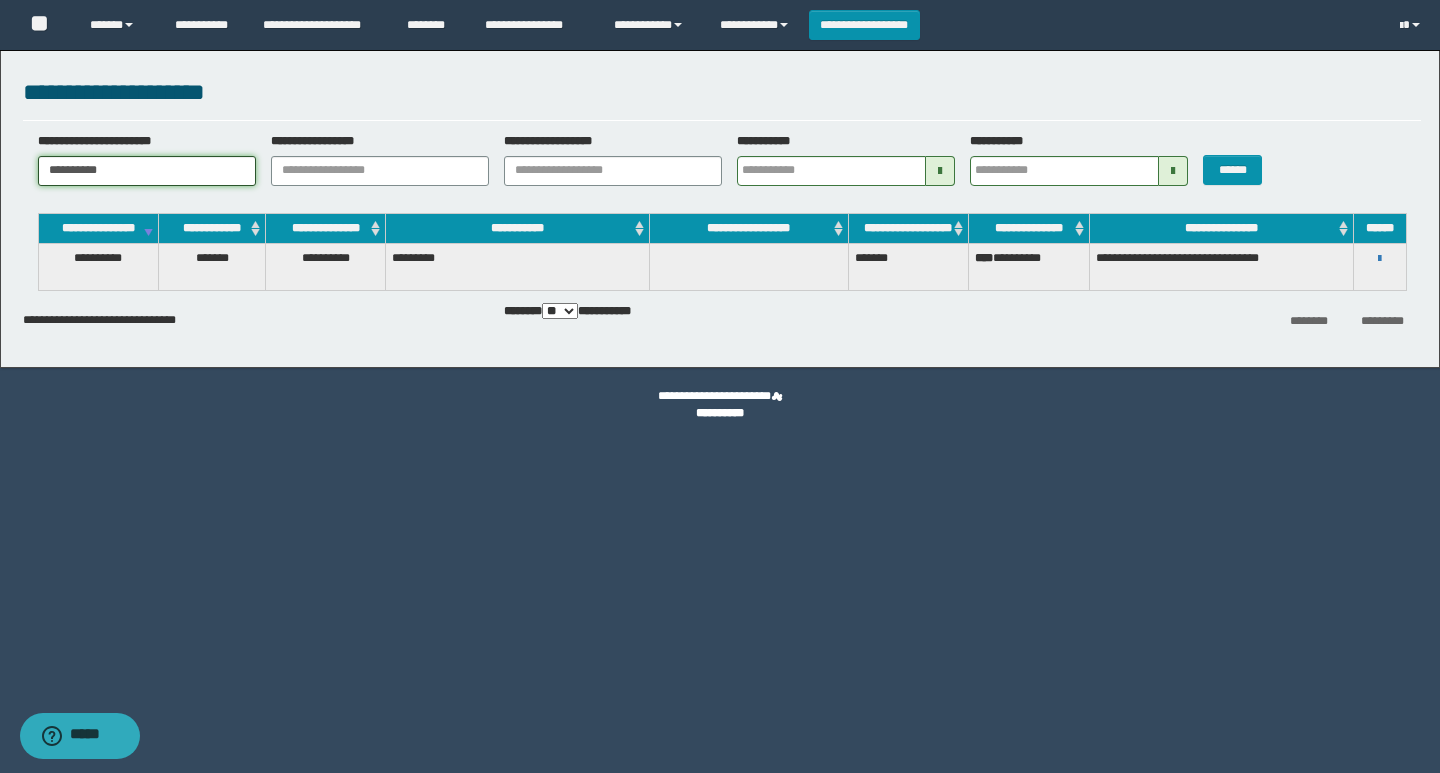 drag, startPoint x: 124, startPoint y: 171, endPoint x: 0, endPoint y: 165, distance: 124.14507 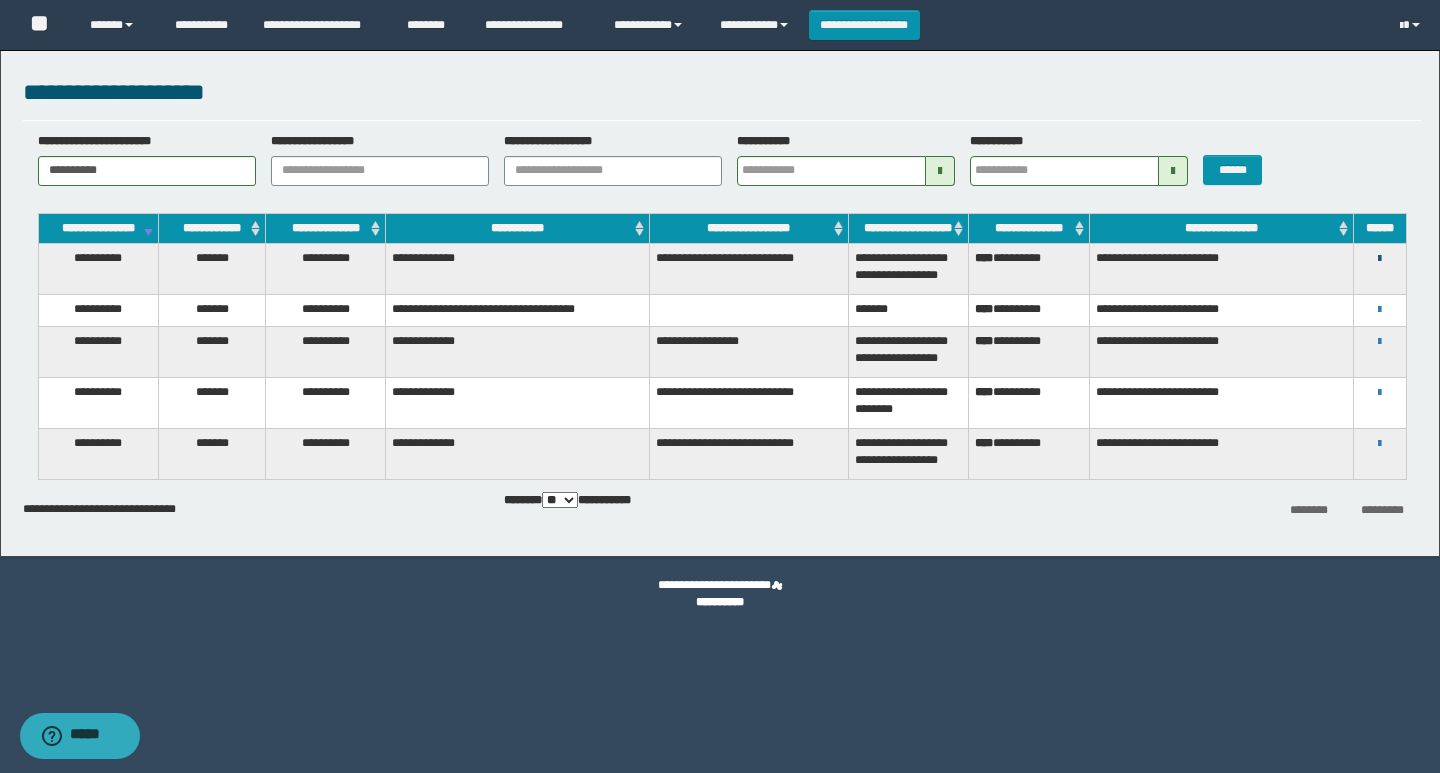 click at bounding box center [1379, 259] 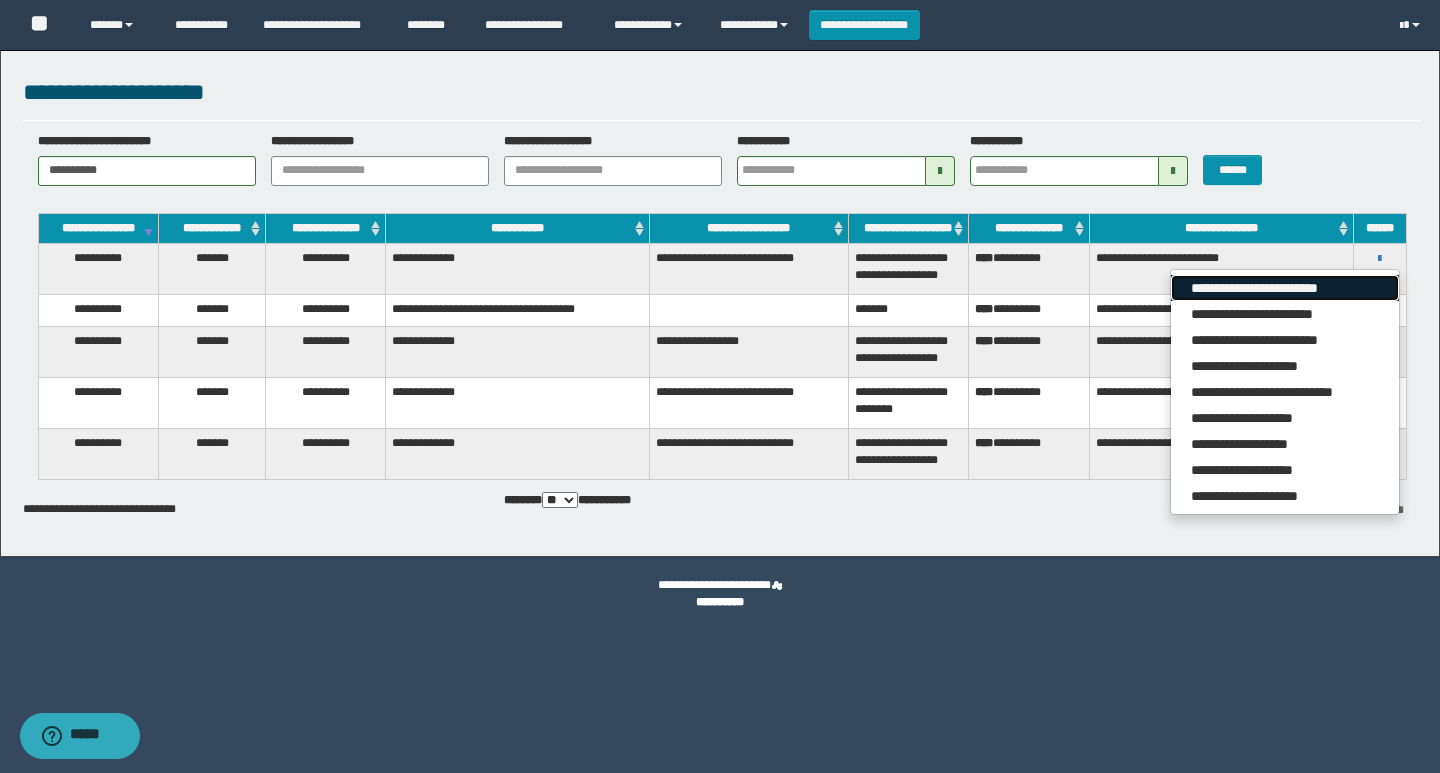 click on "**********" at bounding box center [1285, 288] 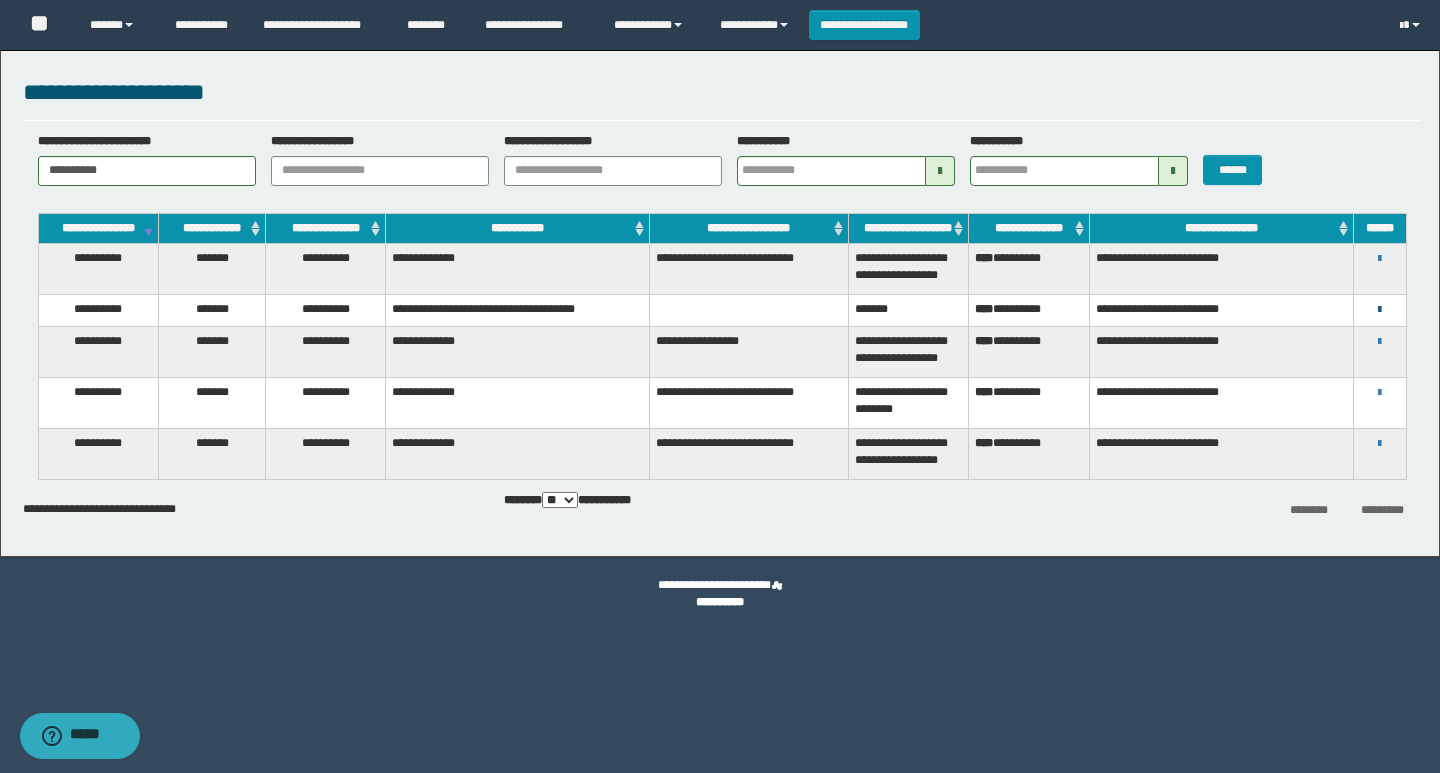 click at bounding box center (1379, 310) 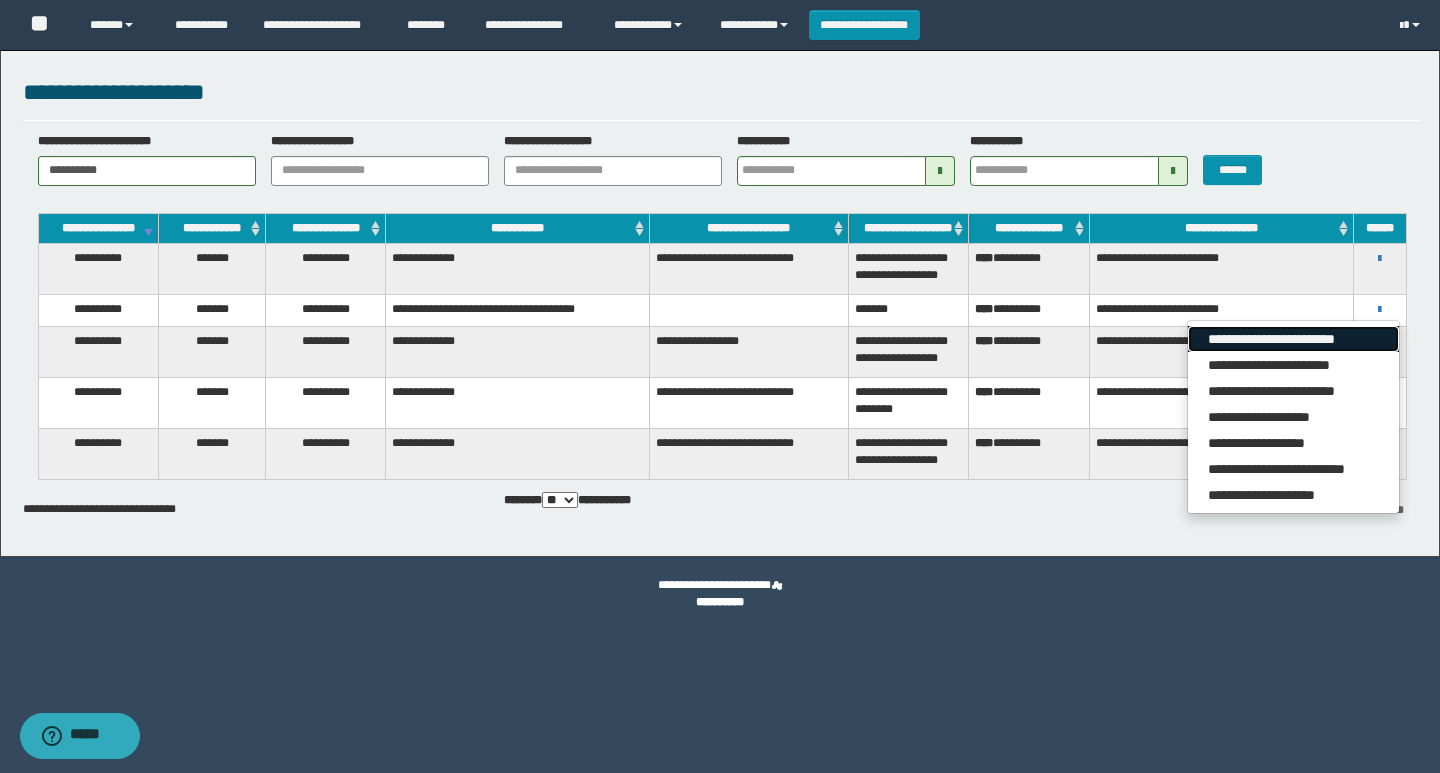 click on "**********" at bounding box center (1293, 339) 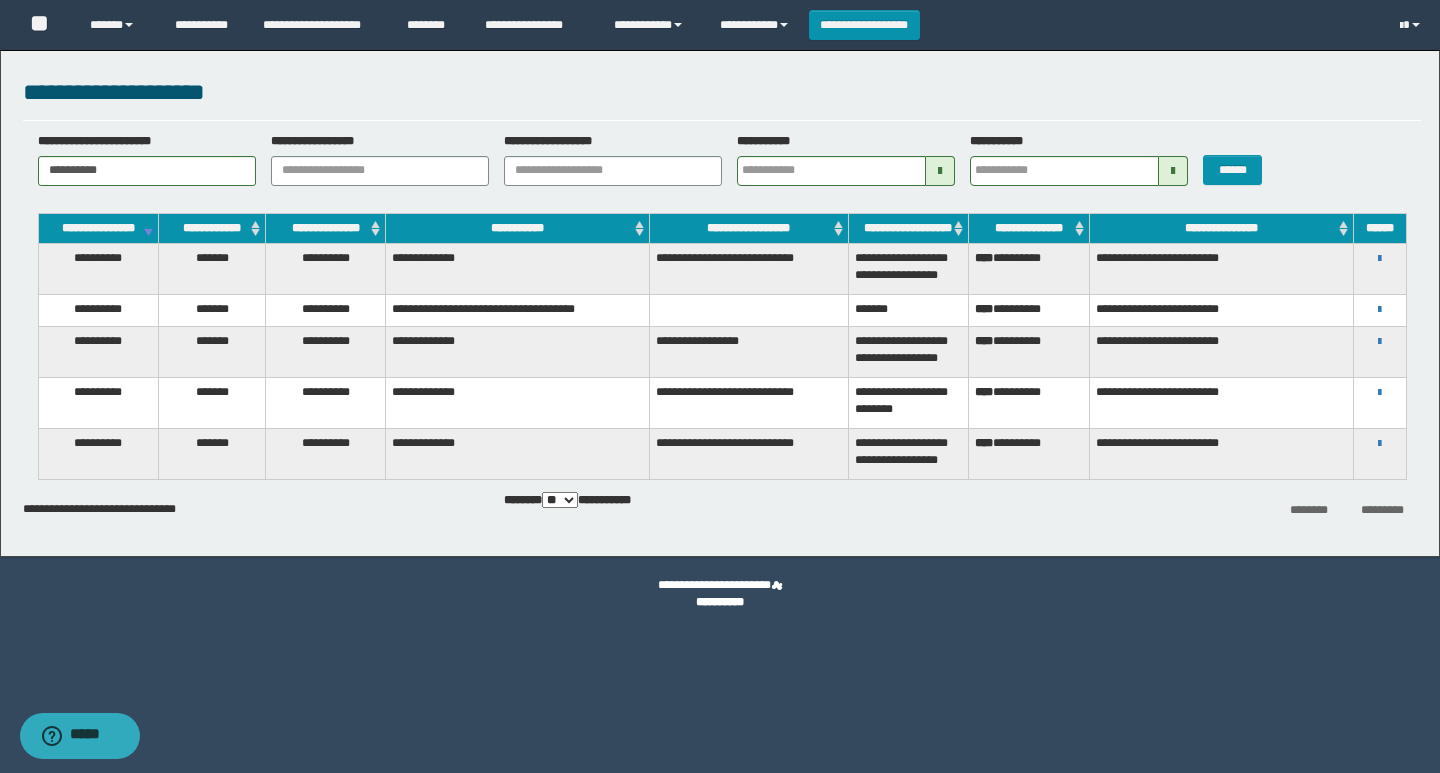 click on "**********" at bounding box center (1380, 341) 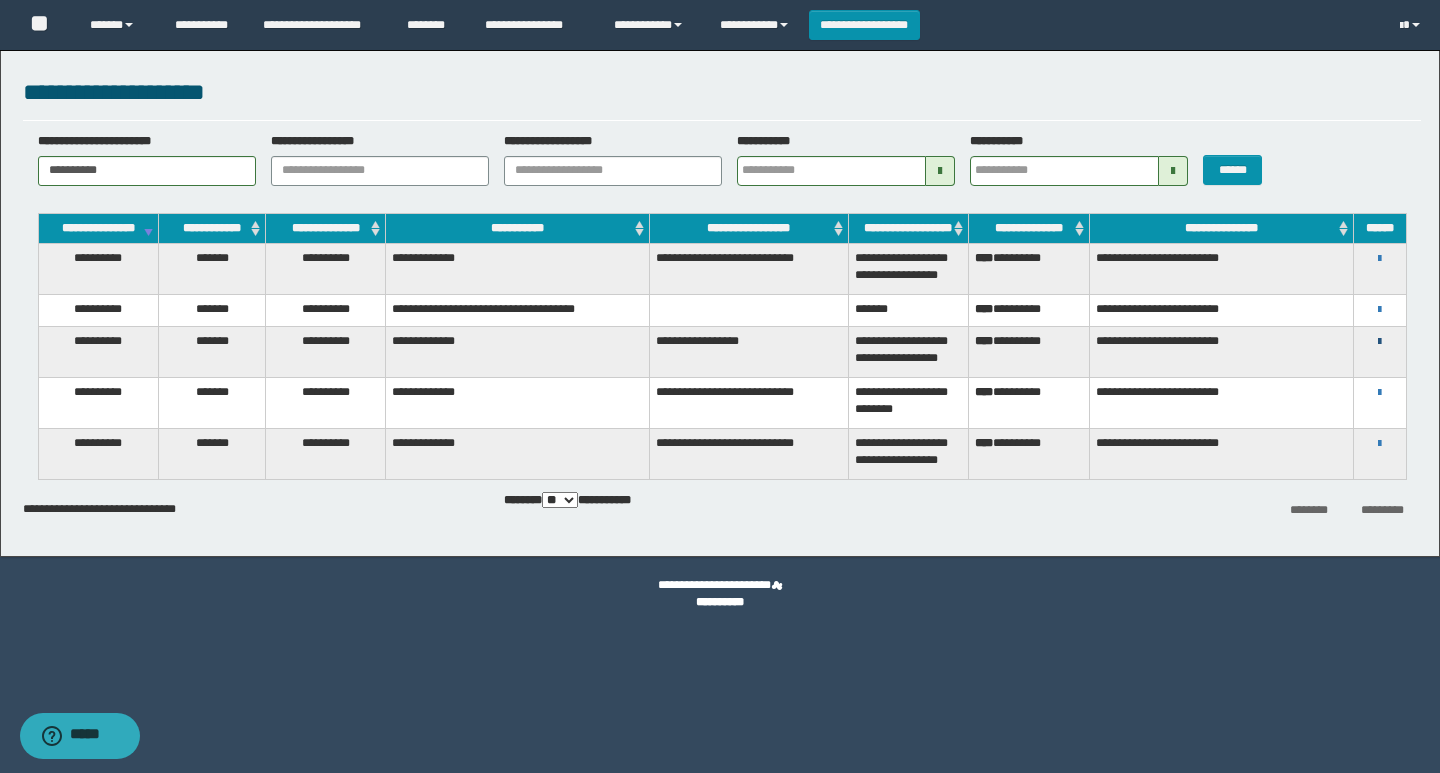 click at bounding box center (1379, 342) 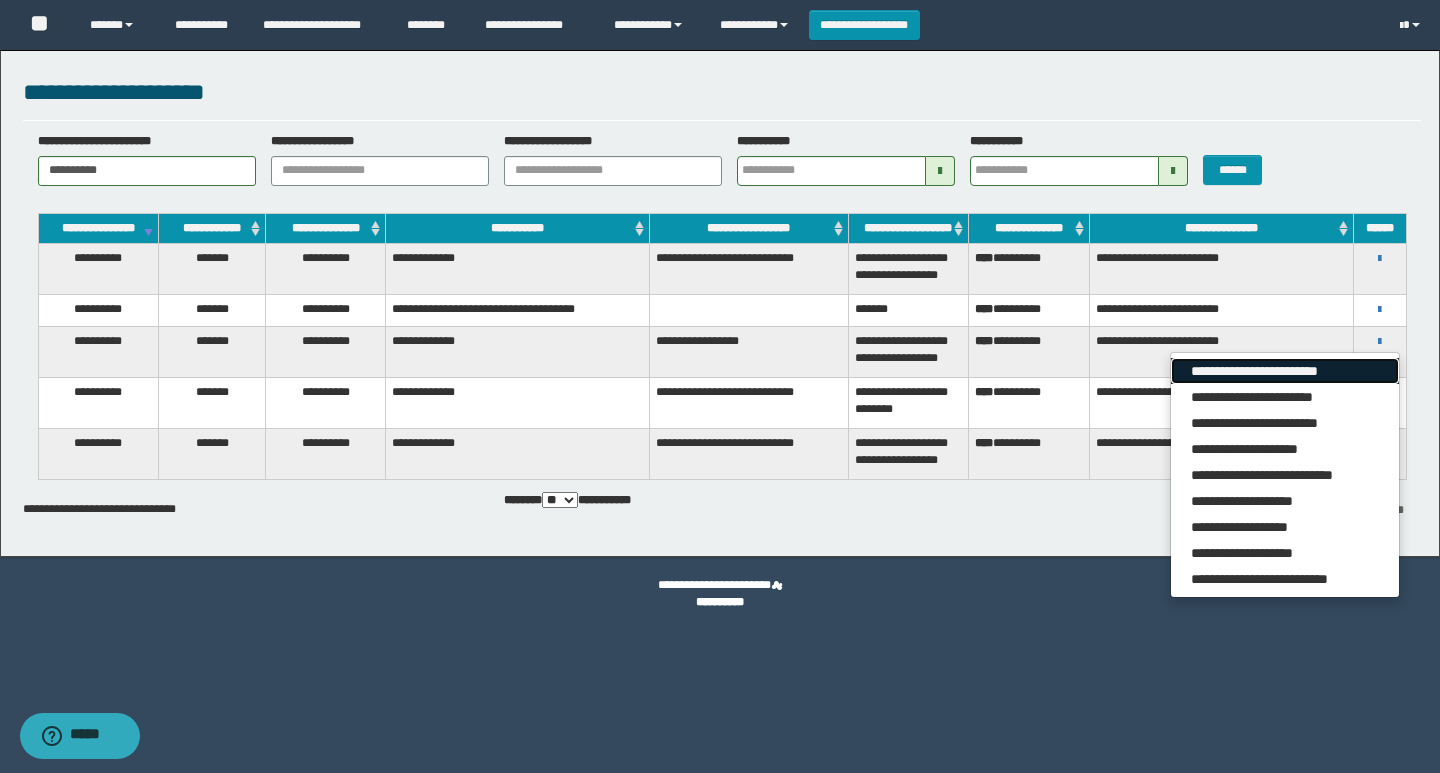 click on "**********" at bounding box center (1285, 371) 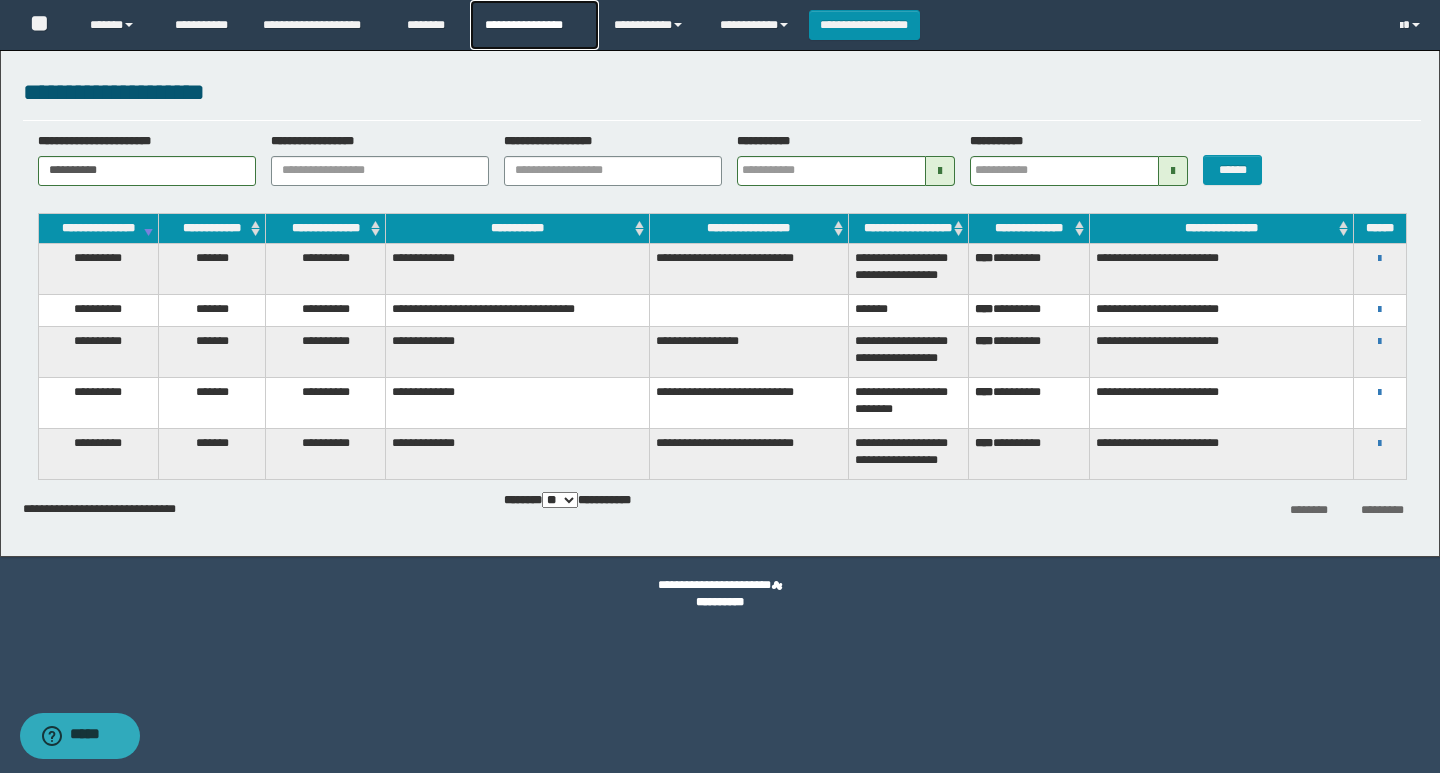 click on "**********" at bounding box center [534, 25] 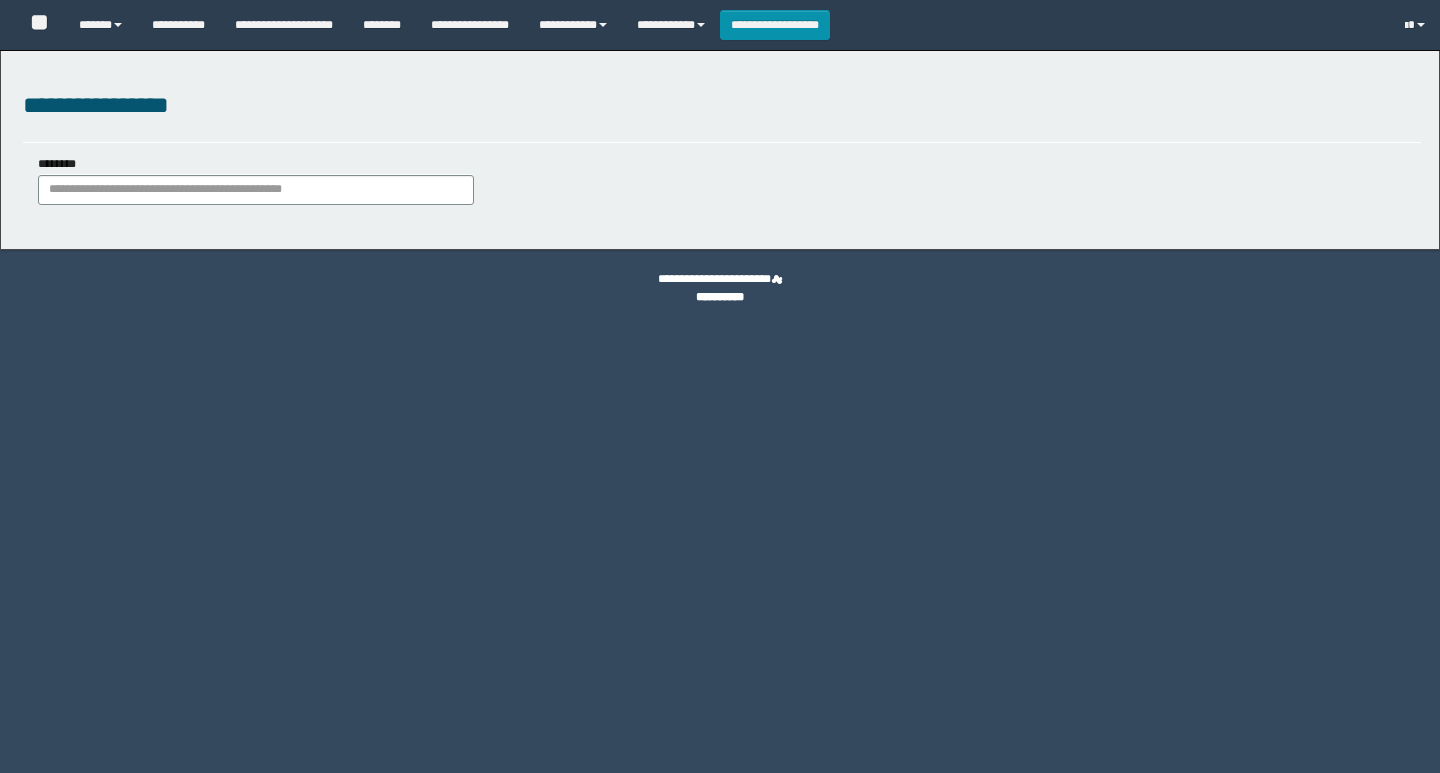click on "********" at bounding box center [256, 190] 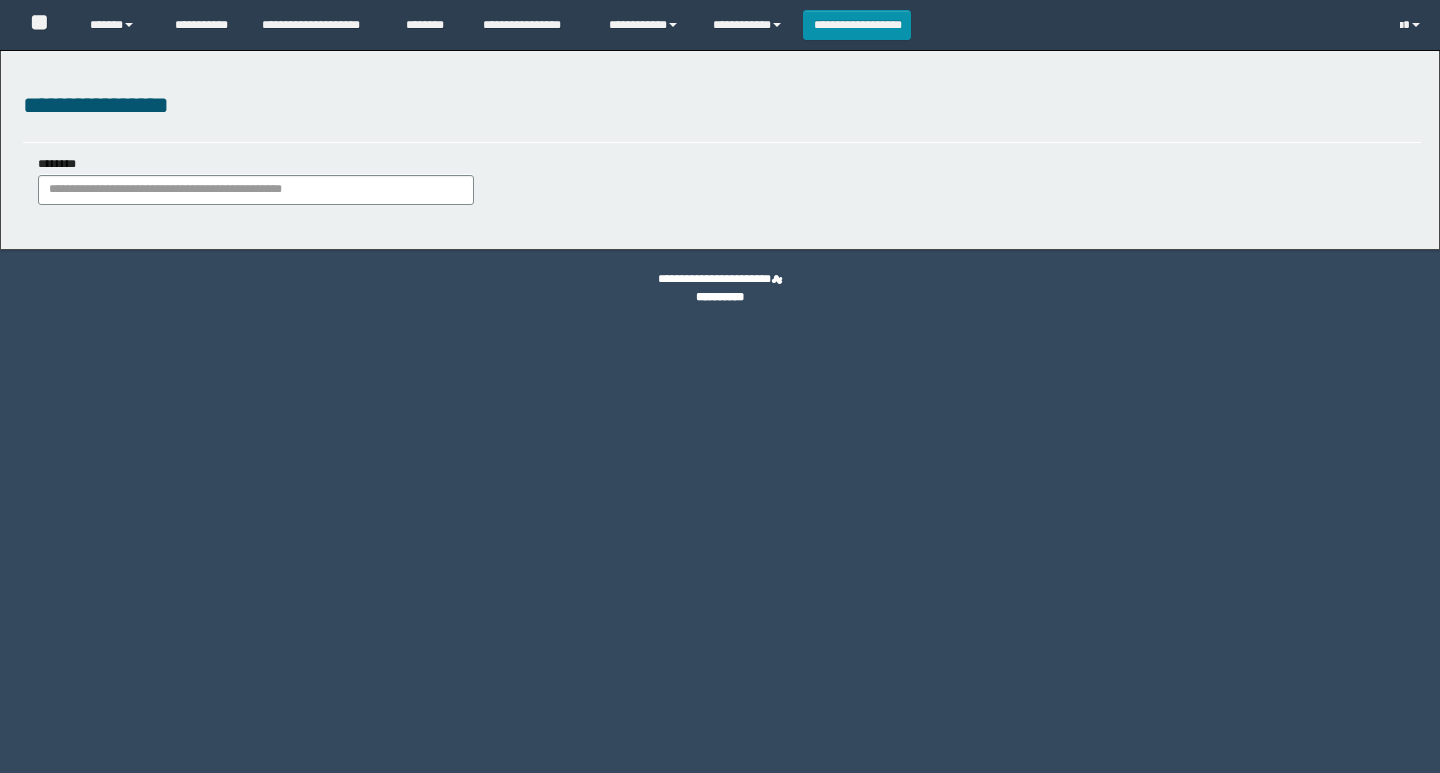 scroll, scrollTop: 0, scrollLeft: 0, axis: both 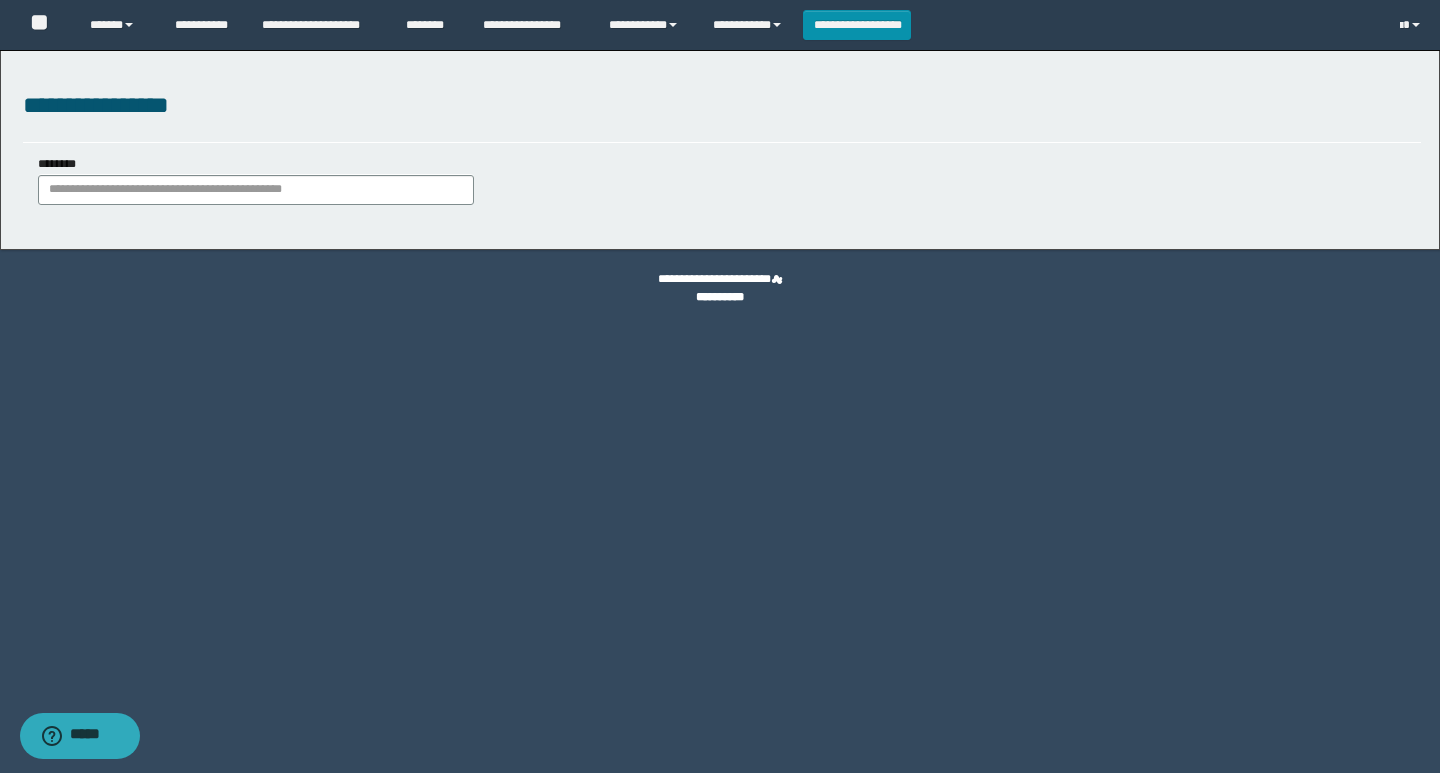 type on "**********" 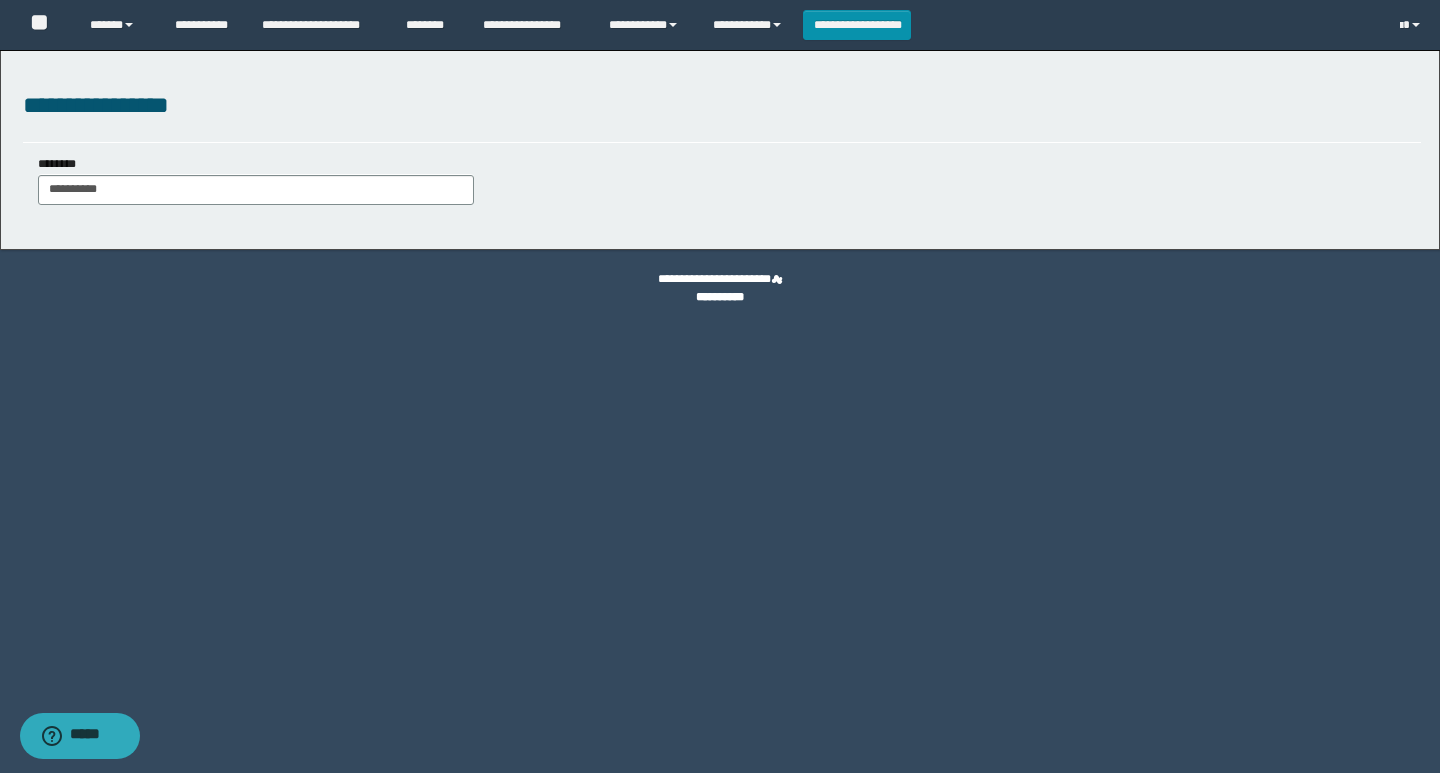 type on "**********" 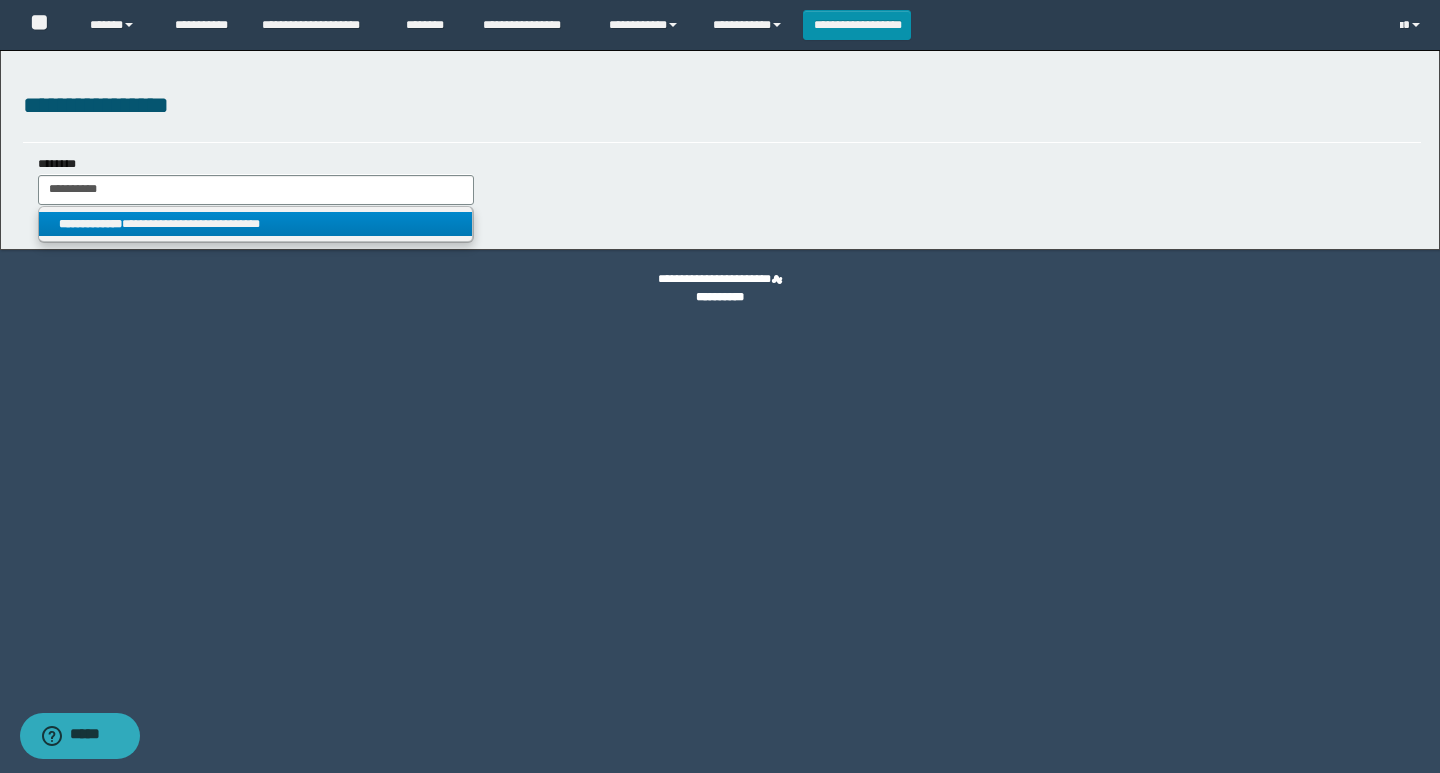 type on "**********" 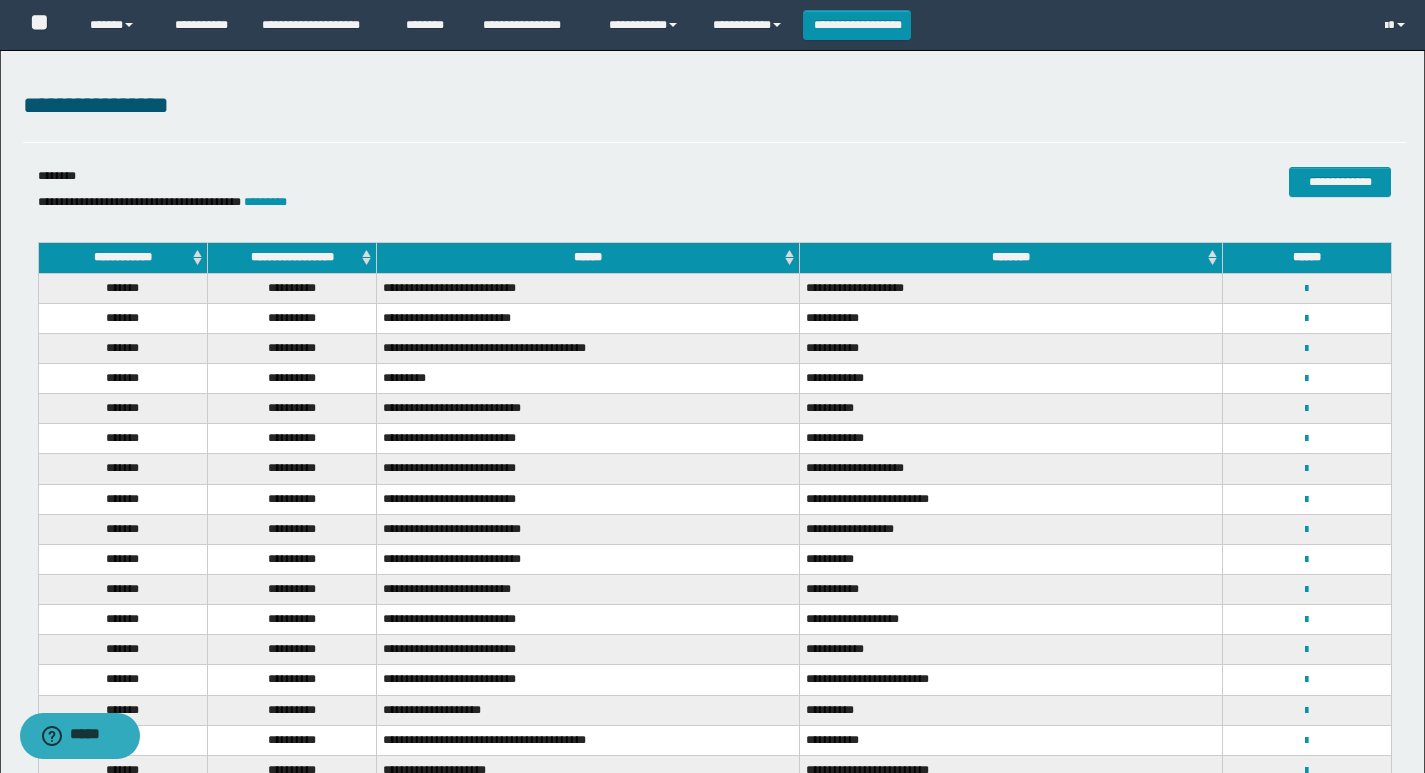 scroll, scrollTop: 200, scrollLeft: 0, axis: vertical 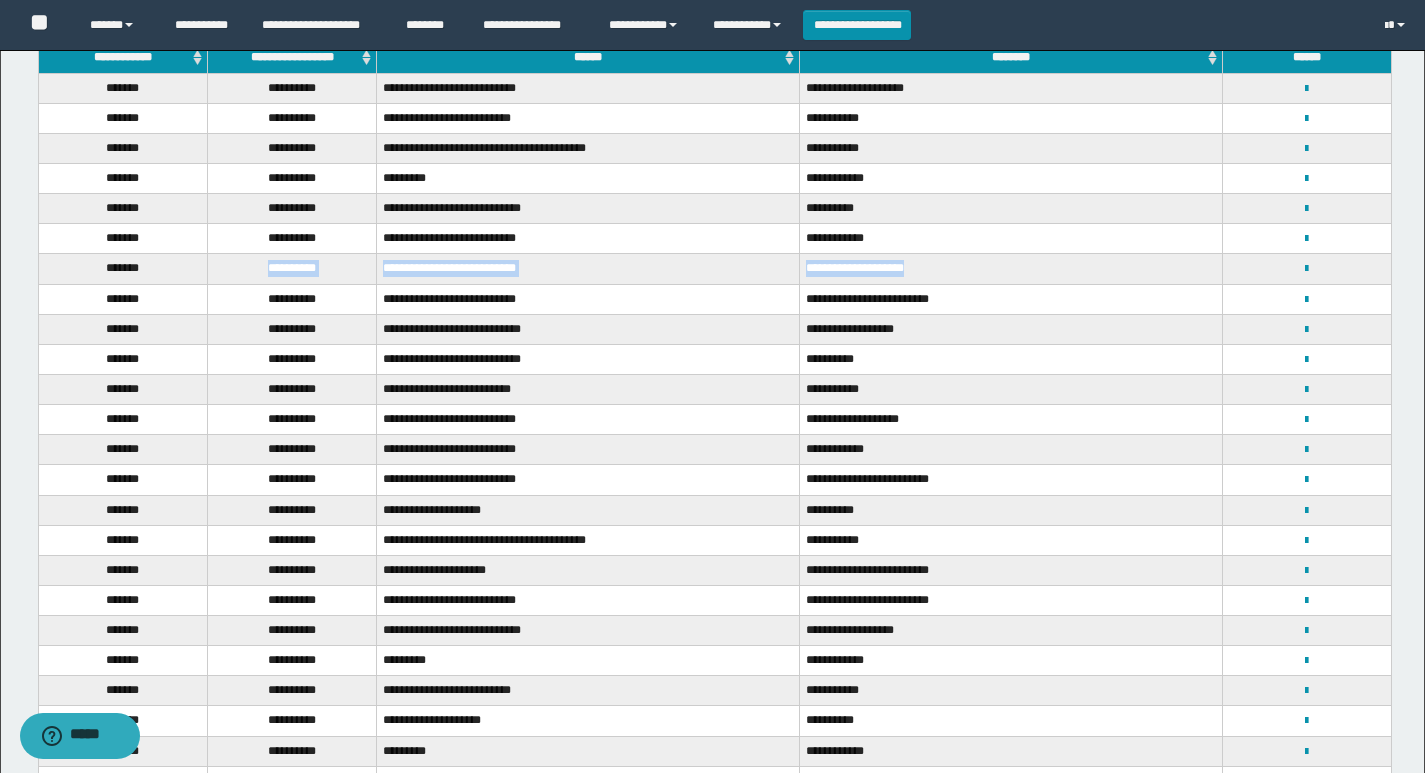 drag, startPoint x: 283, startPoint y: 269, endPoint x: 1191, endPoint y: 263, distance: 908.01984 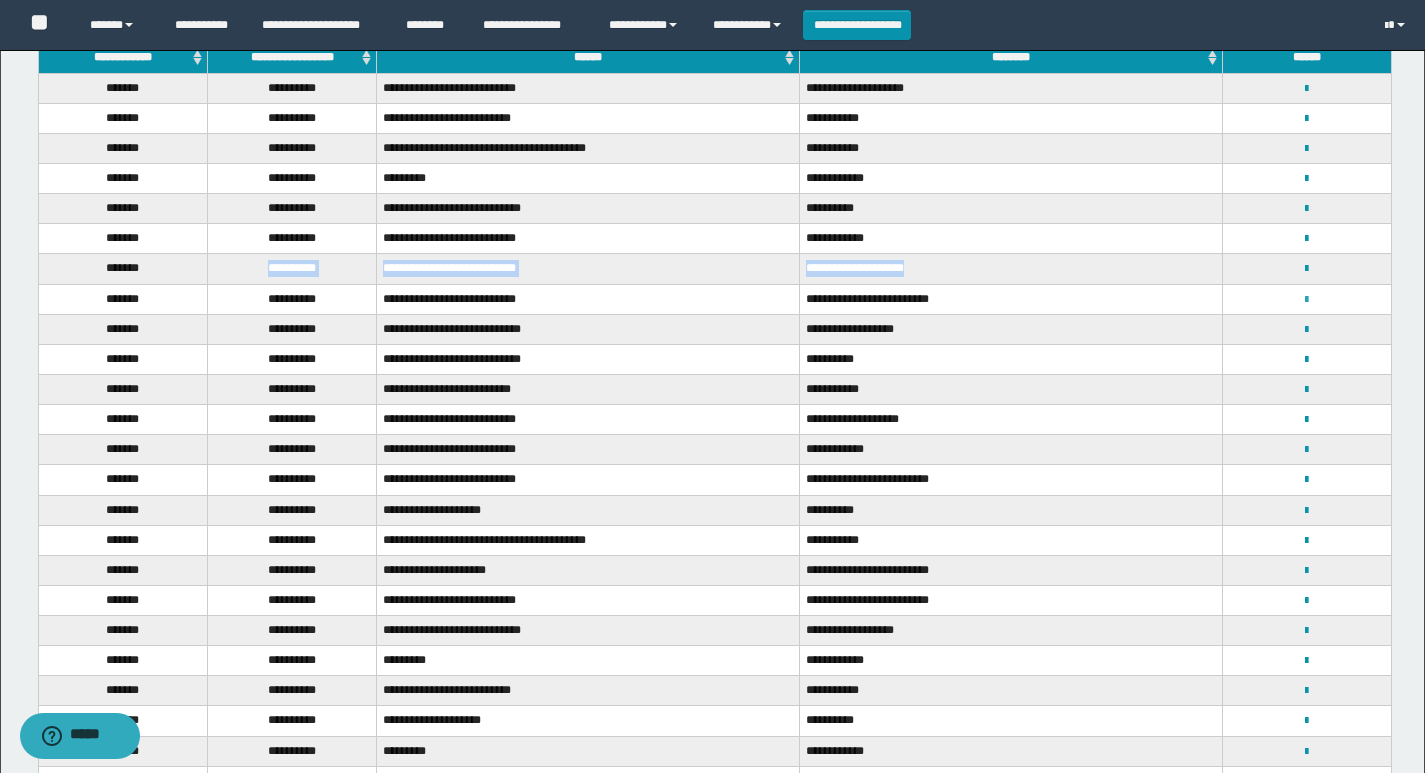 click at bounding box center [1306, 300] 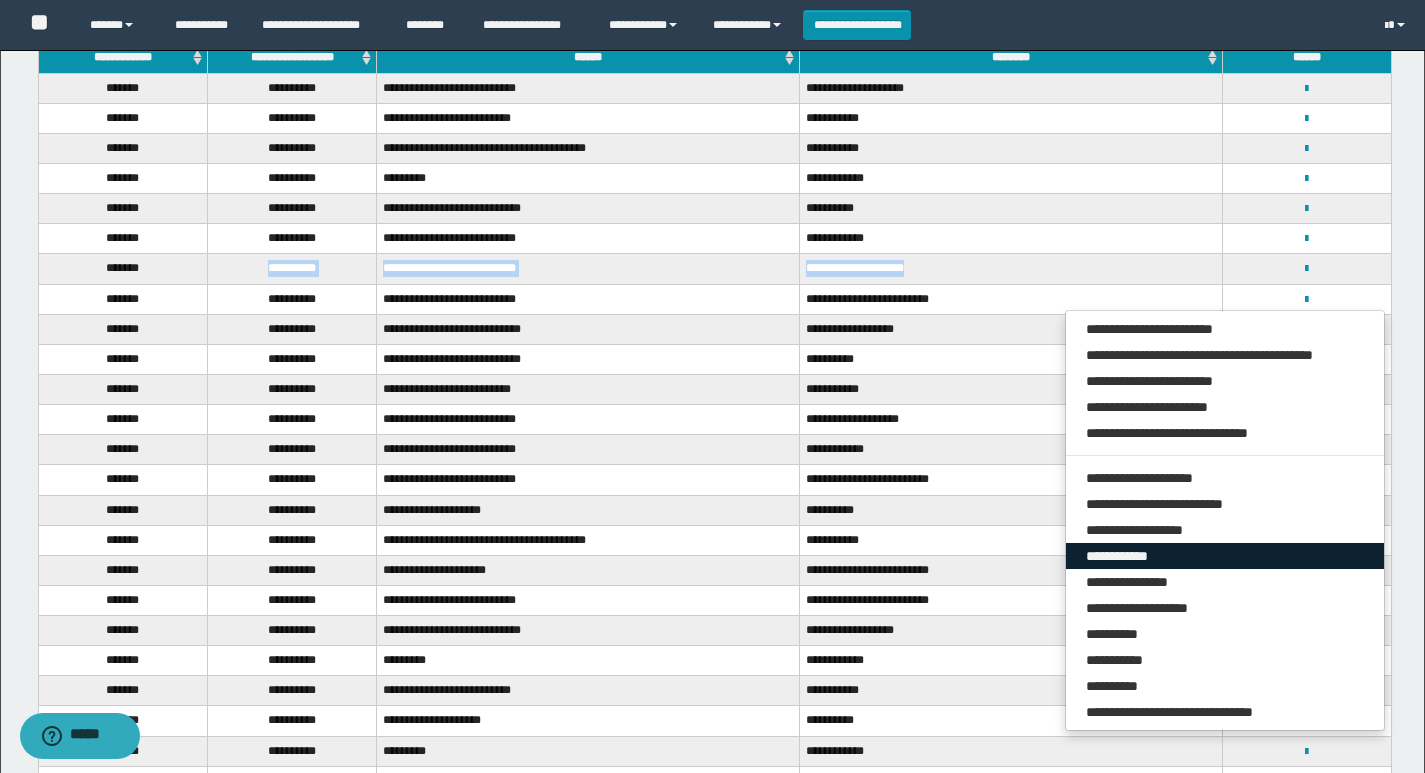 click on "**********" at bounding box center (1225, 556) 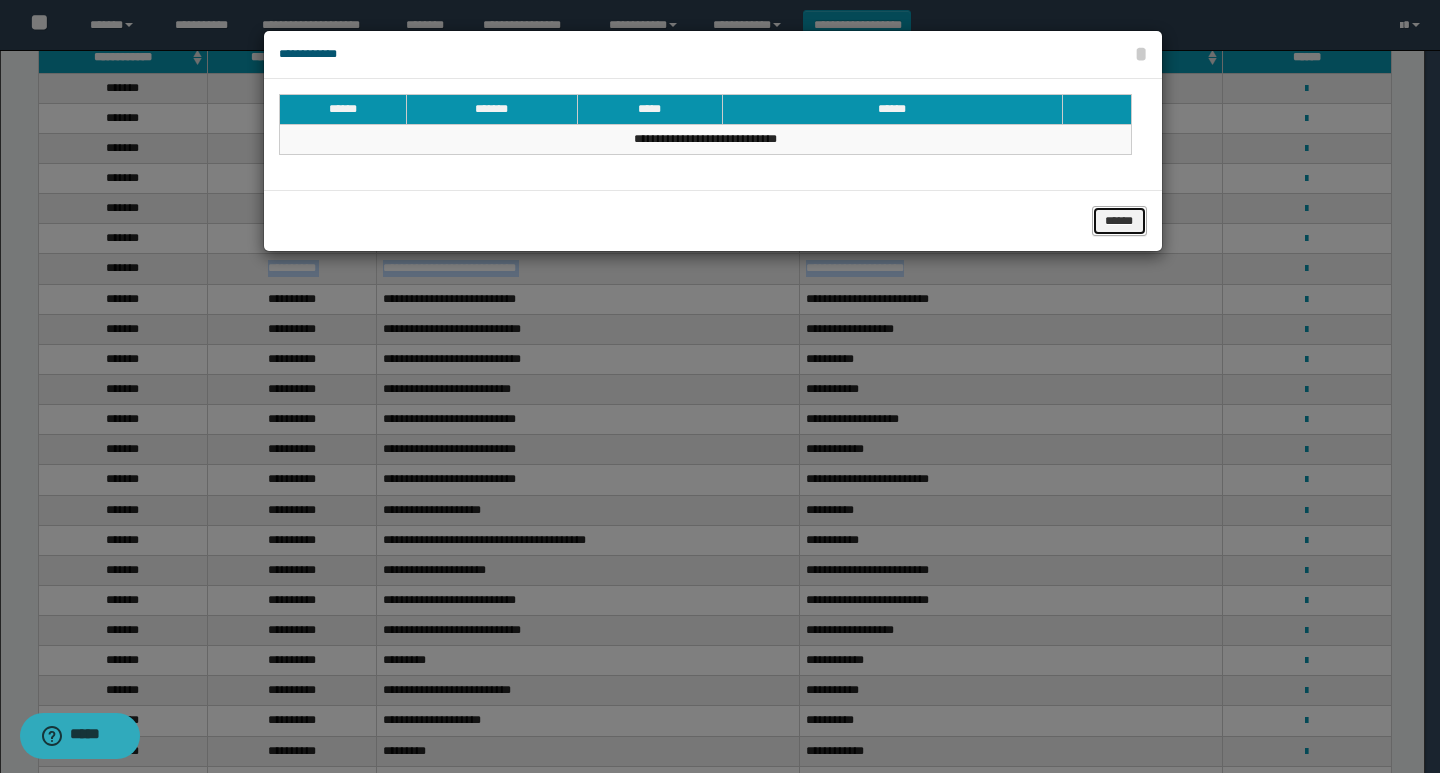 click on "******" at bounding box center (1119, 221) 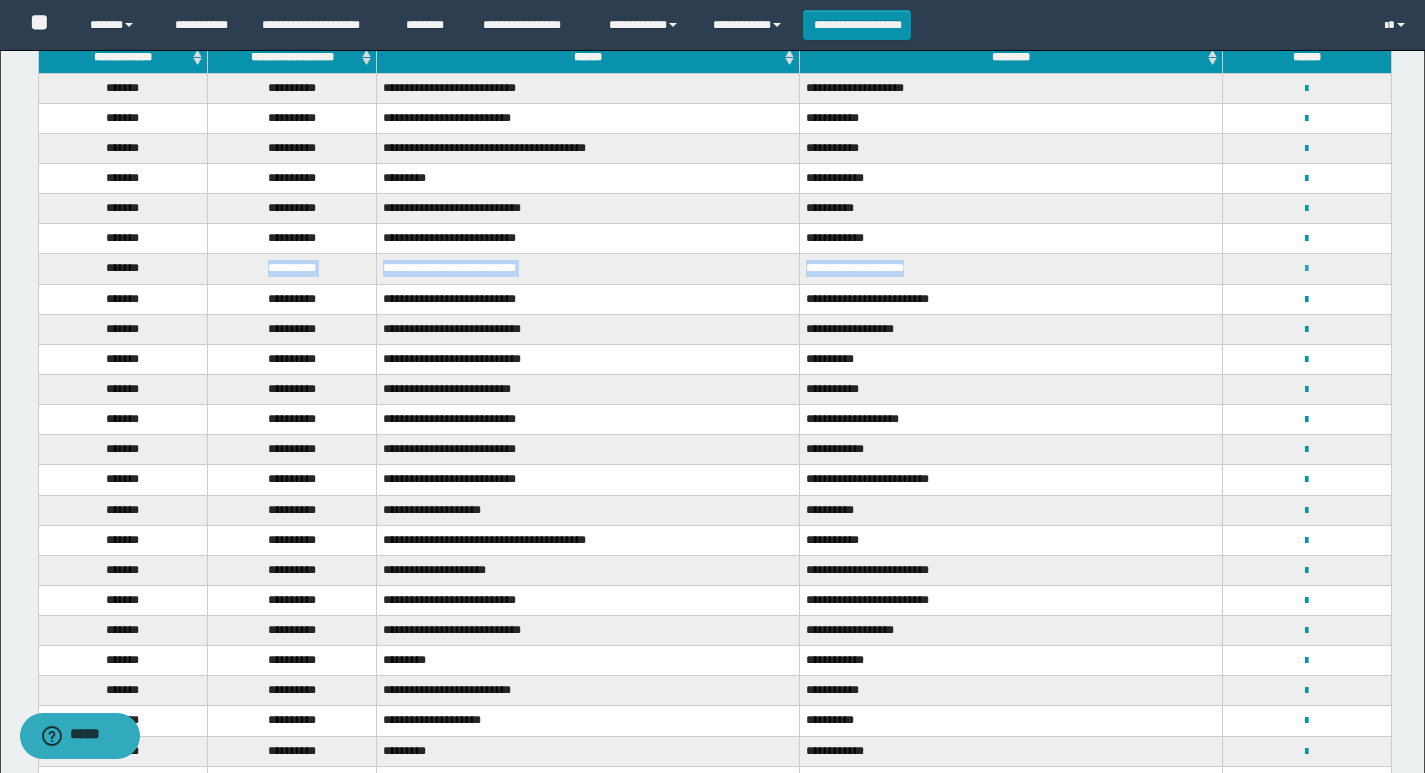 click at bounding box center (1306, 269) 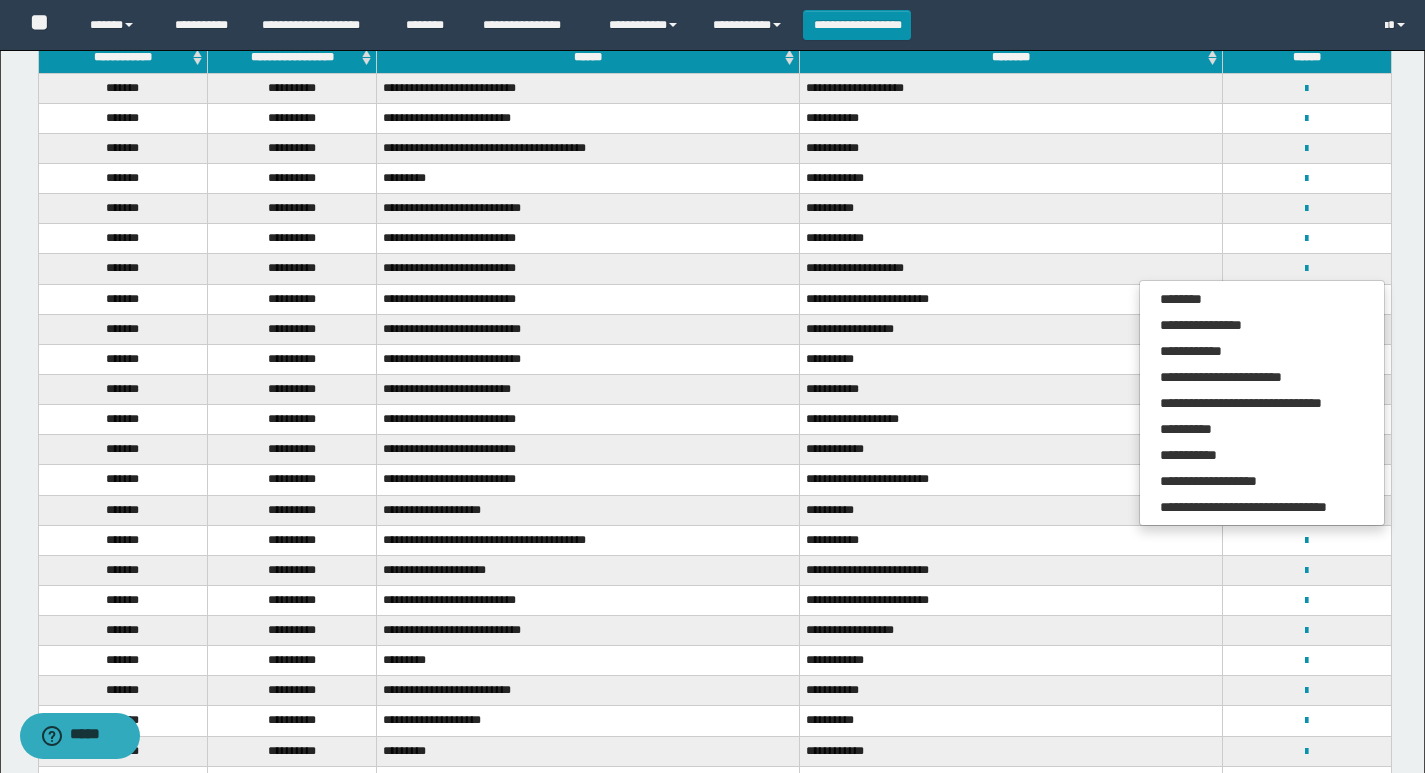 click on "**********" at bounding box center (1010, 299) 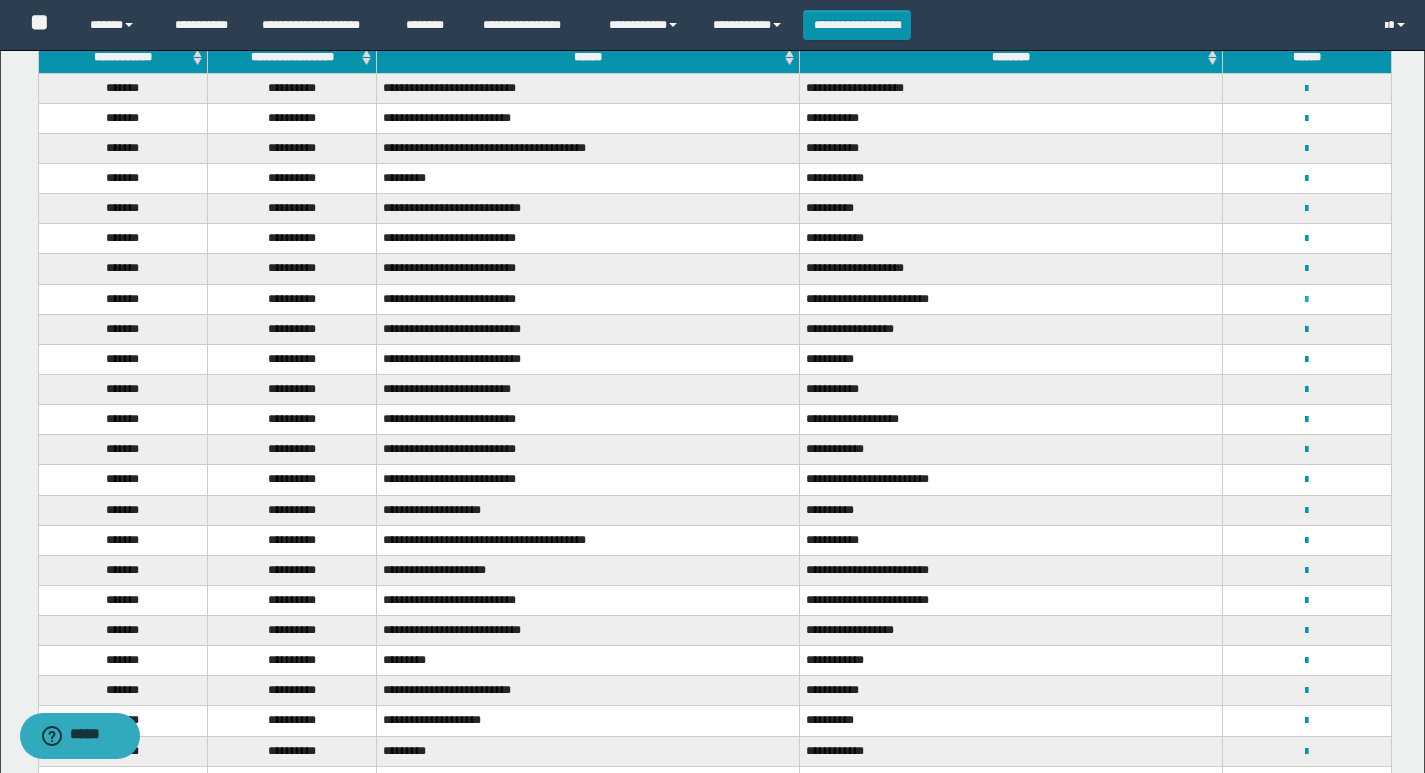 click at bounding box center [1306, 300] 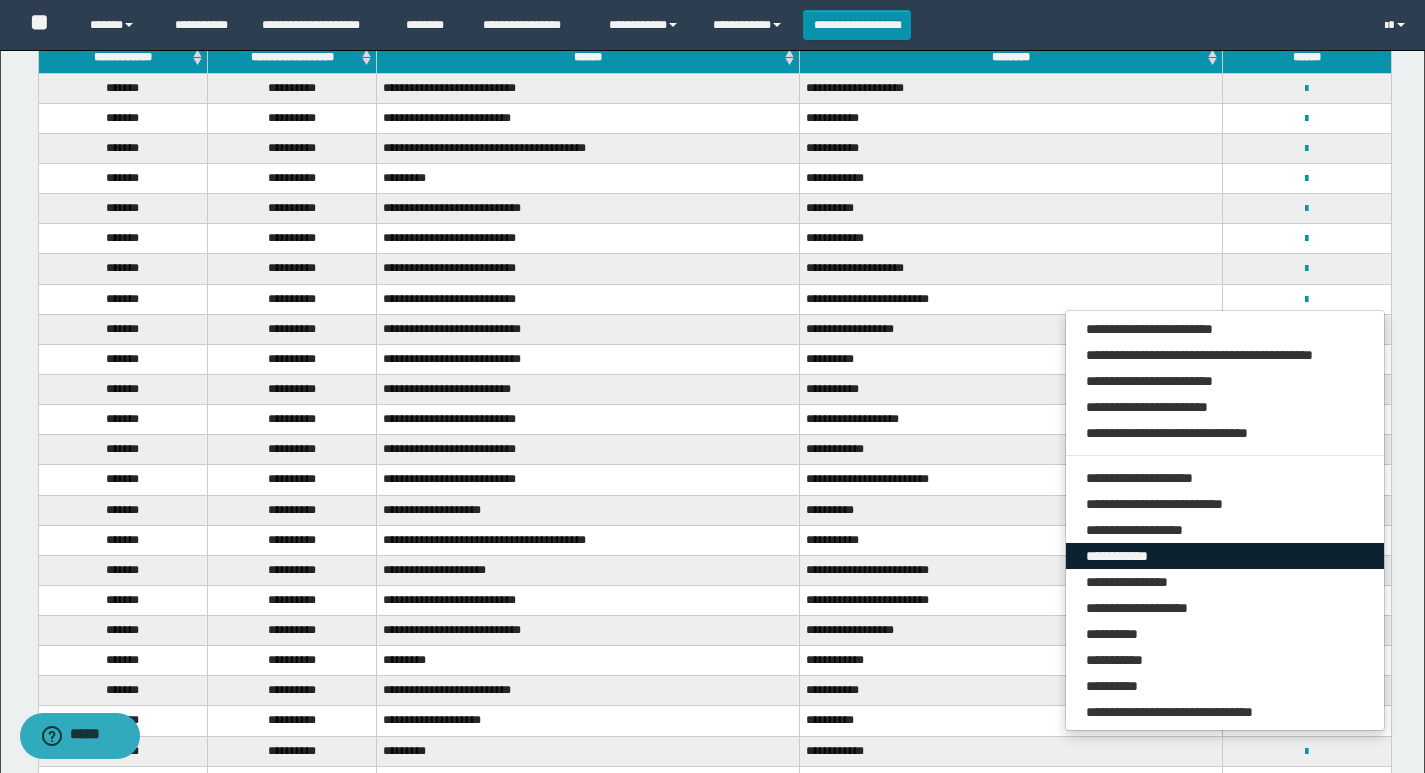 click on "**********" at bounding box center (1225, 556) 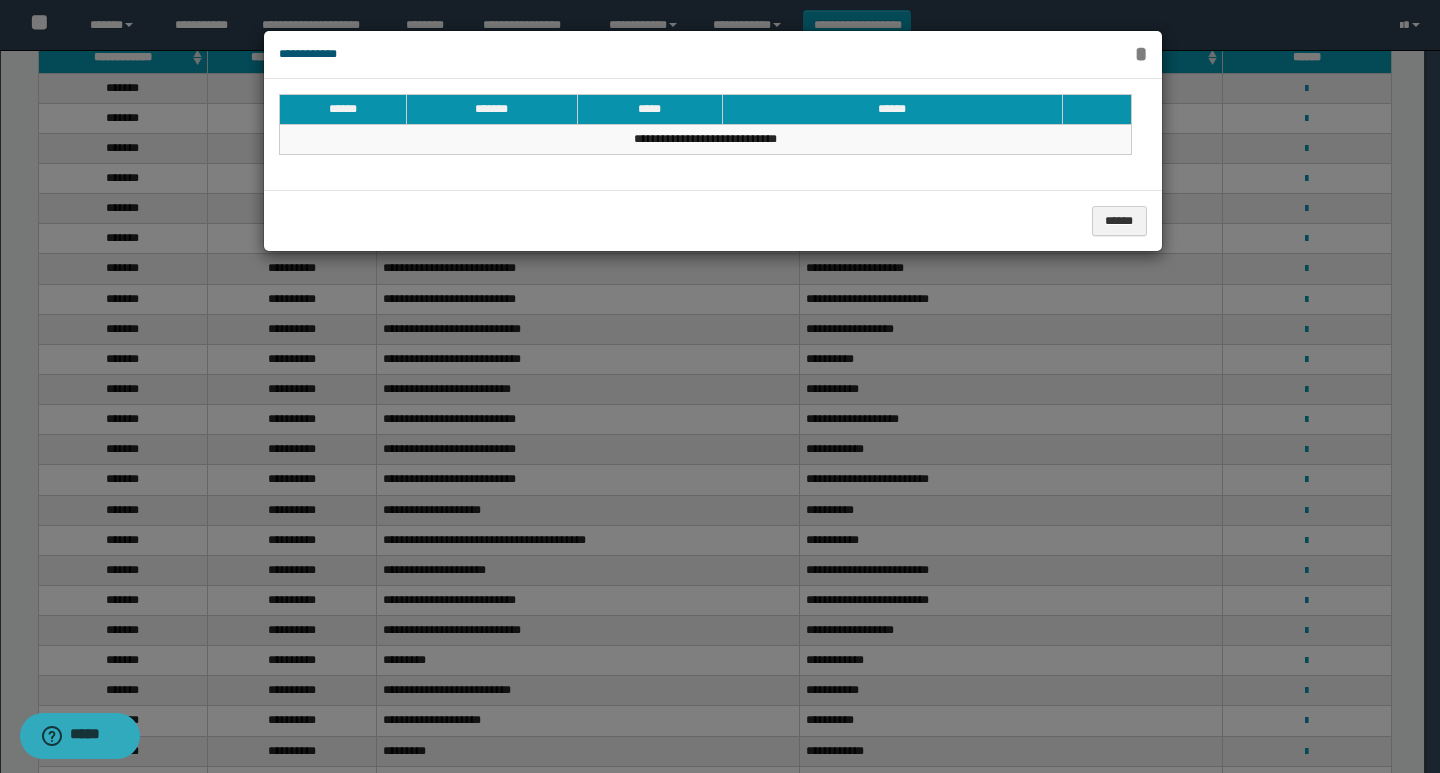 click on "*" at bounding box center (1141, 54) 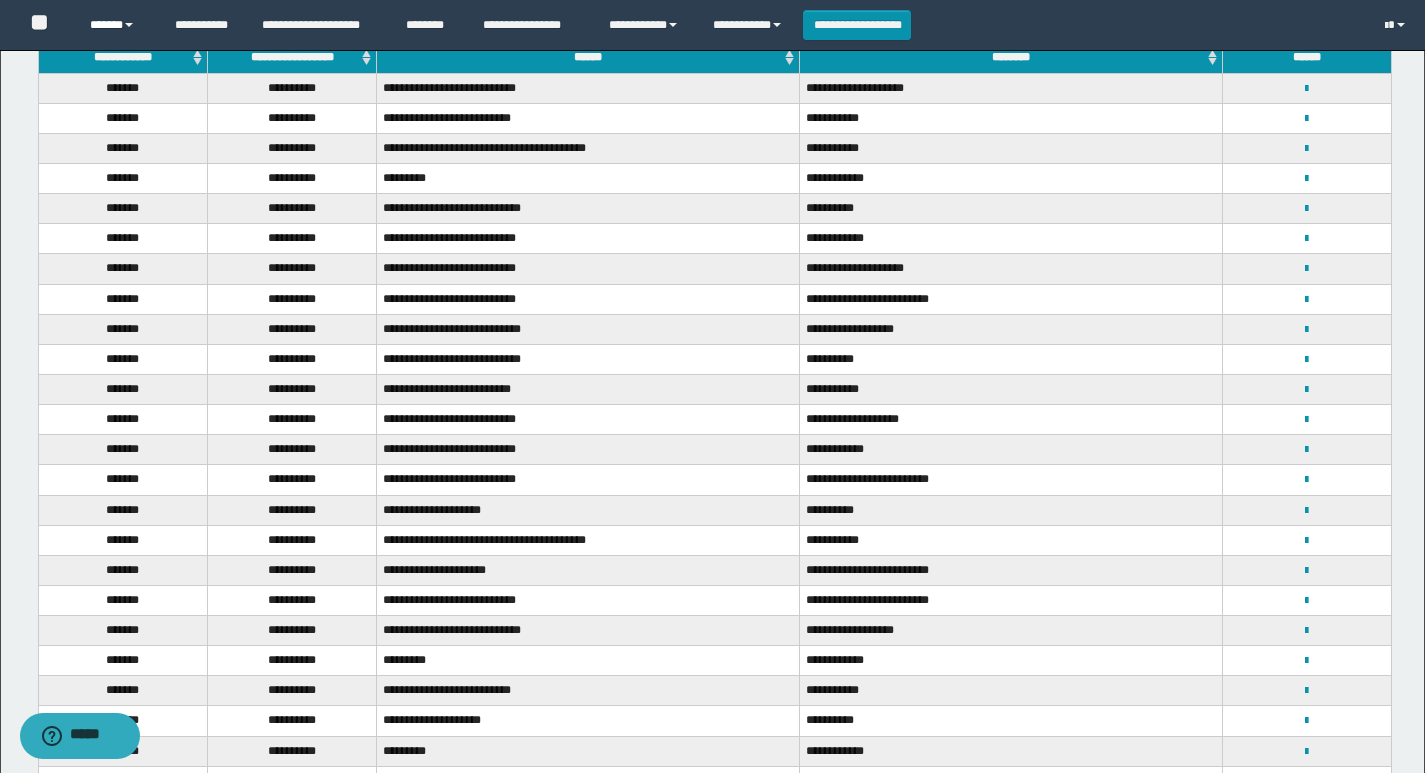 click on "******" at bounding box center [117, 25] 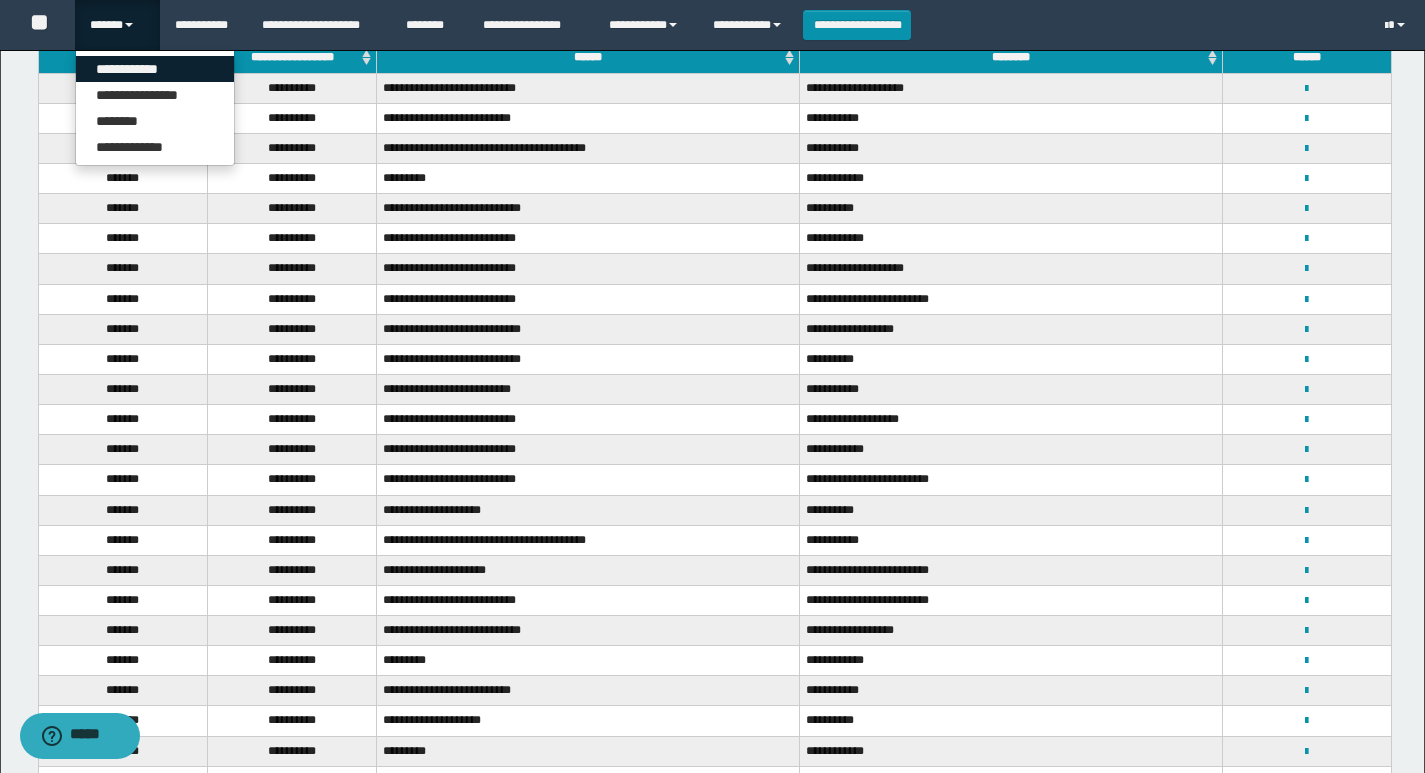 click on "**********" at bounding box center [155, 69] 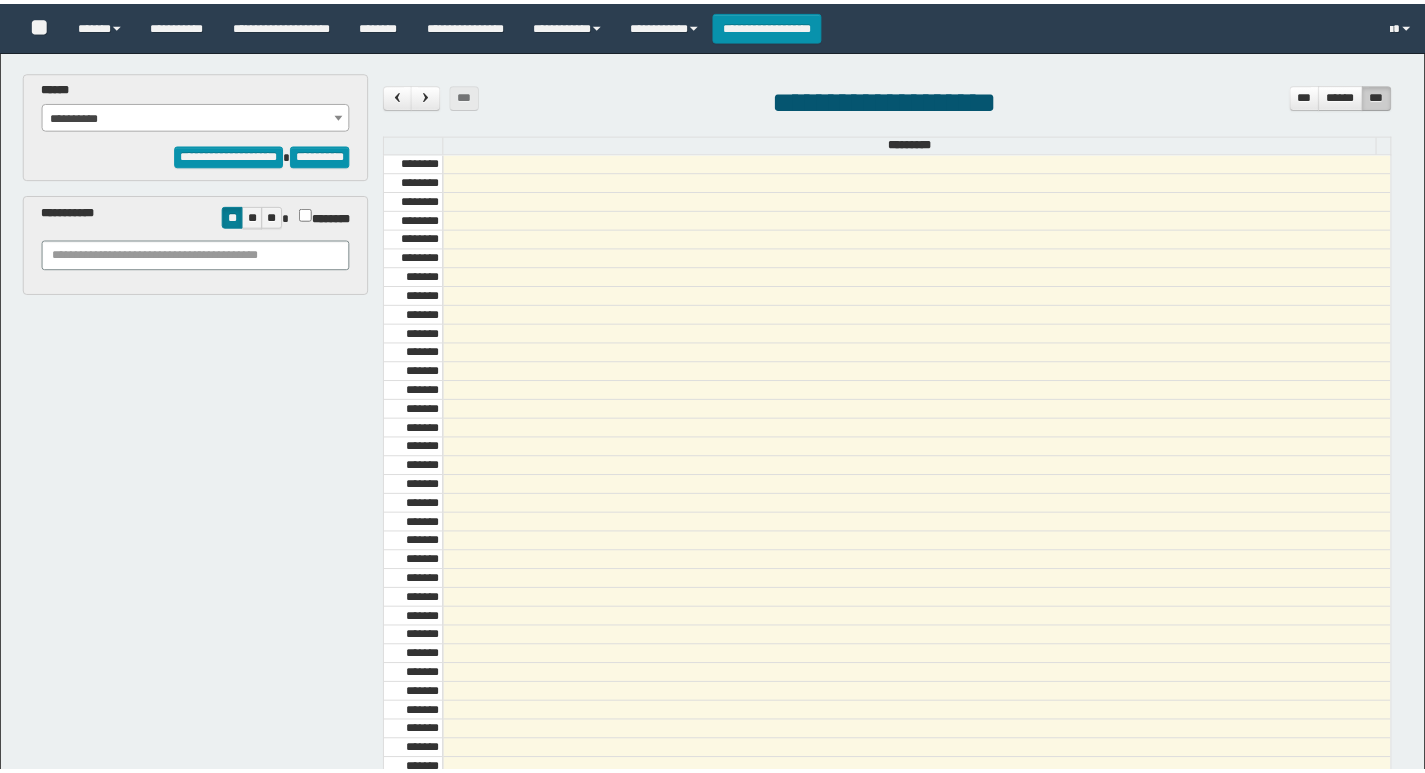 scroll, scrollTop: 0, scrollLeft: 0, axis: both 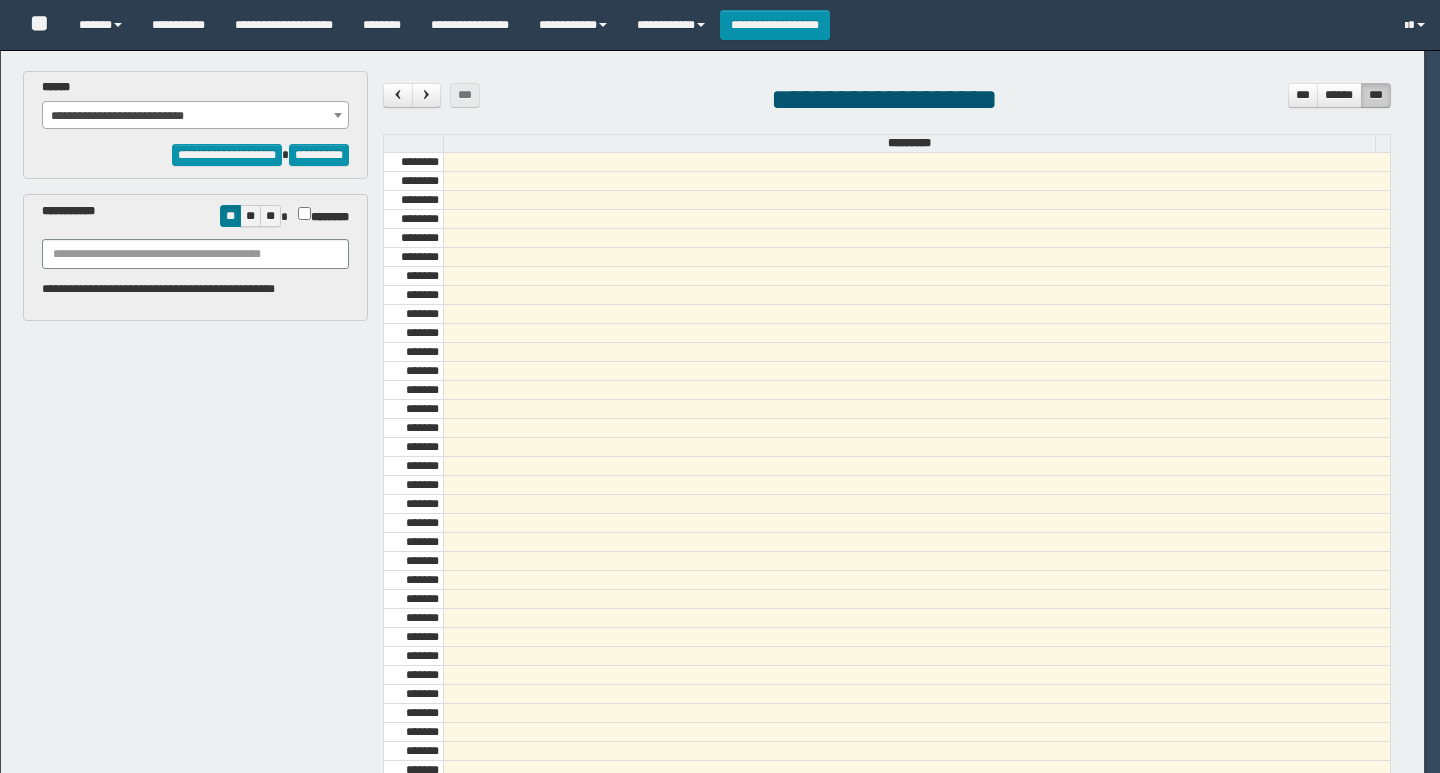select on "******" 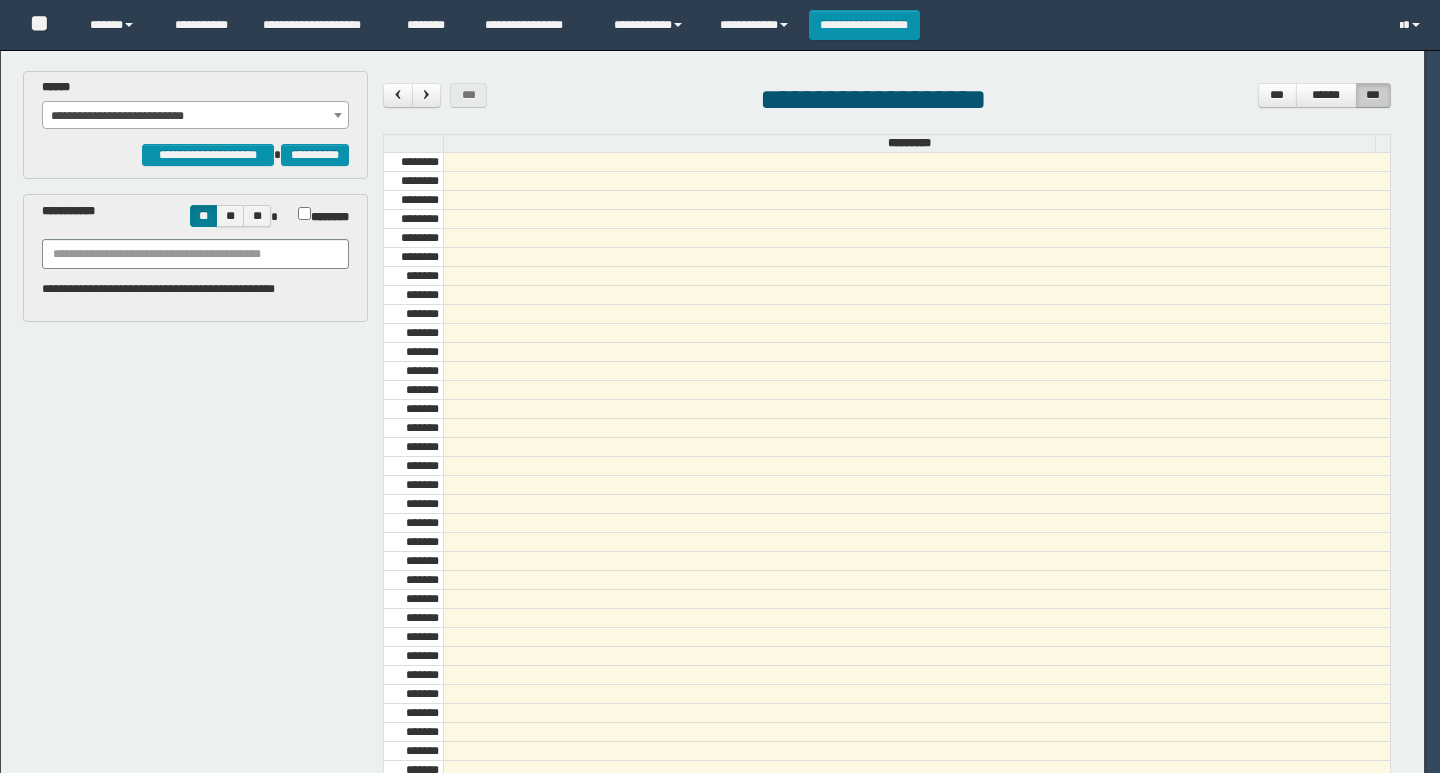 scroll, scrollTop: 0, scrollLeft: 0, axis: both 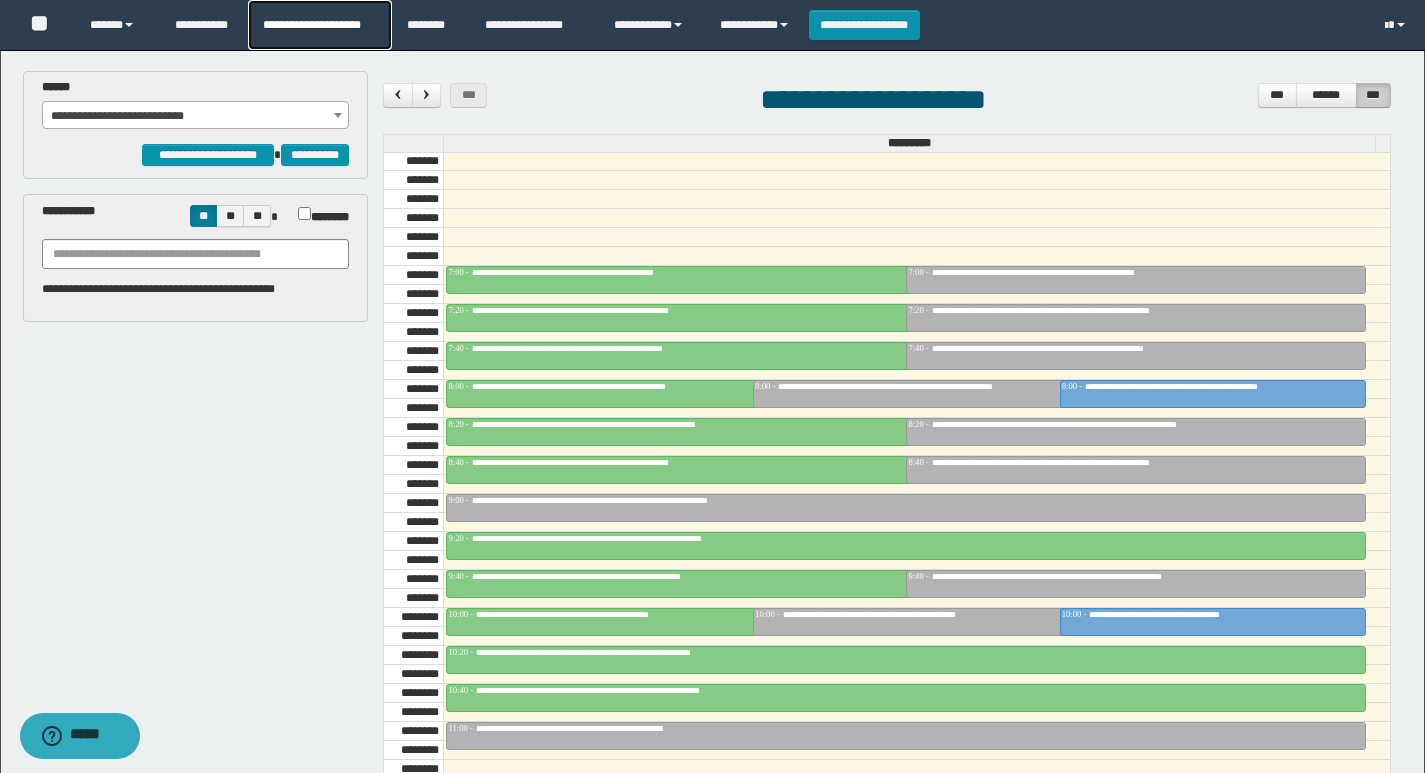click on "**********" at bounding box center [319, 25] 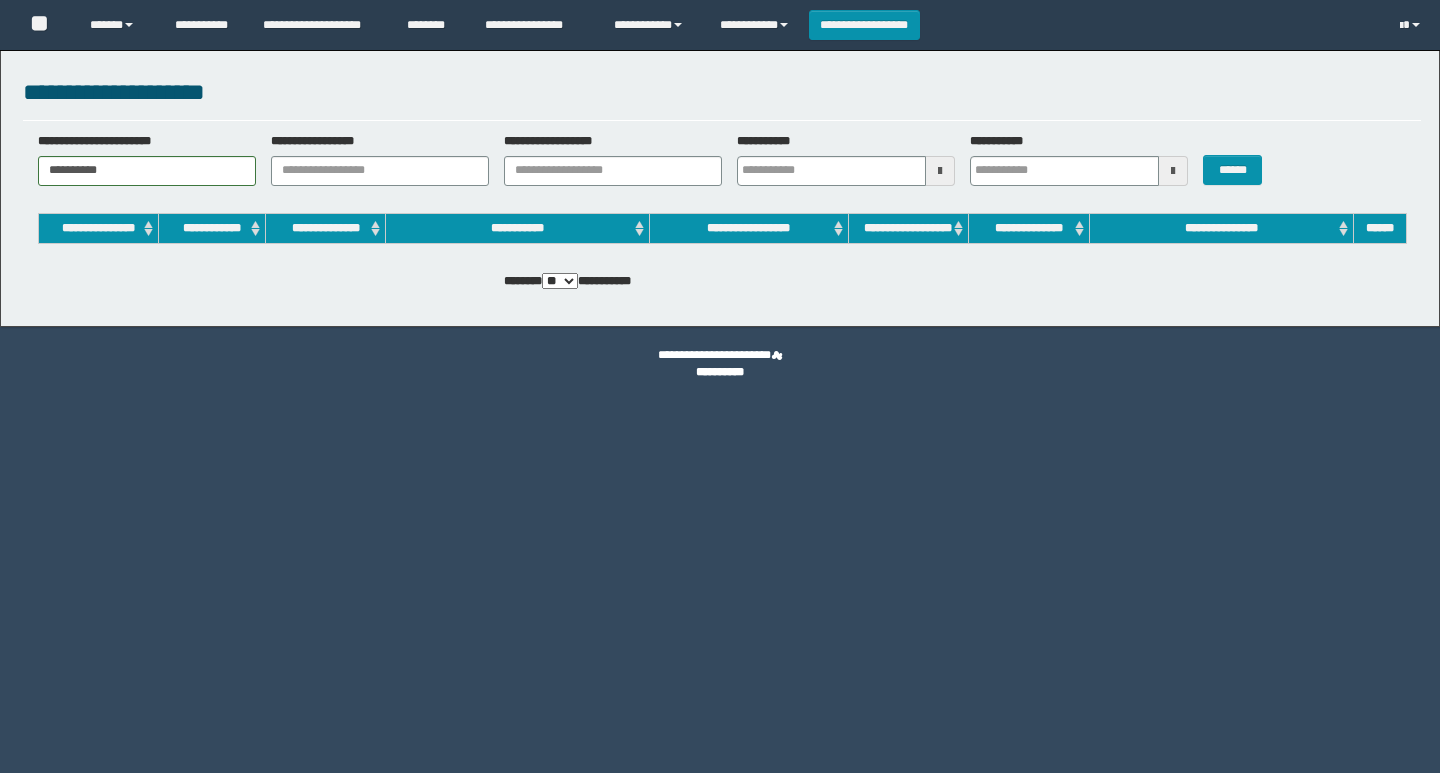 scroll, scrollTop: 0, scrollLeft: 0, axis: both 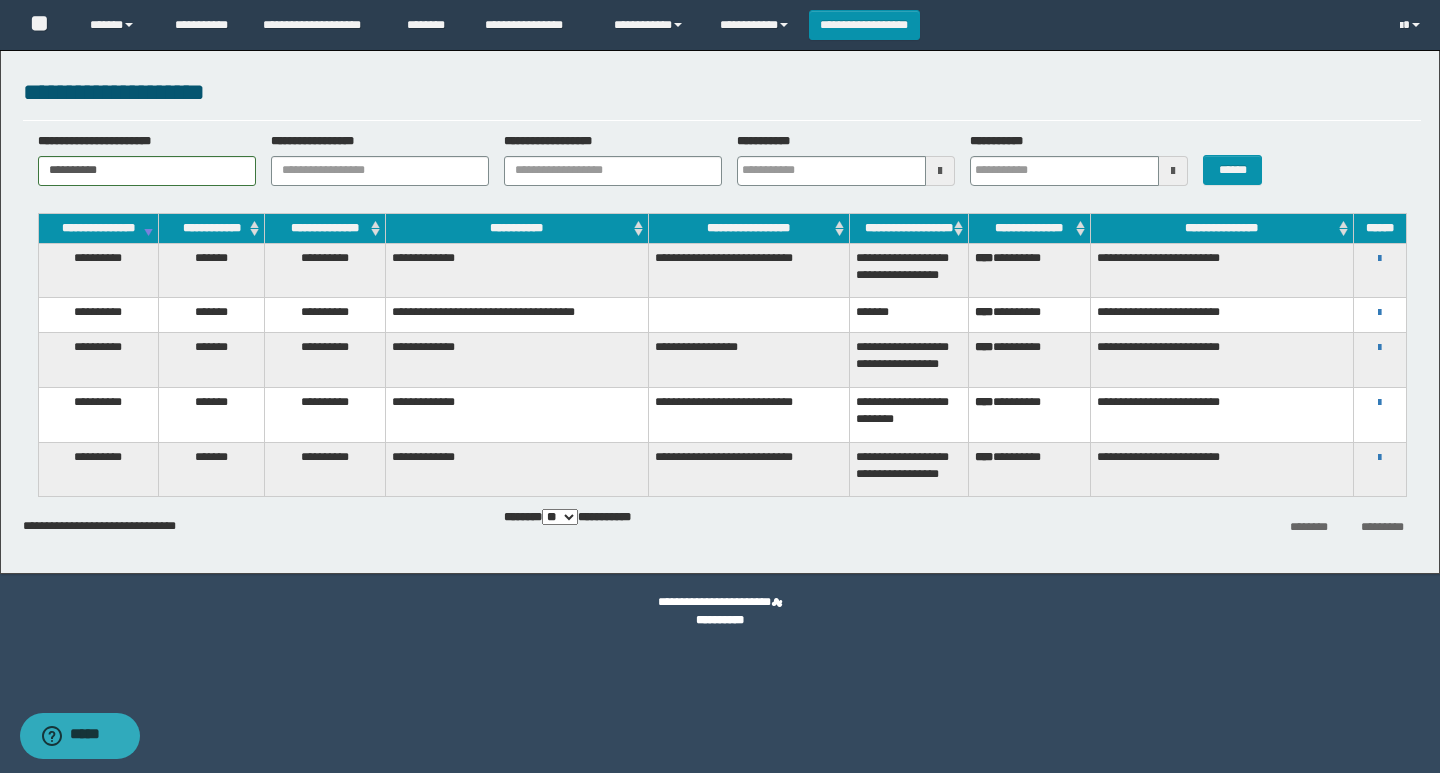 drag, startPoint x: 0, startPoint y: 0, endPoint x: 0, endPoint y: 166, distance: 166 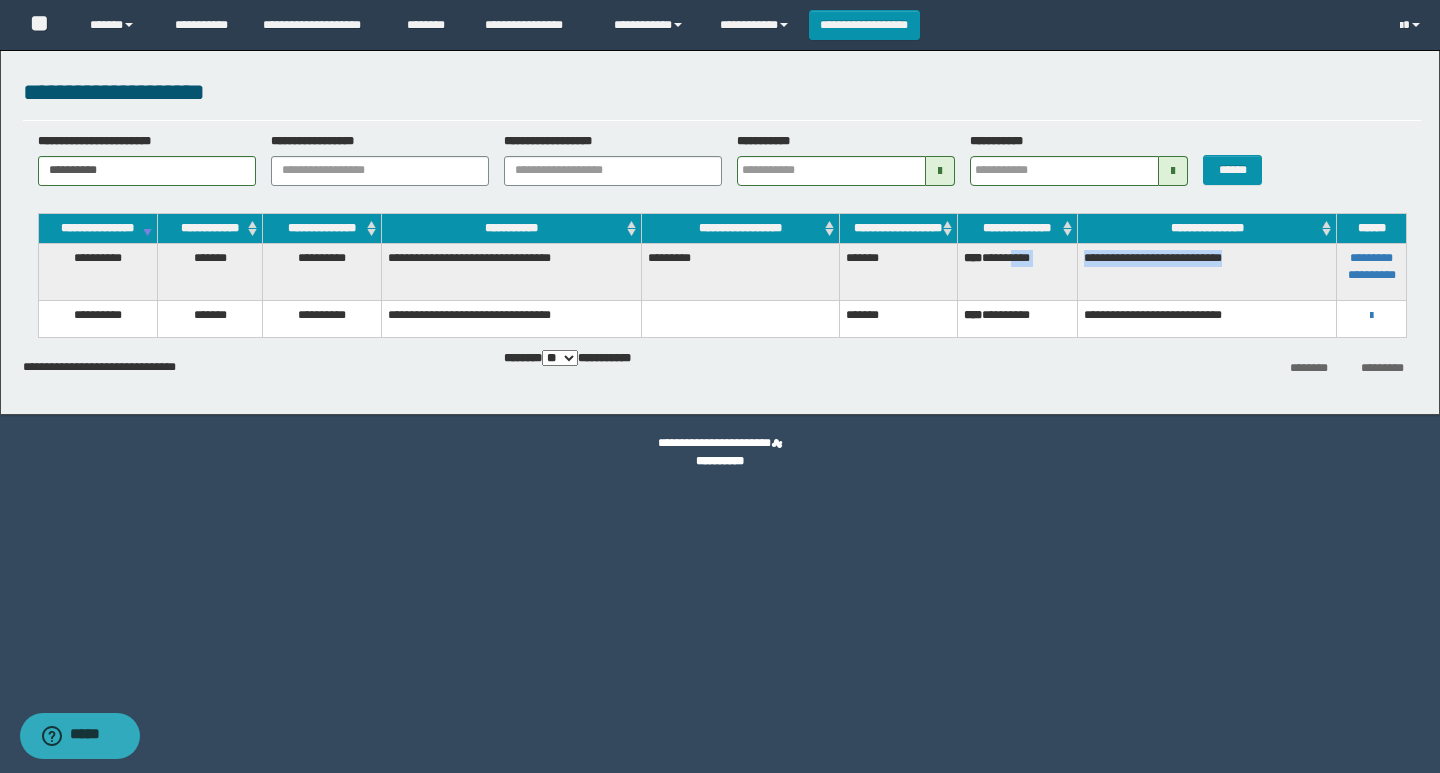 drag, startPoint x: 1280, startPoint y: 268, endPoint x: 1028, endPoint y: 270, distance: 252.00793 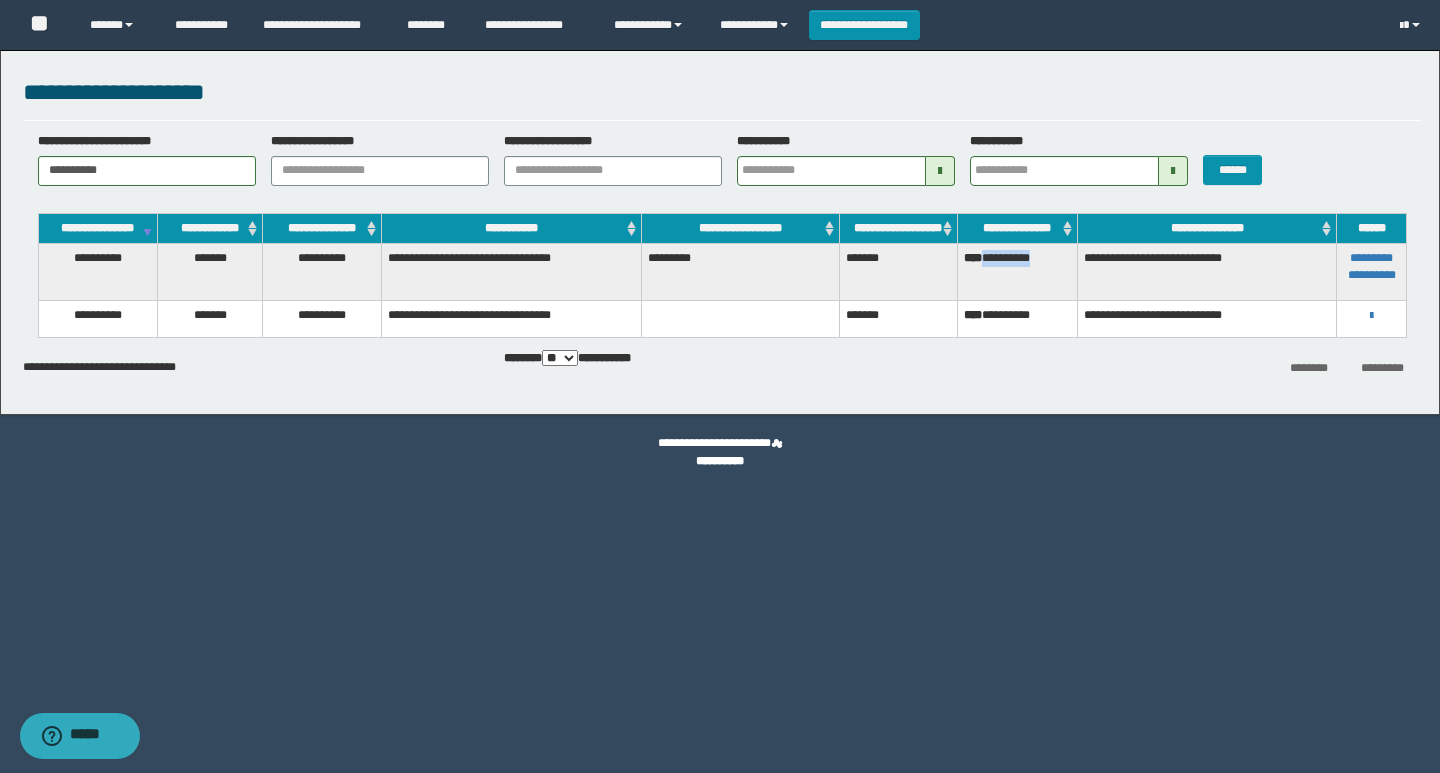 drag, startPoint x: 1064, startPoint y: 267, endPoint x: 987, endPoint y: 276, distance: 77.52419 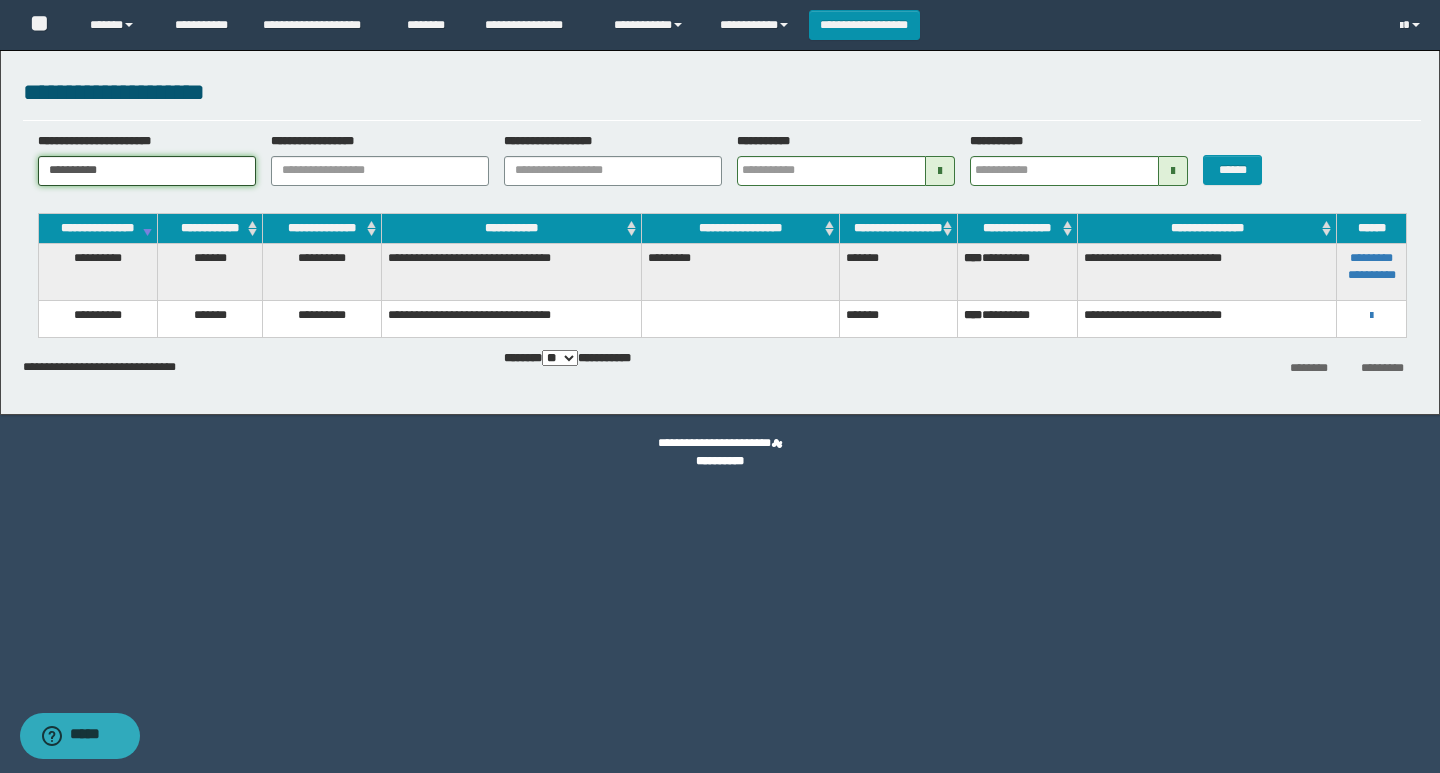 drag, startPoint x: 161, startPoint y: 176, endPoint x: 0, endPoint y: 173, distance: 161.02795 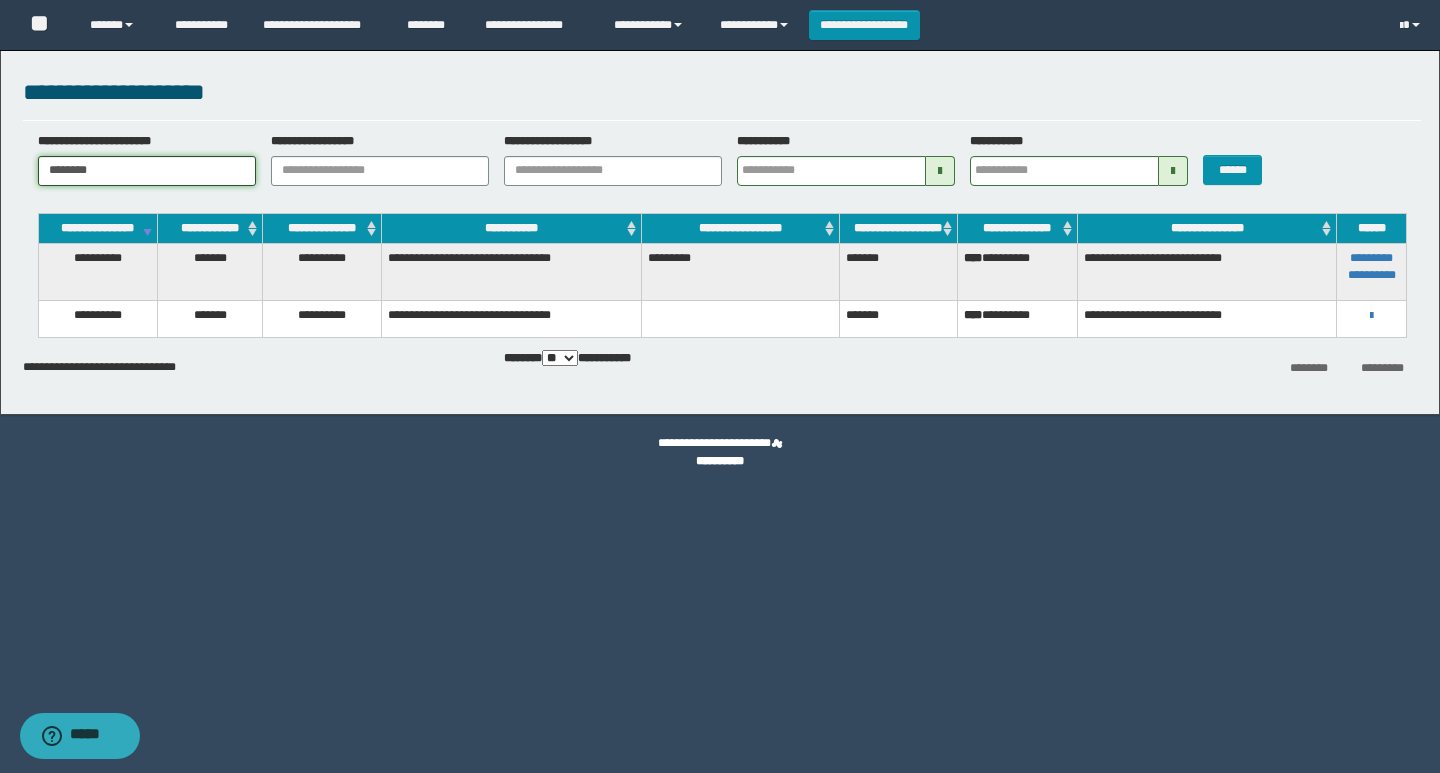 type on "********" 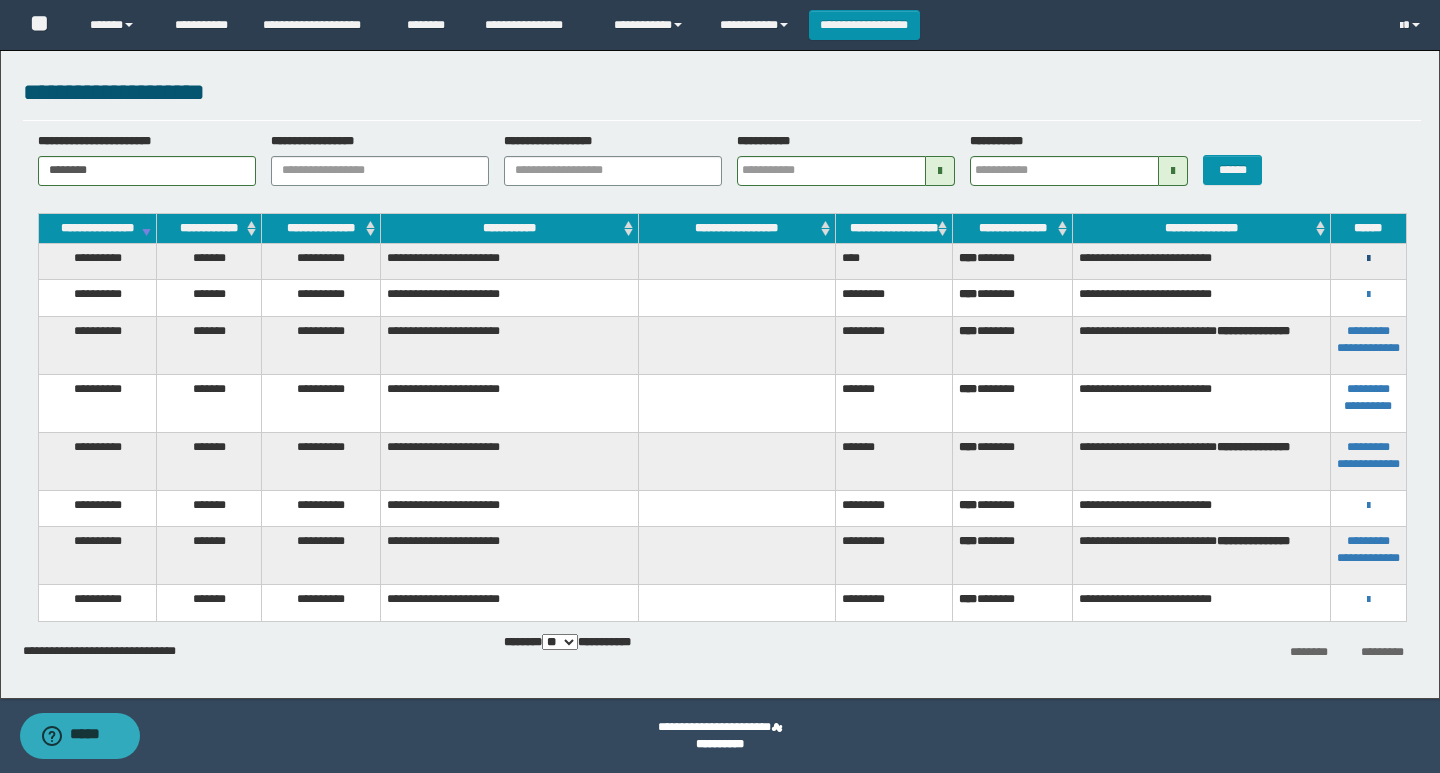 click at bounding box center [1368, 259] 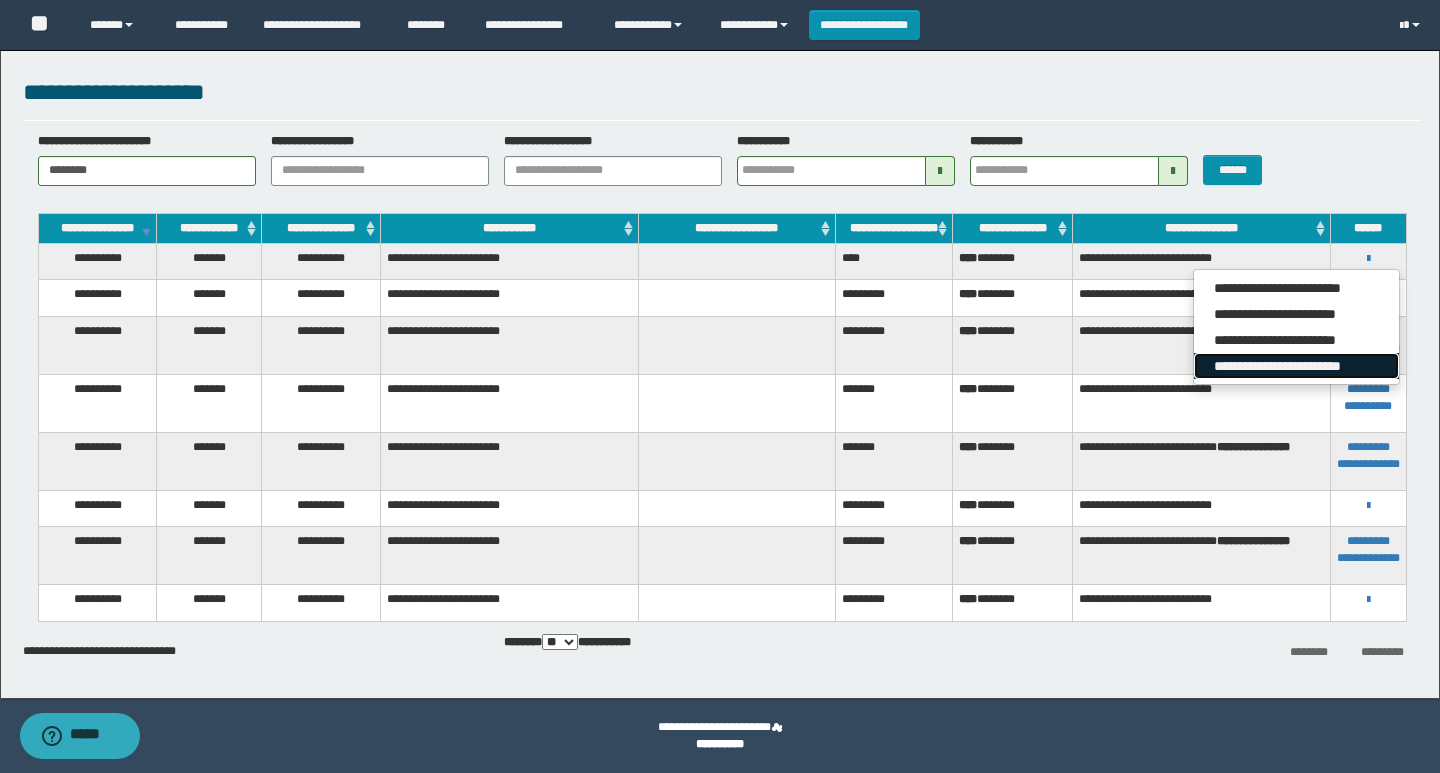 click on "**********" at bounding box center [1296, 366] 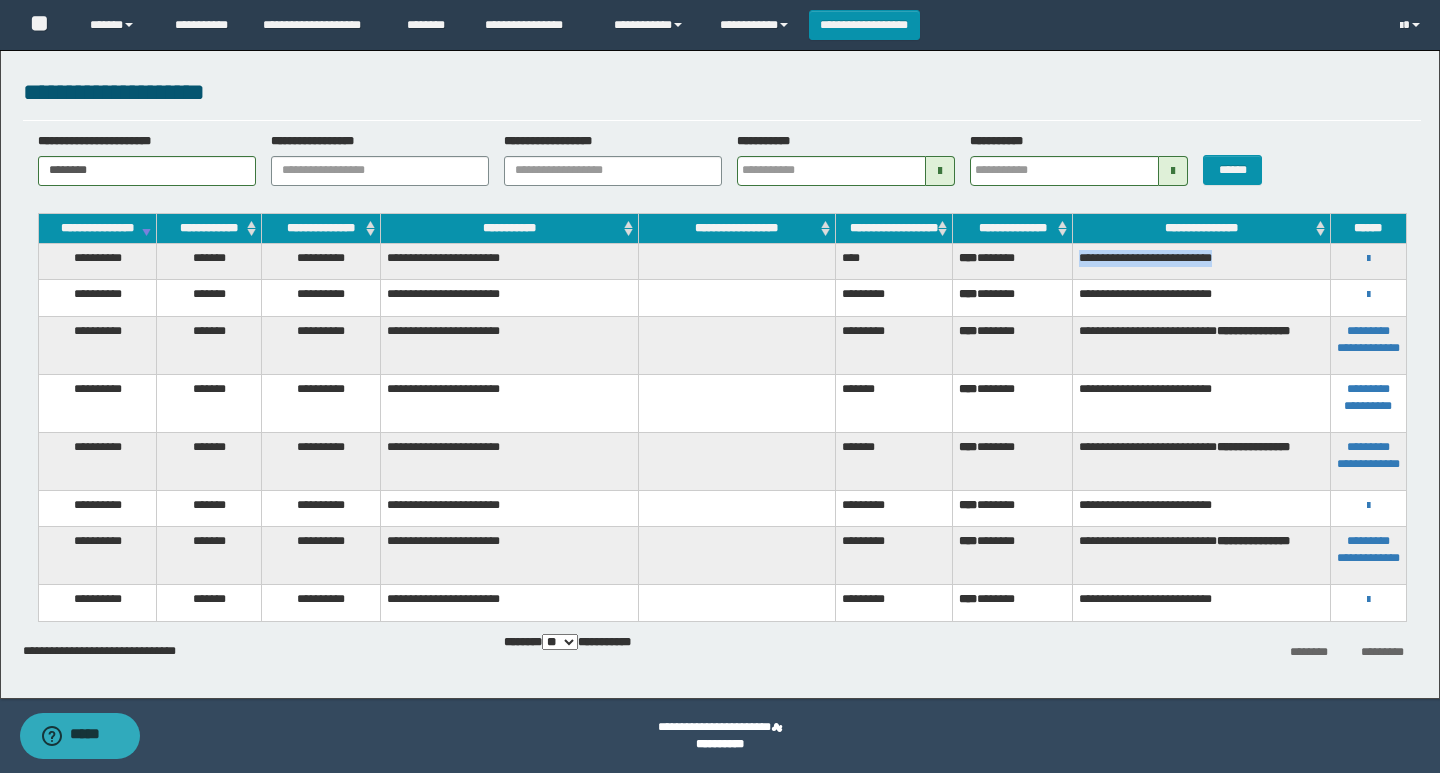drag, startPoint x: 1238, startPoint y: 268, endPoint x: 1074, endPoint y: 265, distance: 164.02744 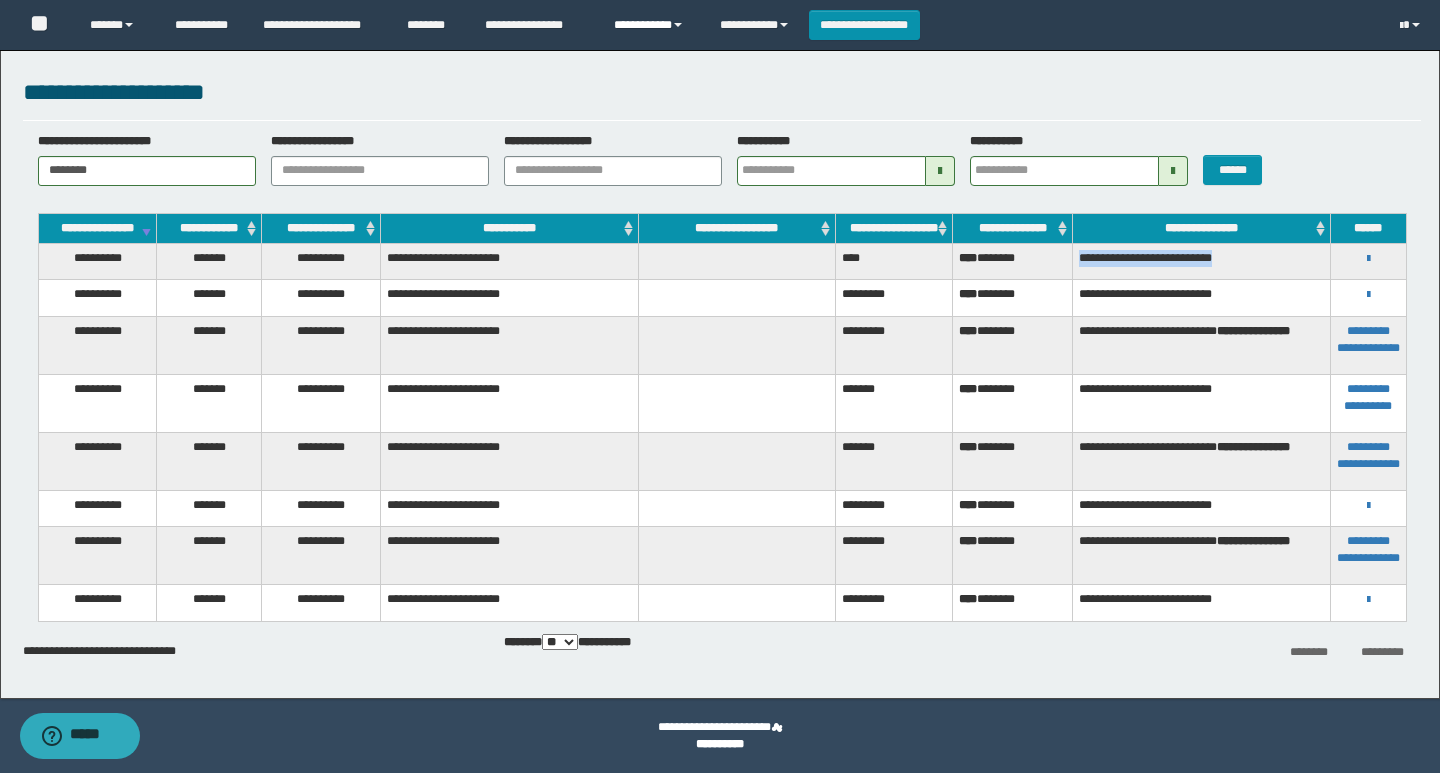 copy on "**********" 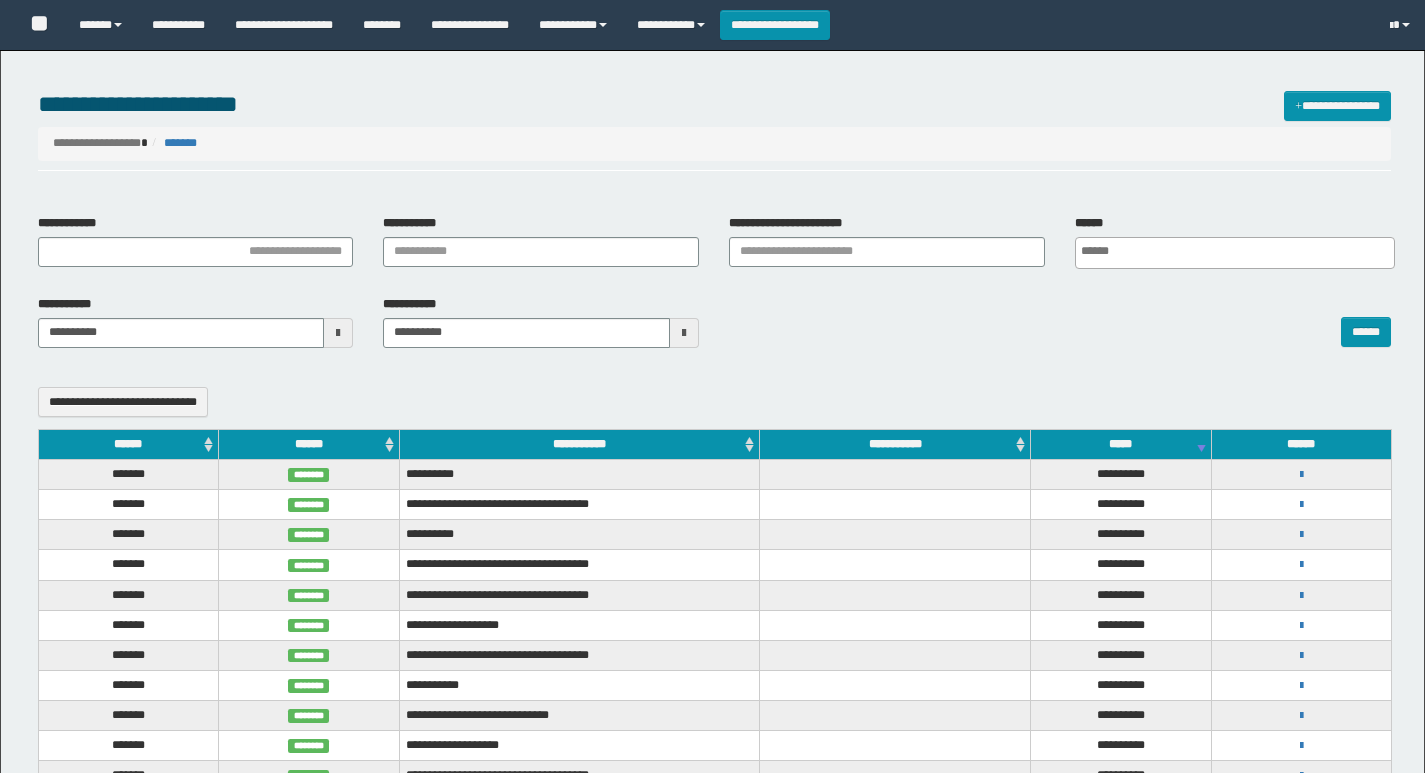 select 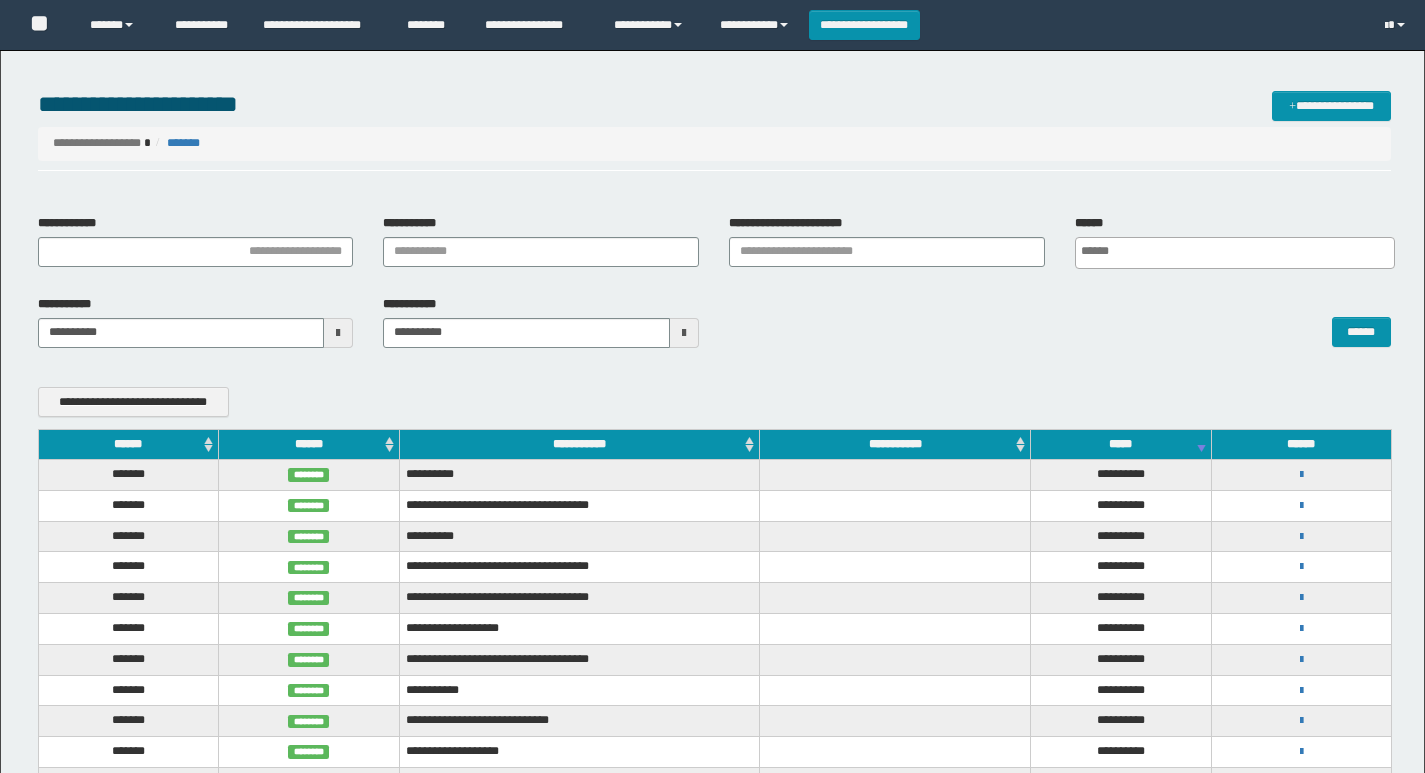 scroll, scrollTop: 0, scrollLeft: 0, axis: both 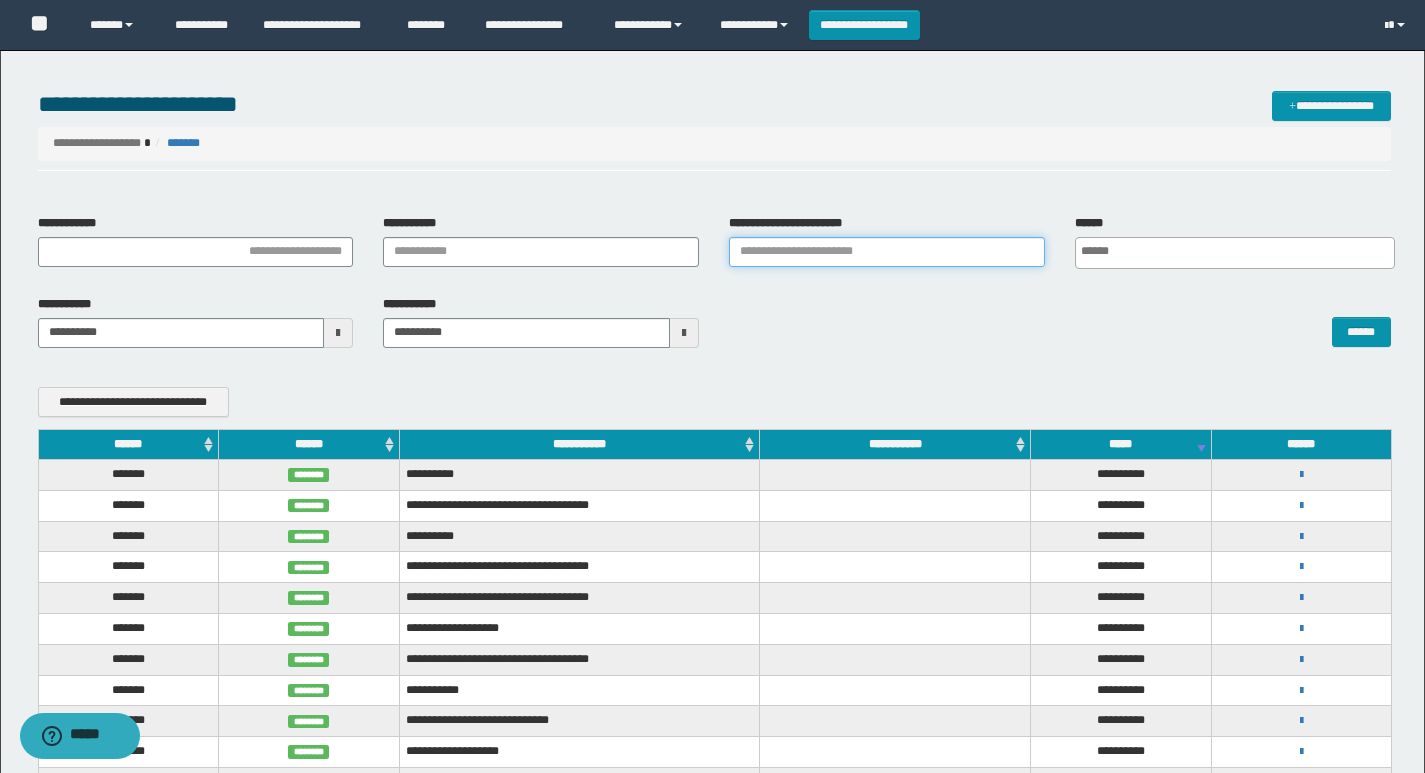 click on "**********" at bounding box center [887, 252] 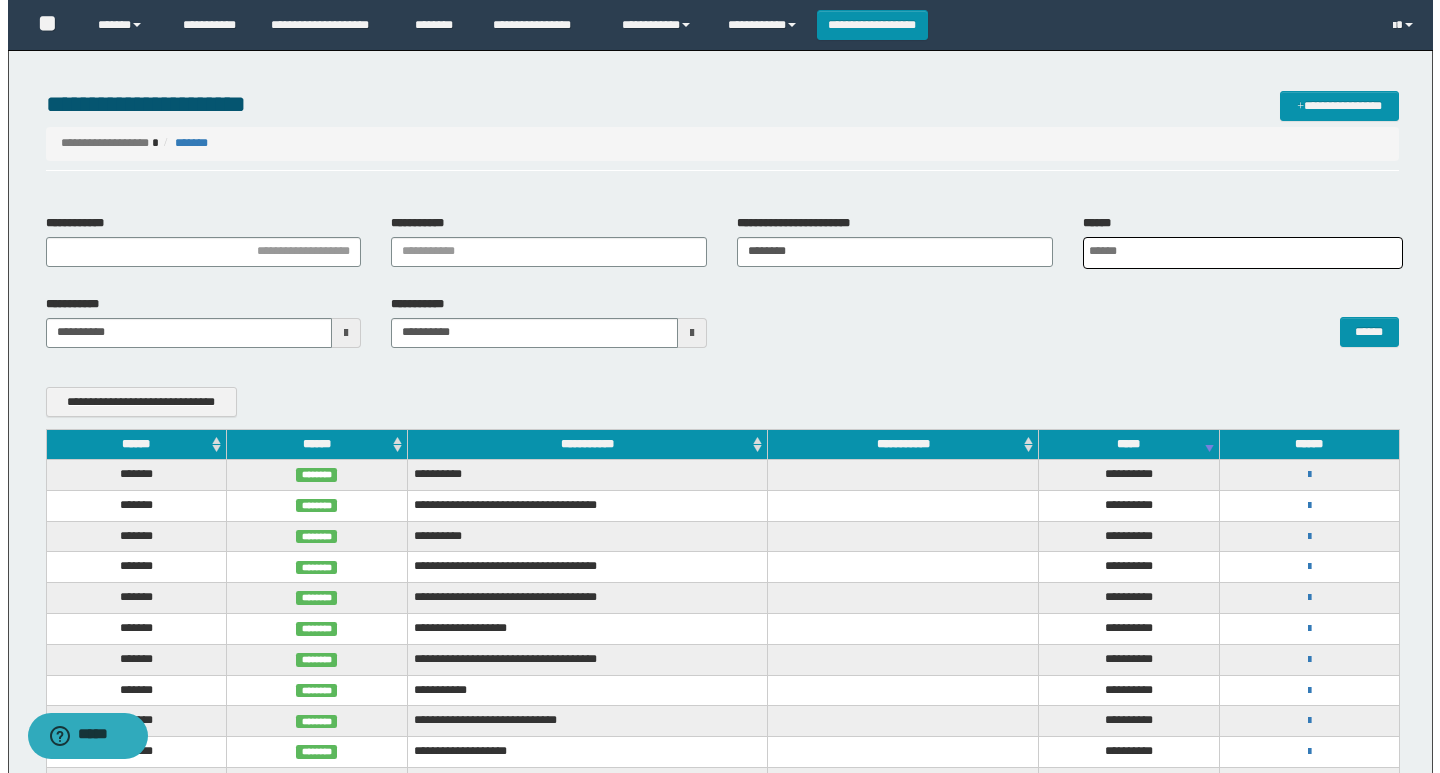 scroll, scrollTop: 0, scrollLeft: 5, axis: horizontal 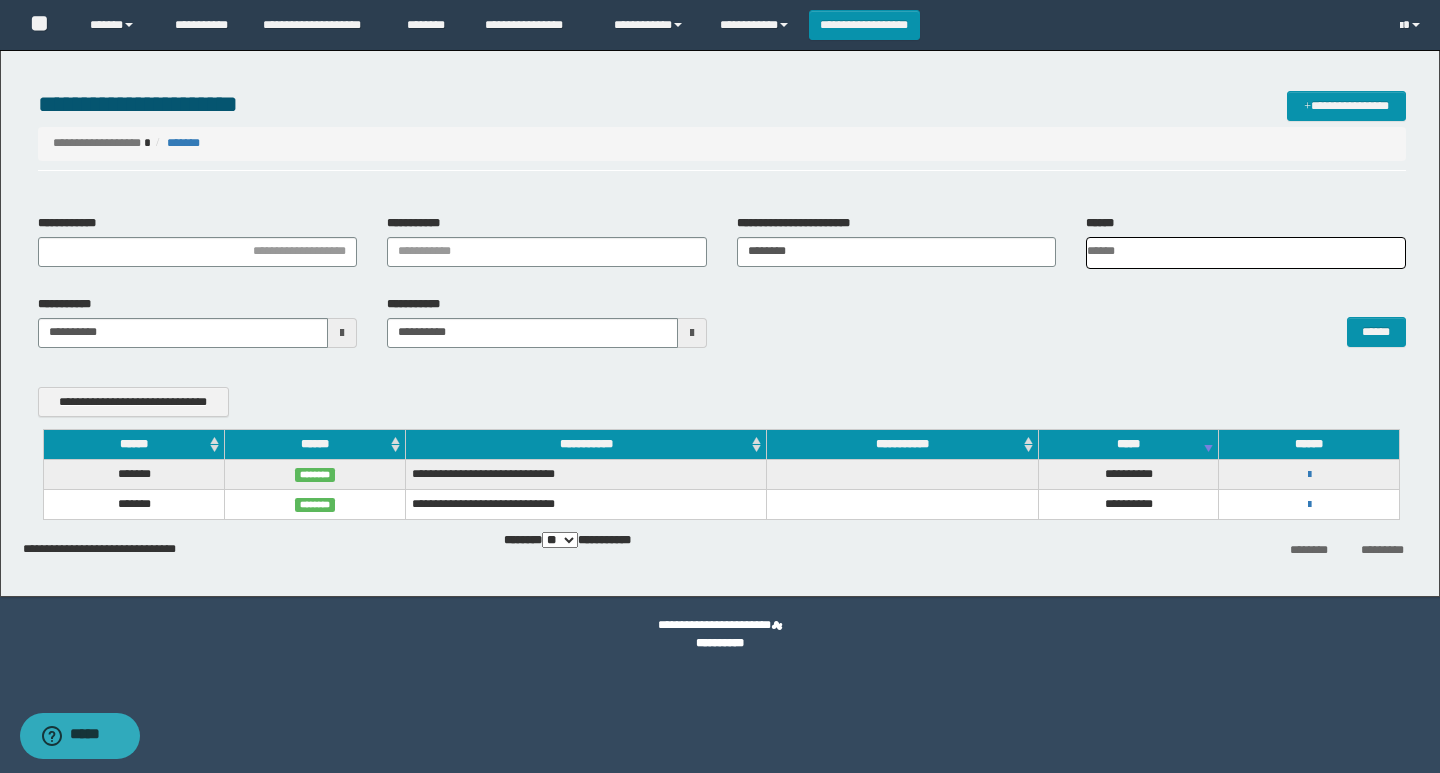 click on "**********" at bounding box center (1309, 474) 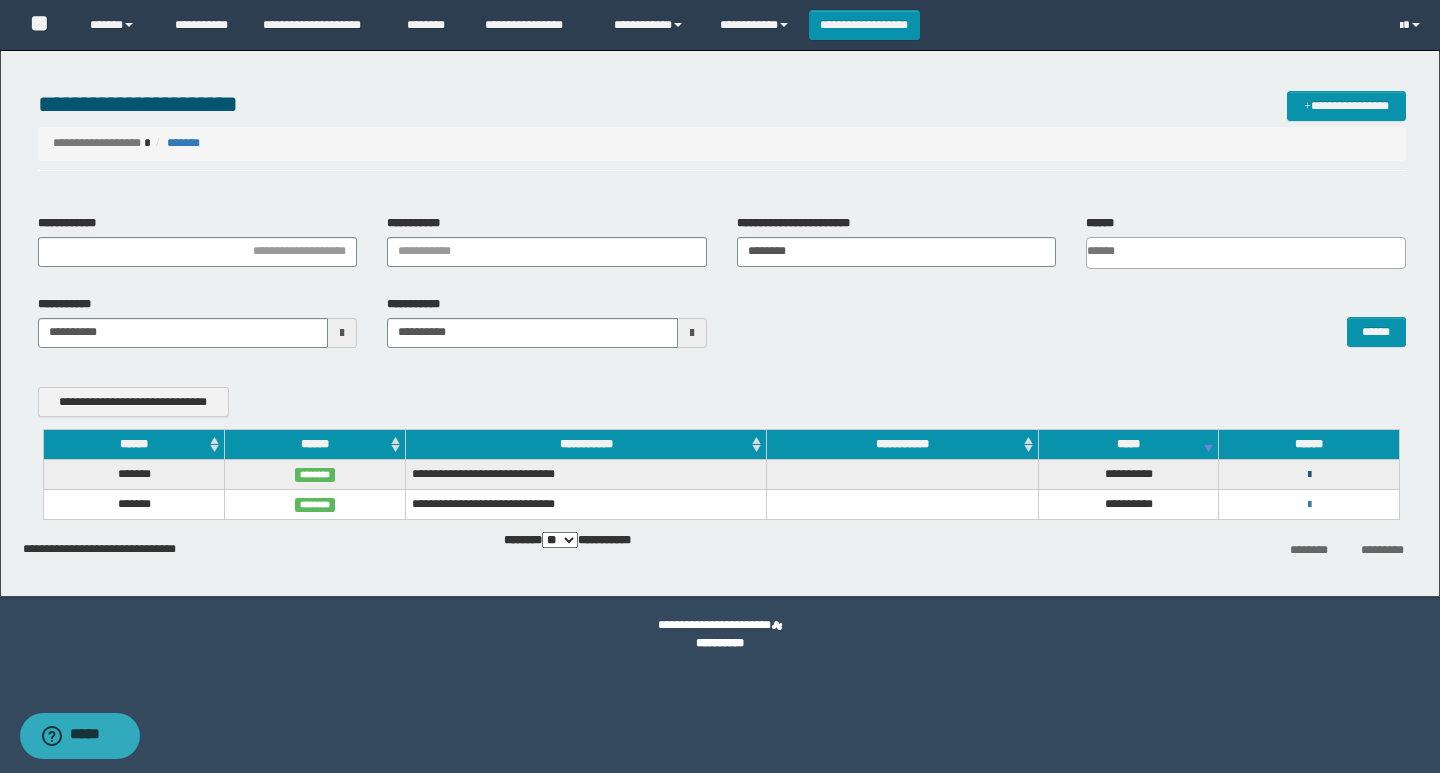 click at bounding box center [1309, 475] 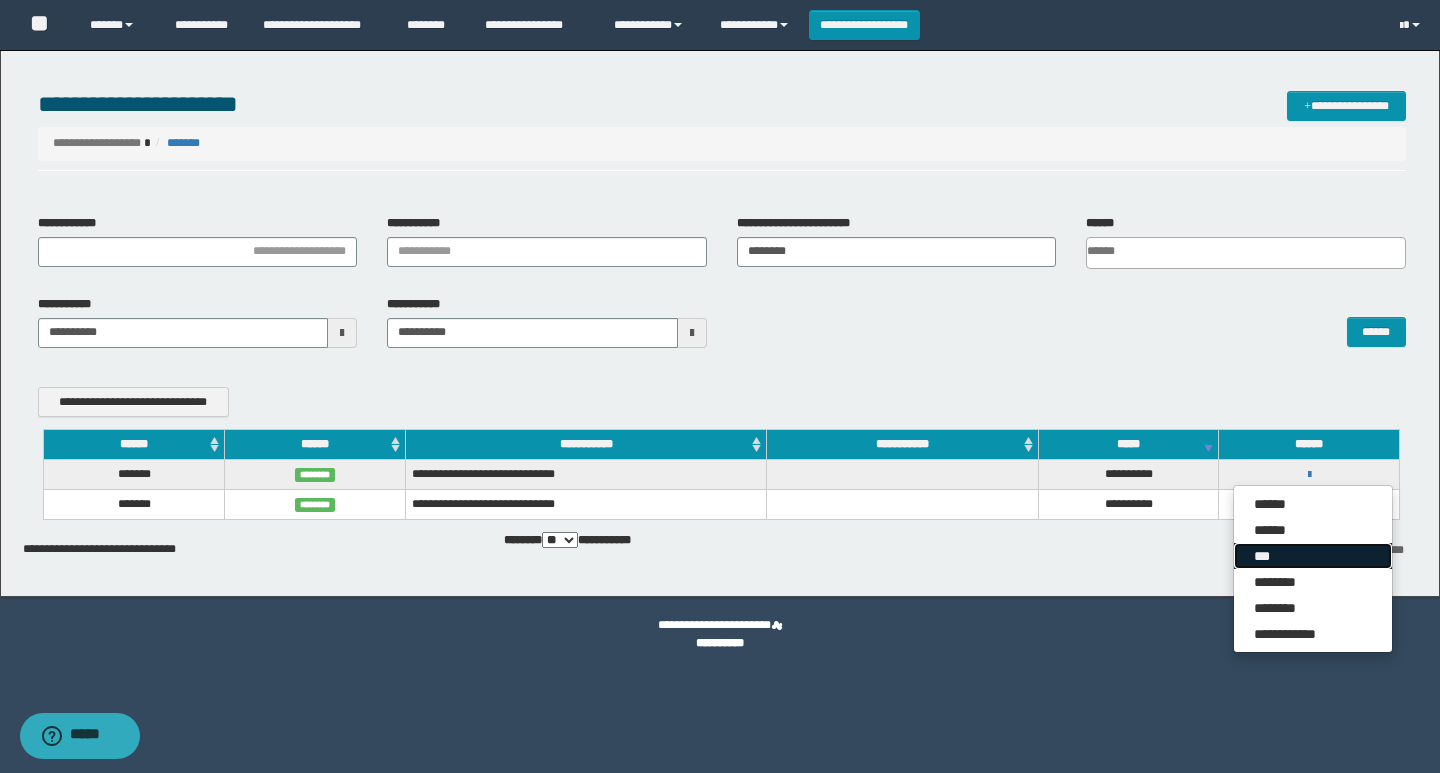 click on "***" at bounding box center (1313, 556) 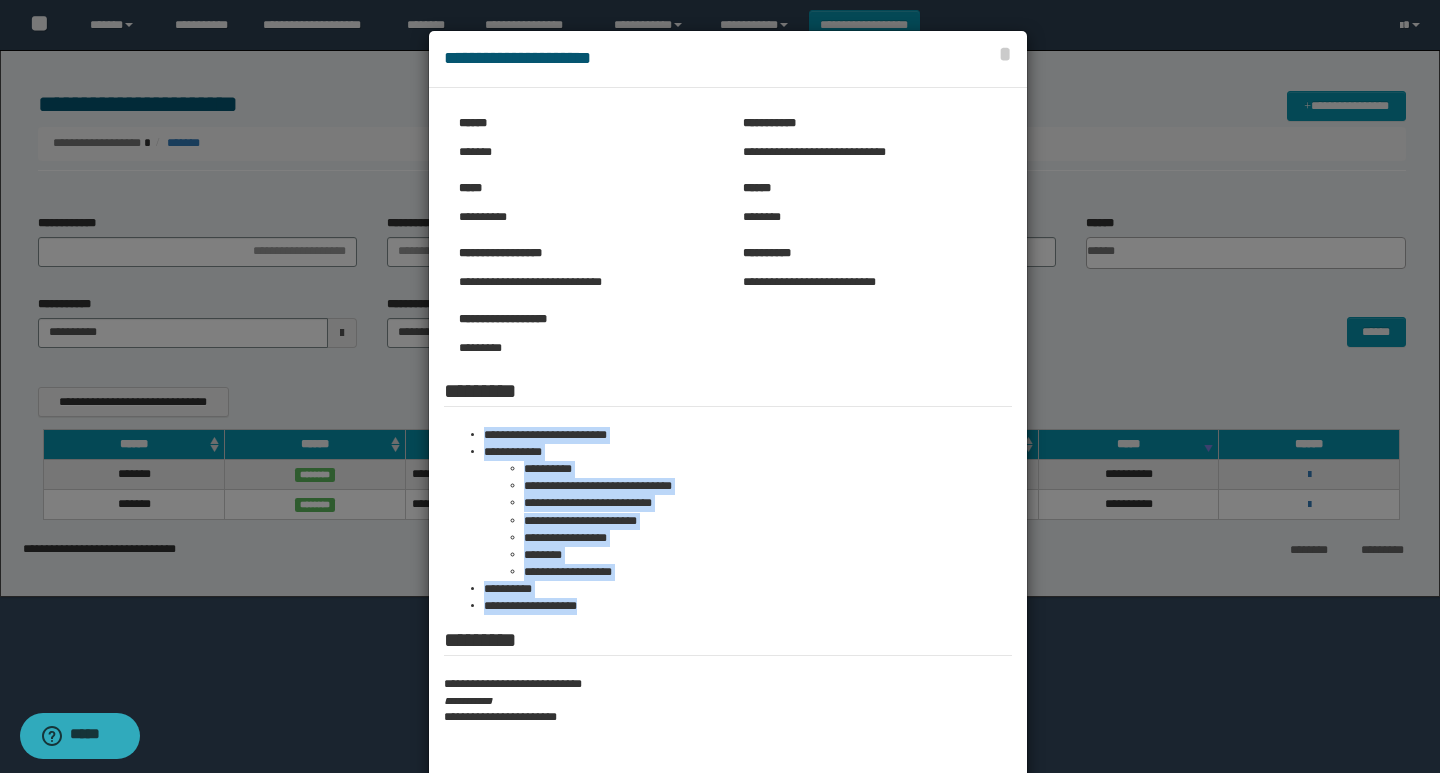 drag, startPoint x: 618, startPoint y: 612, endPoint x: 455, endPoint y: 420, distance: 251.85909 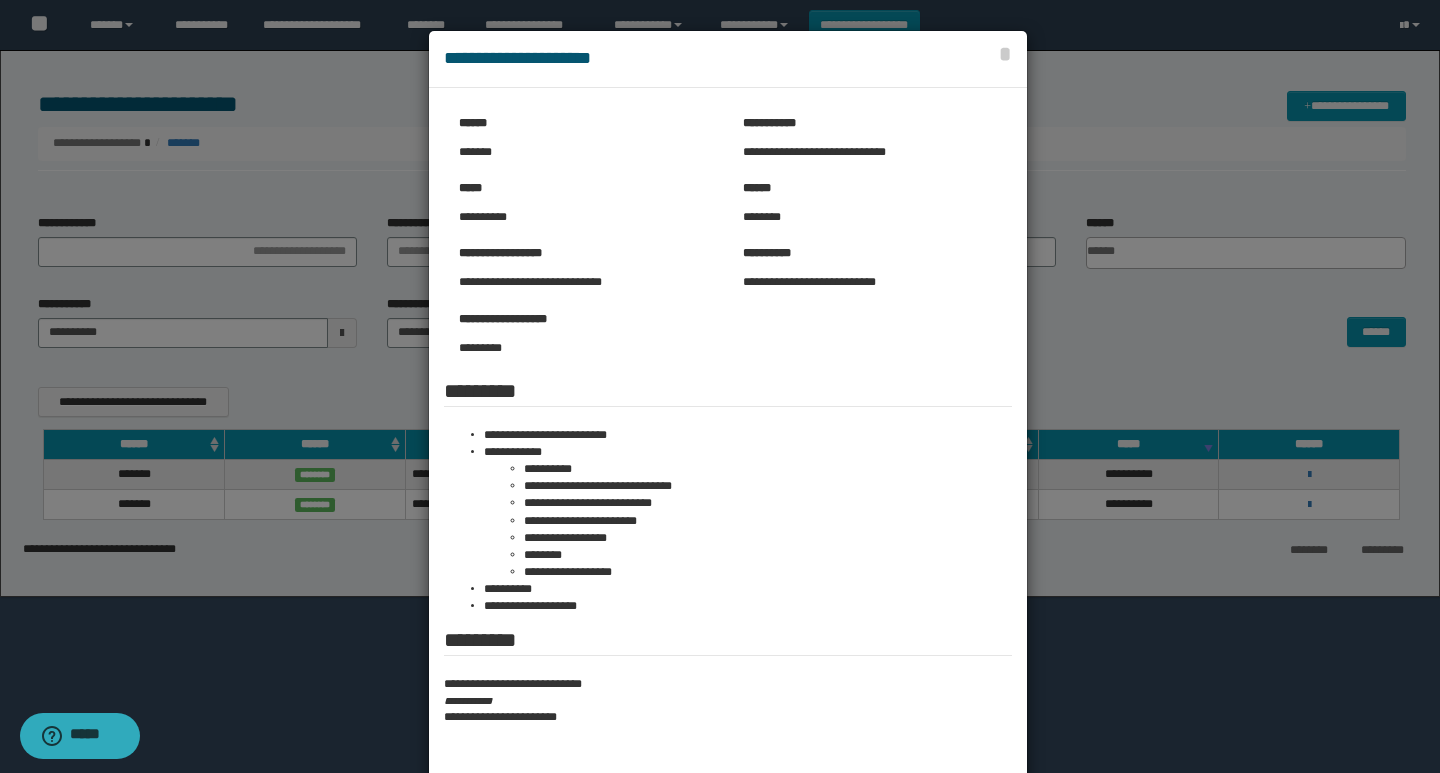 click at bounding box center (720, 435) 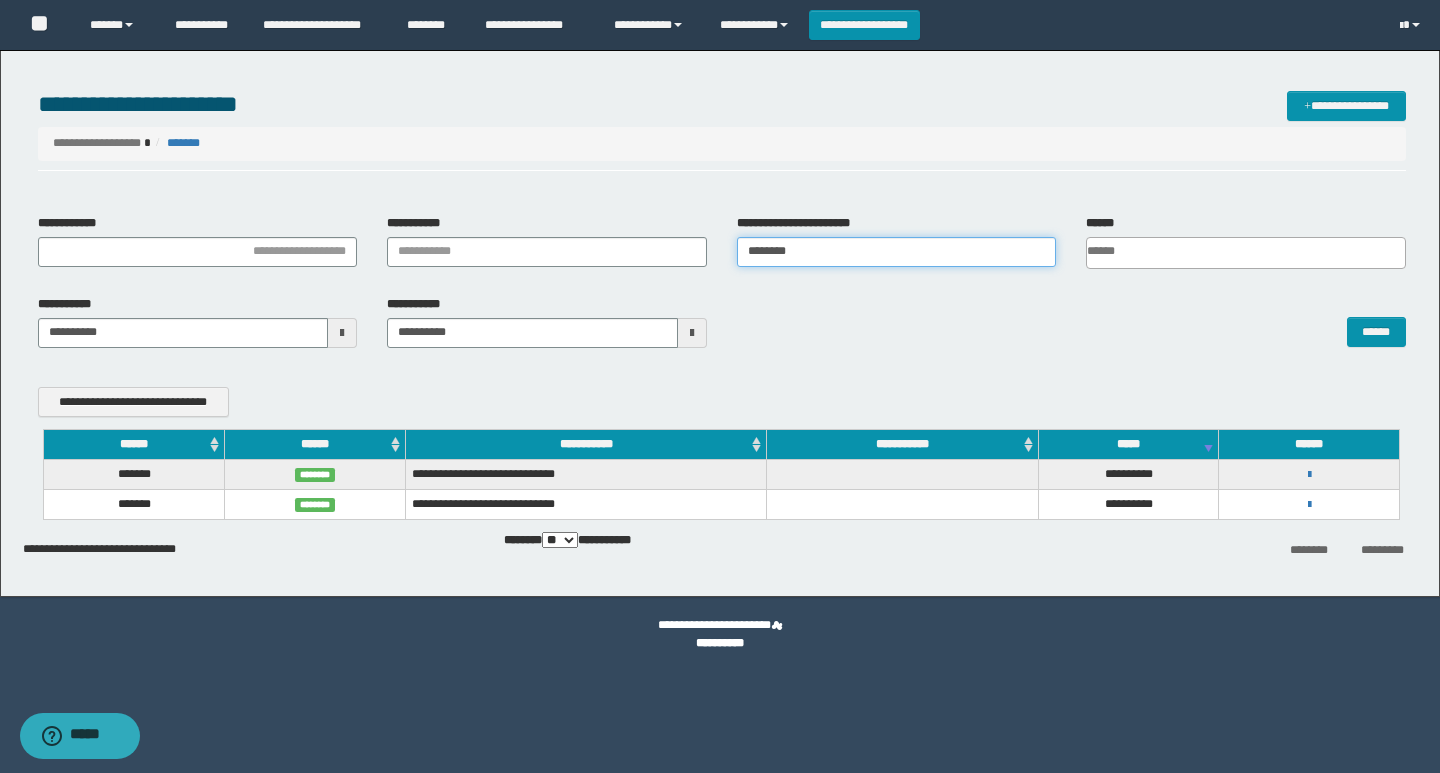 drag, startPoint x: 970, startPoint y: 249, endPoint x: 626, endPoint y: 257, distance: 344.09302 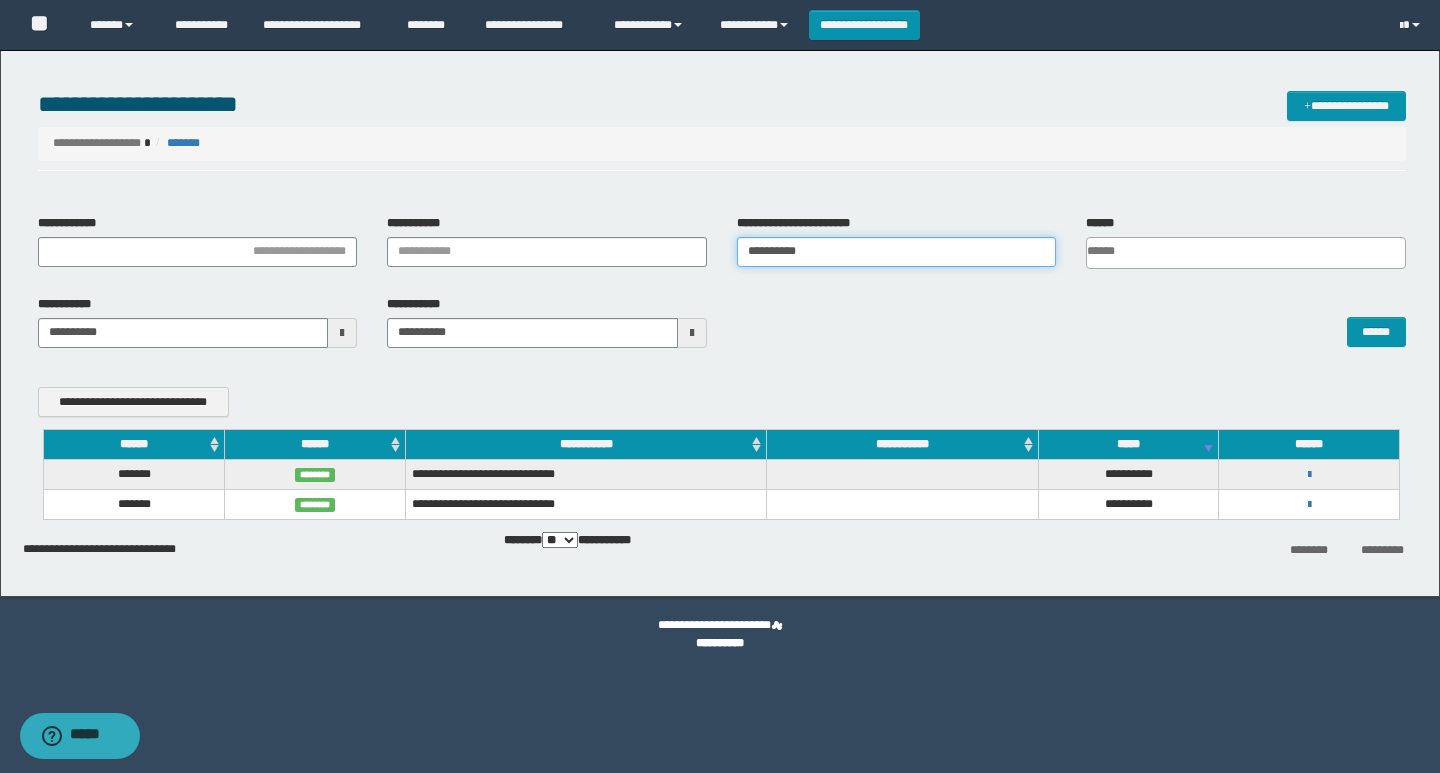 type on "**********" 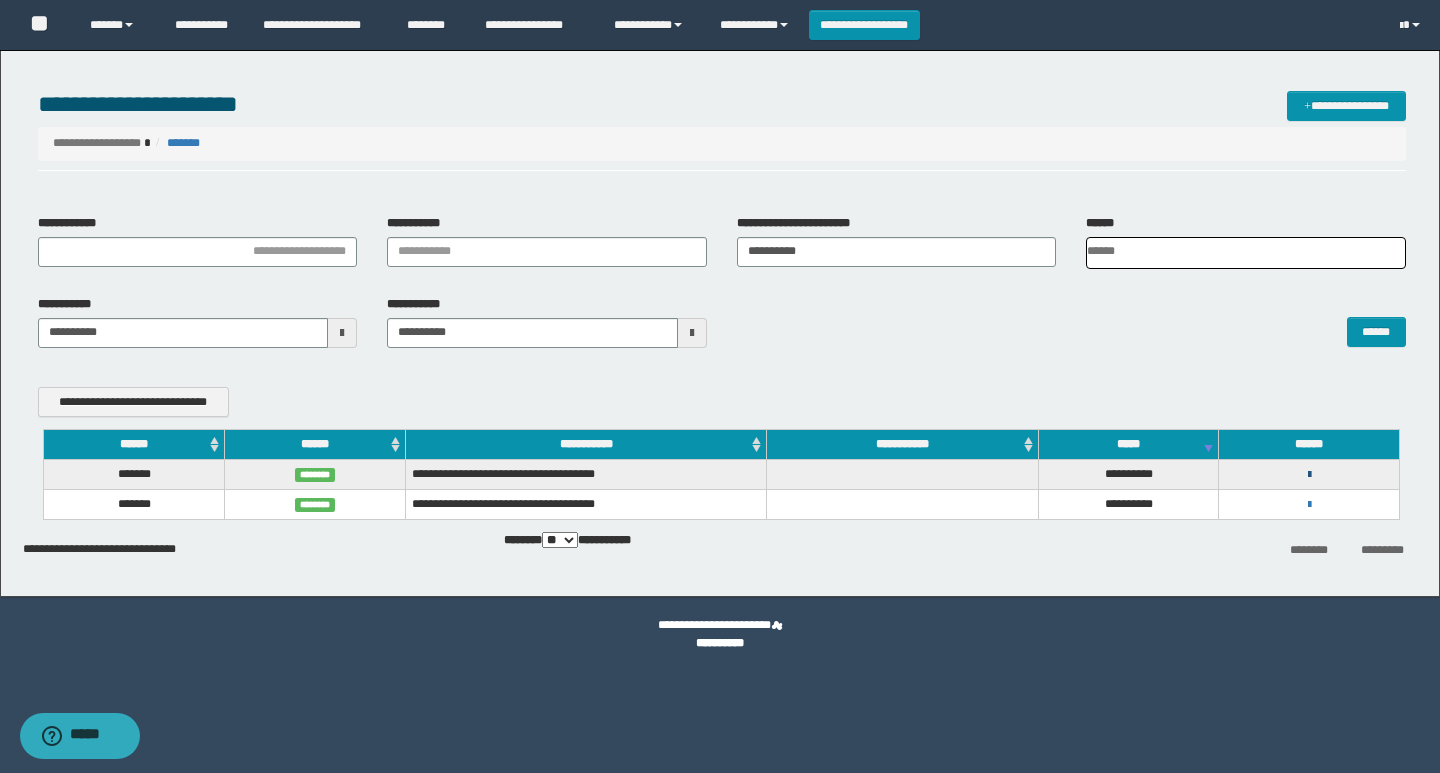 click at bounding box center (1309, 475) 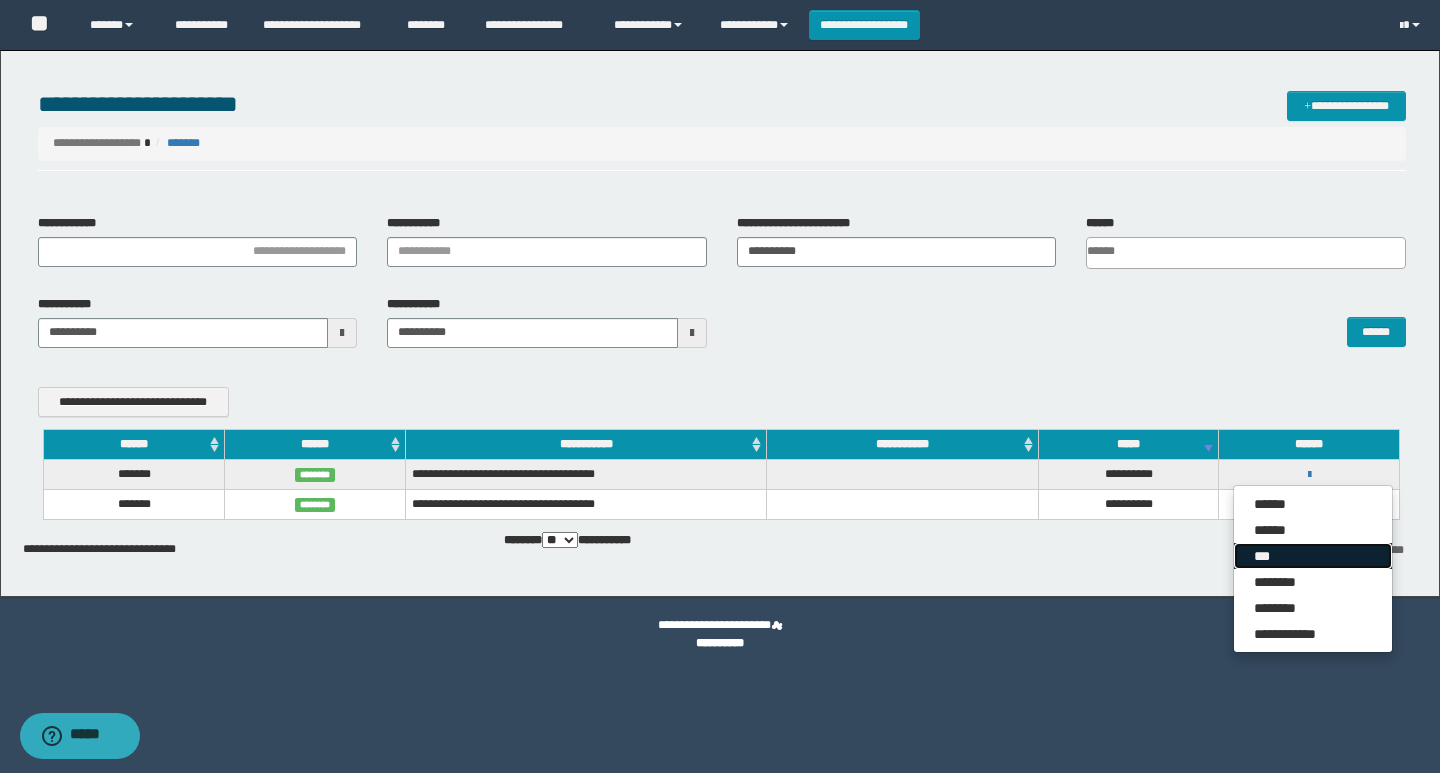 click on "***" at bounding box center [1313, 556] 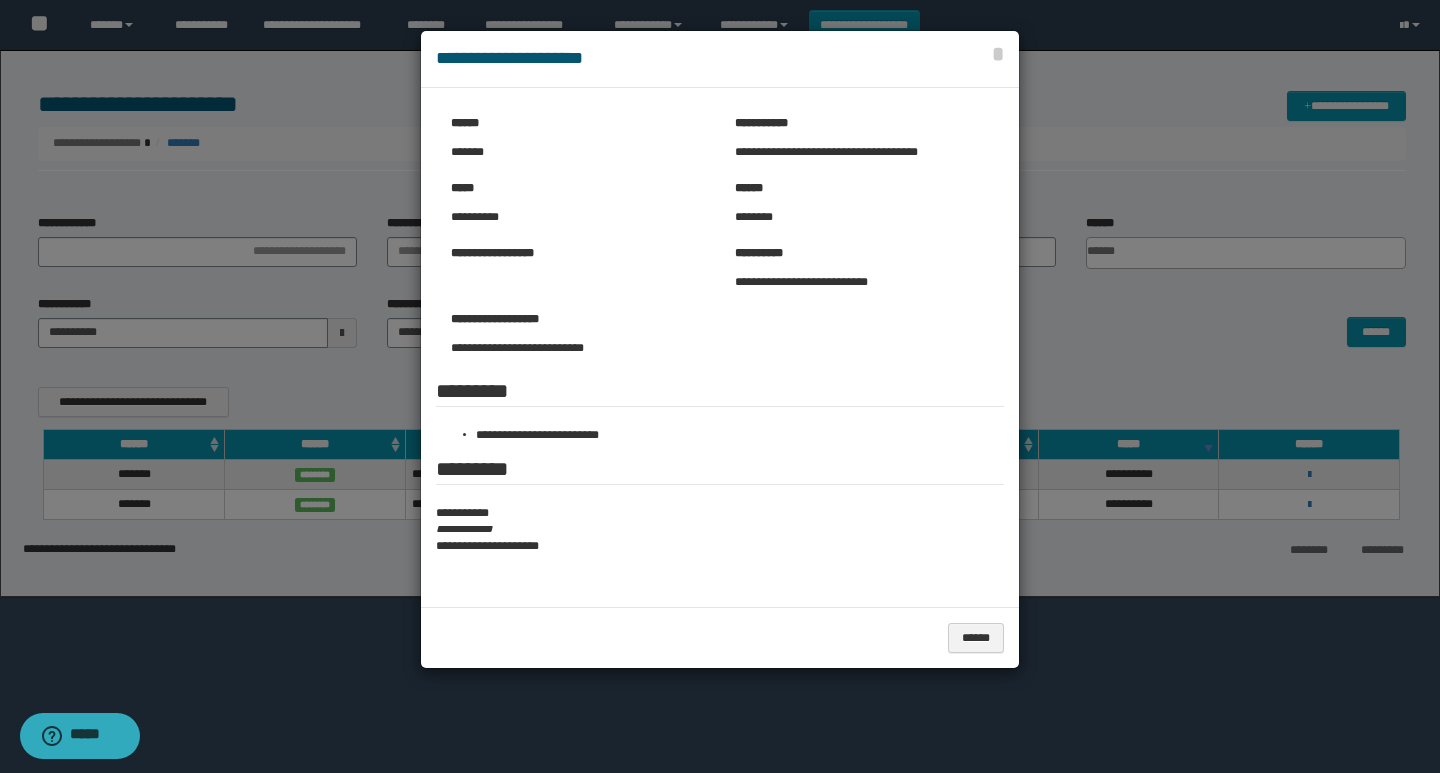 drag, startPoint x: 1173, startPoint y: 358, endPoint x: 1260, endPoint y: 494, distance: 161.44658 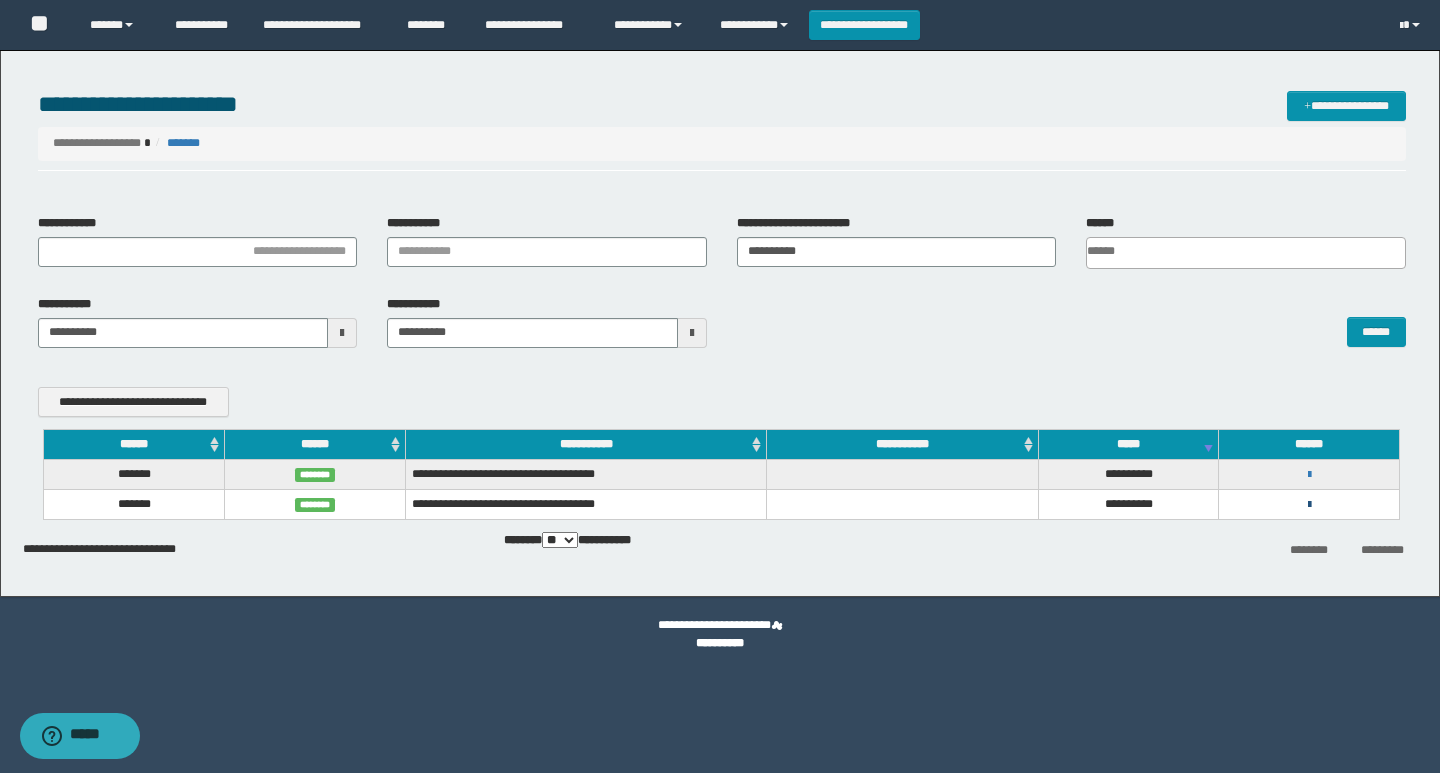 click at bounding box center (1309, 505) 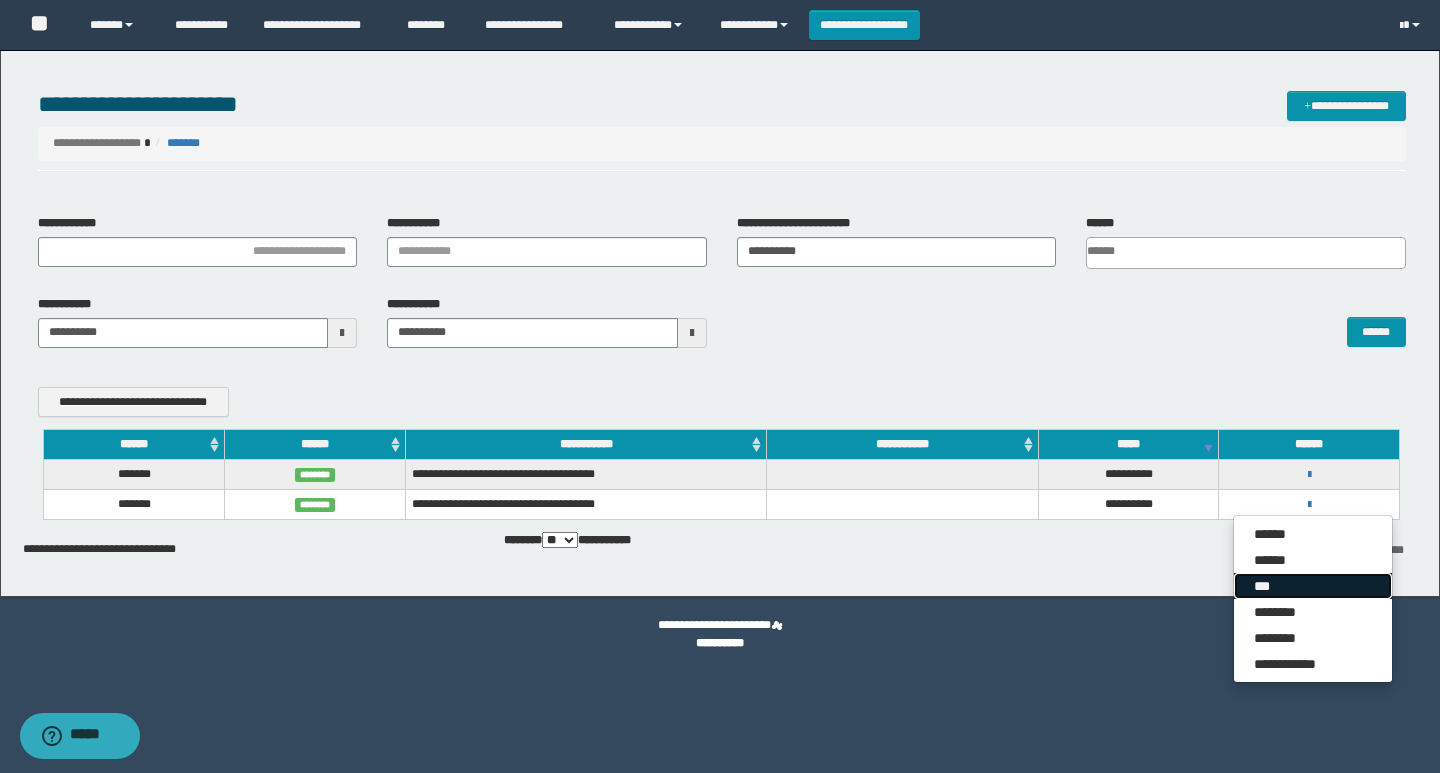 click on "***" at bounding box center [1313, 586] 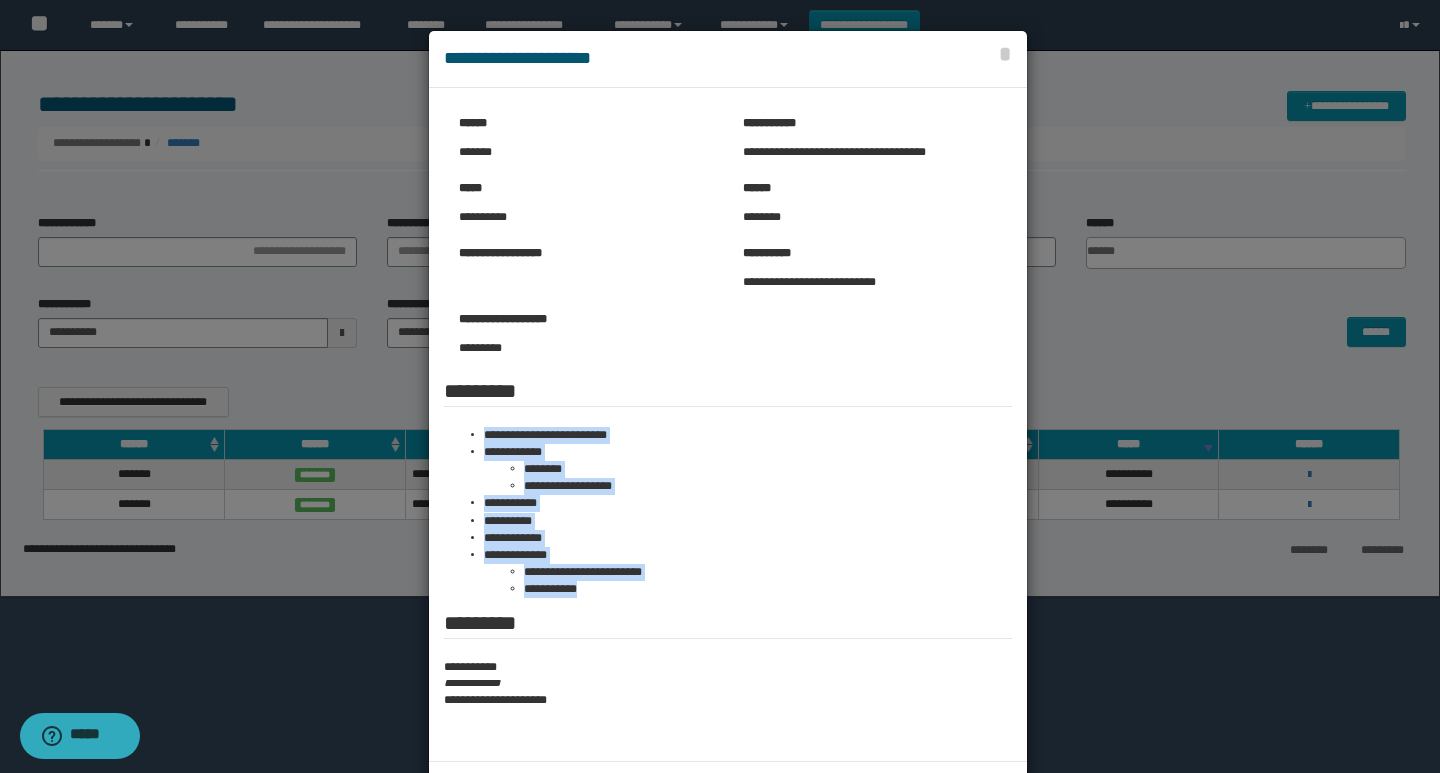 drag, startPoint x: 618, startPoint y: 589, endPoint x: 475, endPoint y: 429, distance: 214.5903 